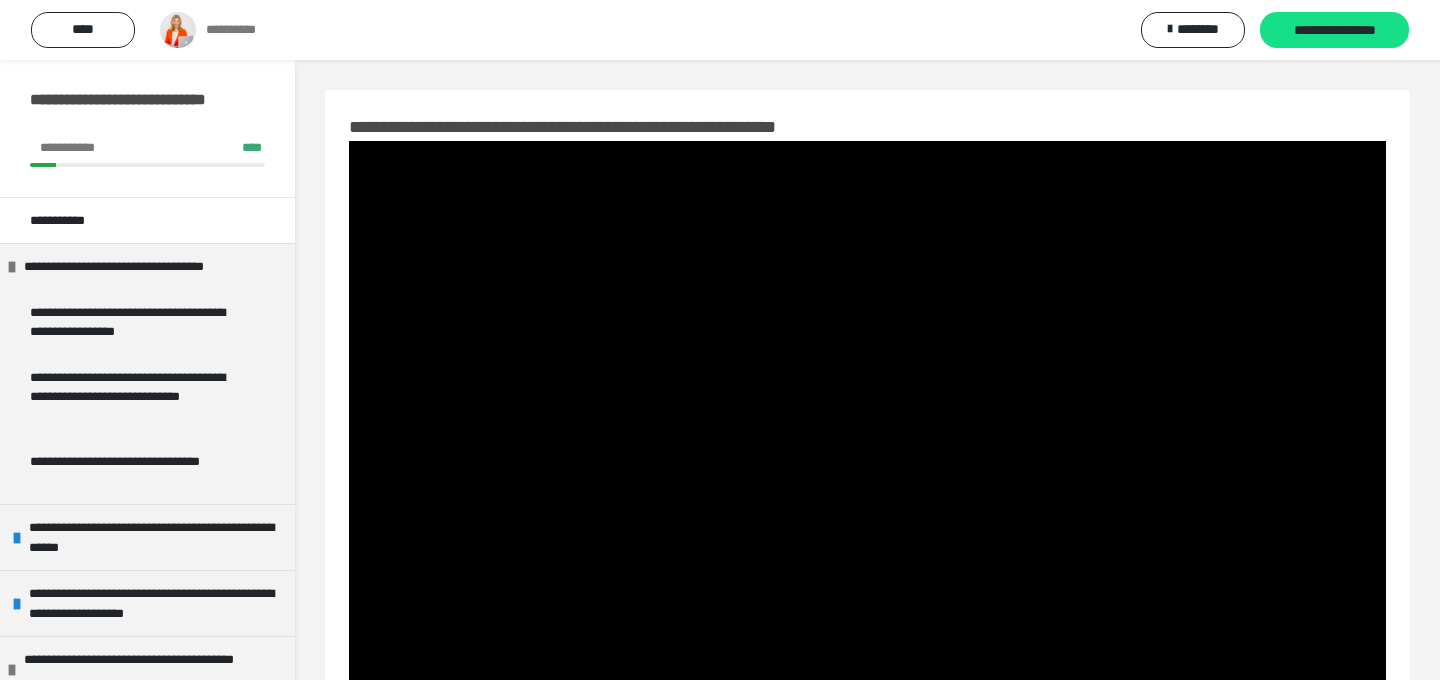 scroll, scrollTop: 92, scrollLeft: 0, axis: vertical 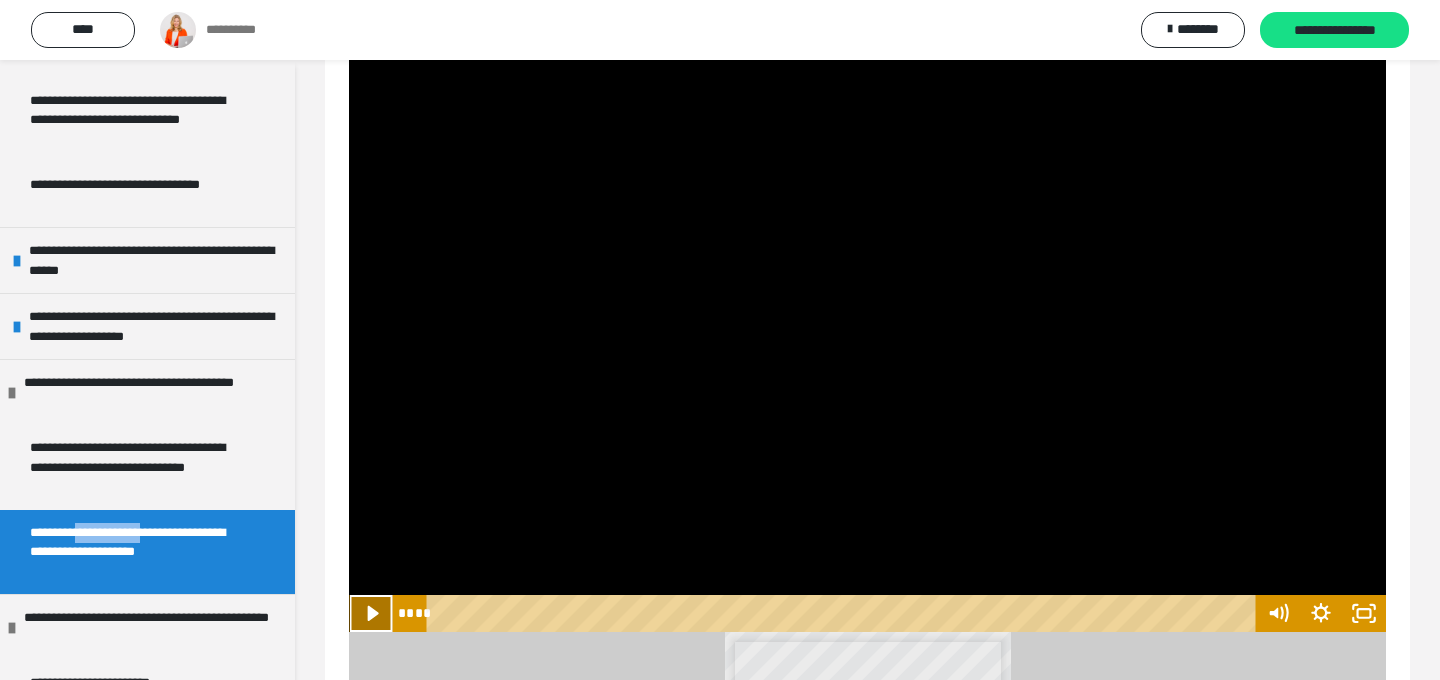 click 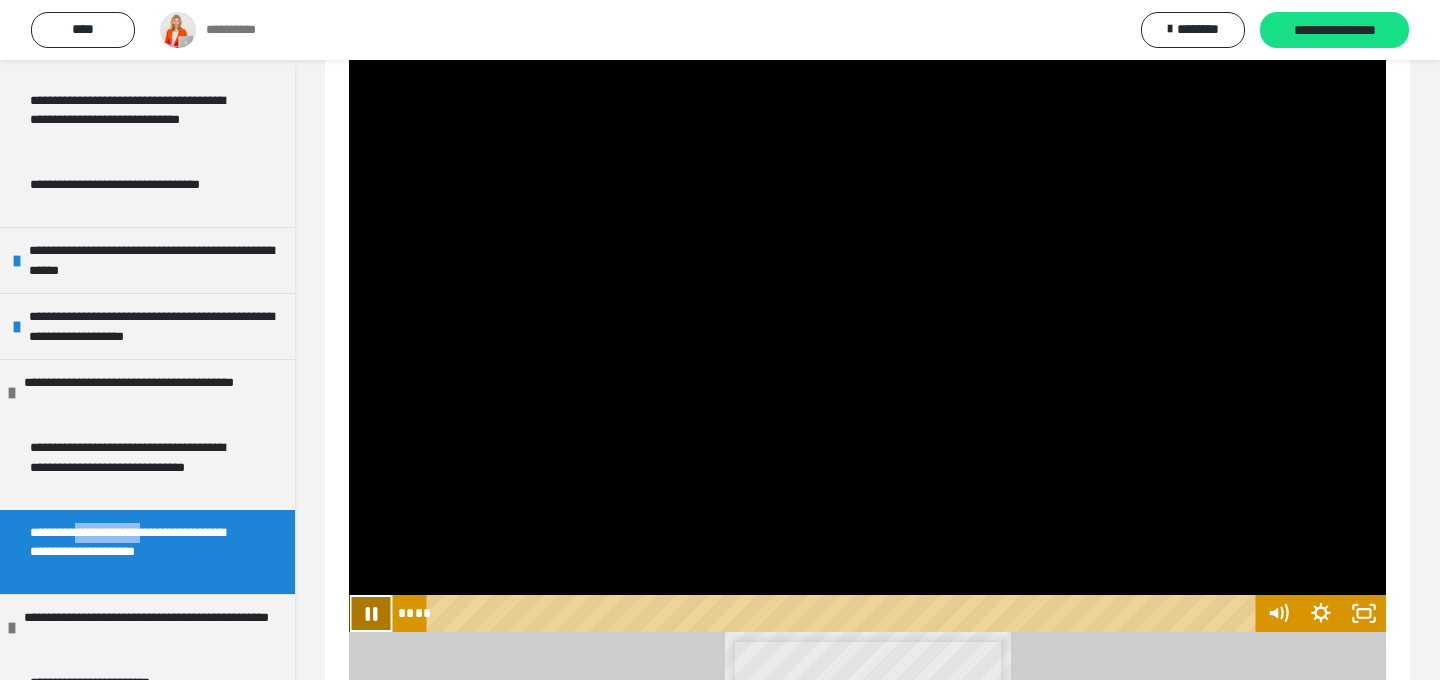 click 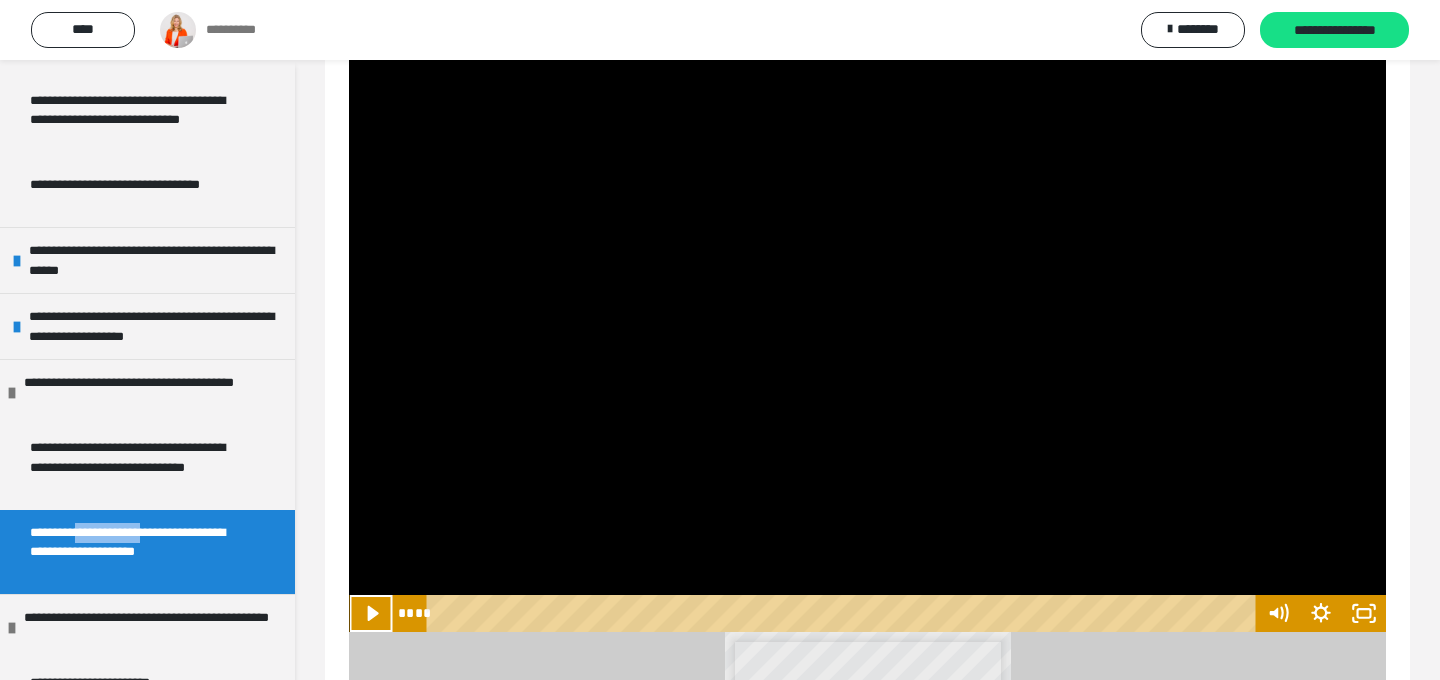 click at bounding box center [867, 340] 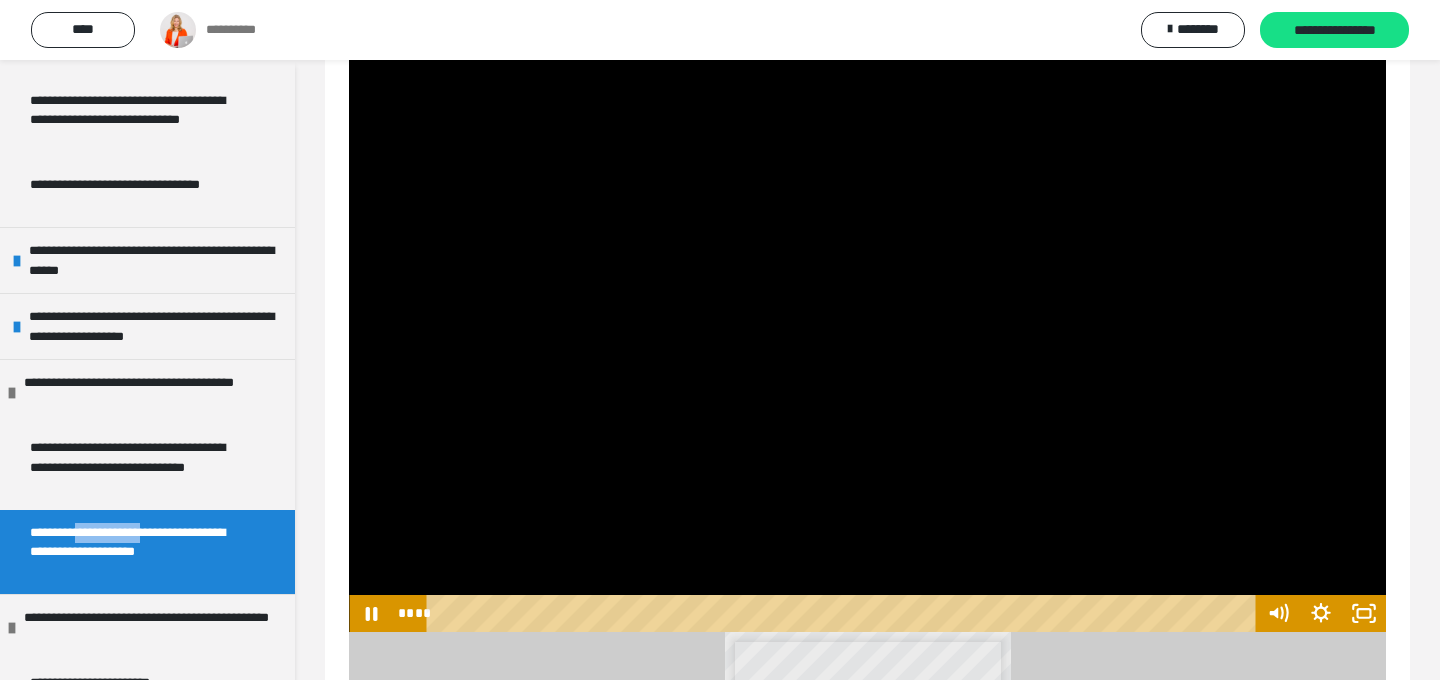 click at bounding box center [867, 340] 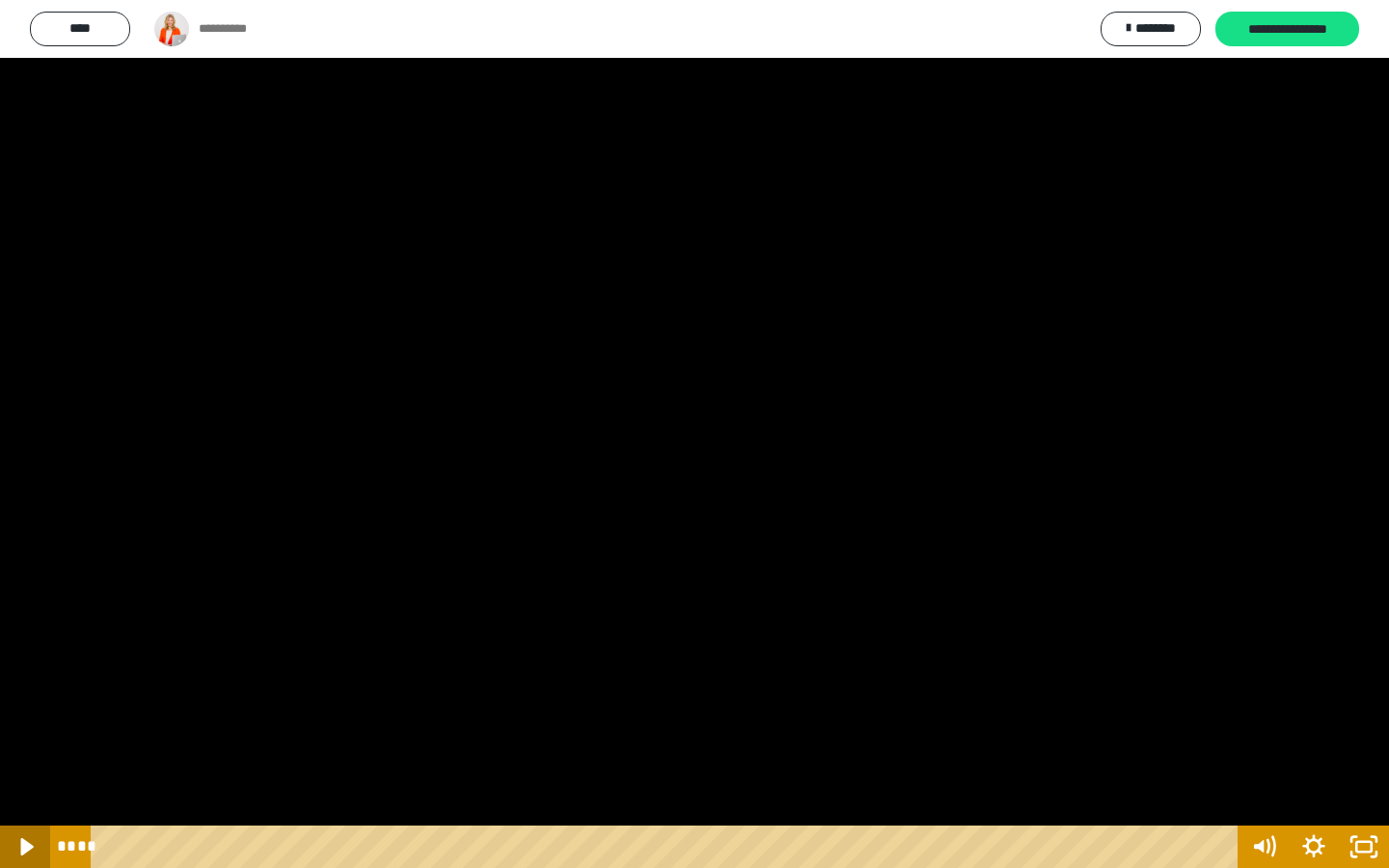 click 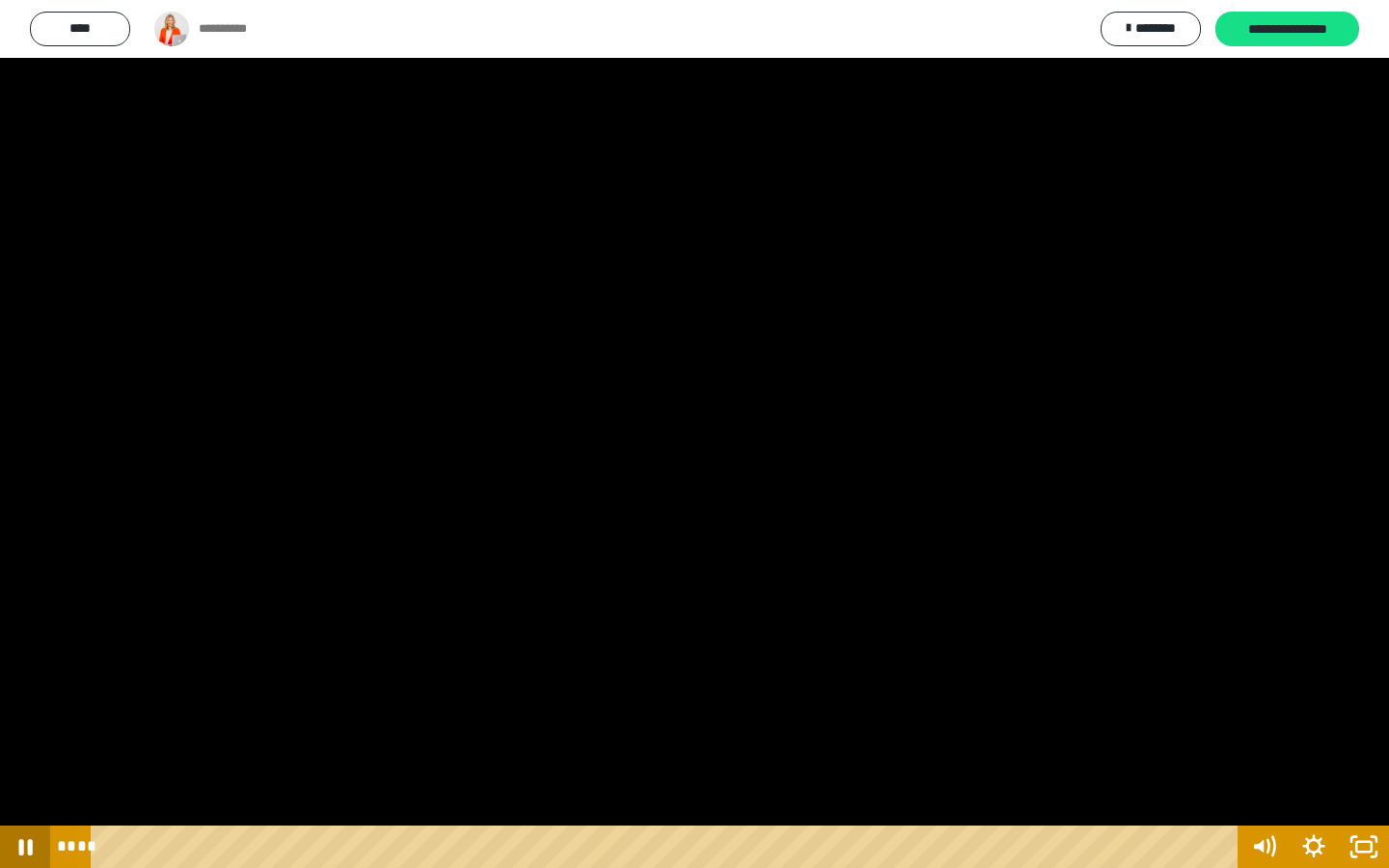 click 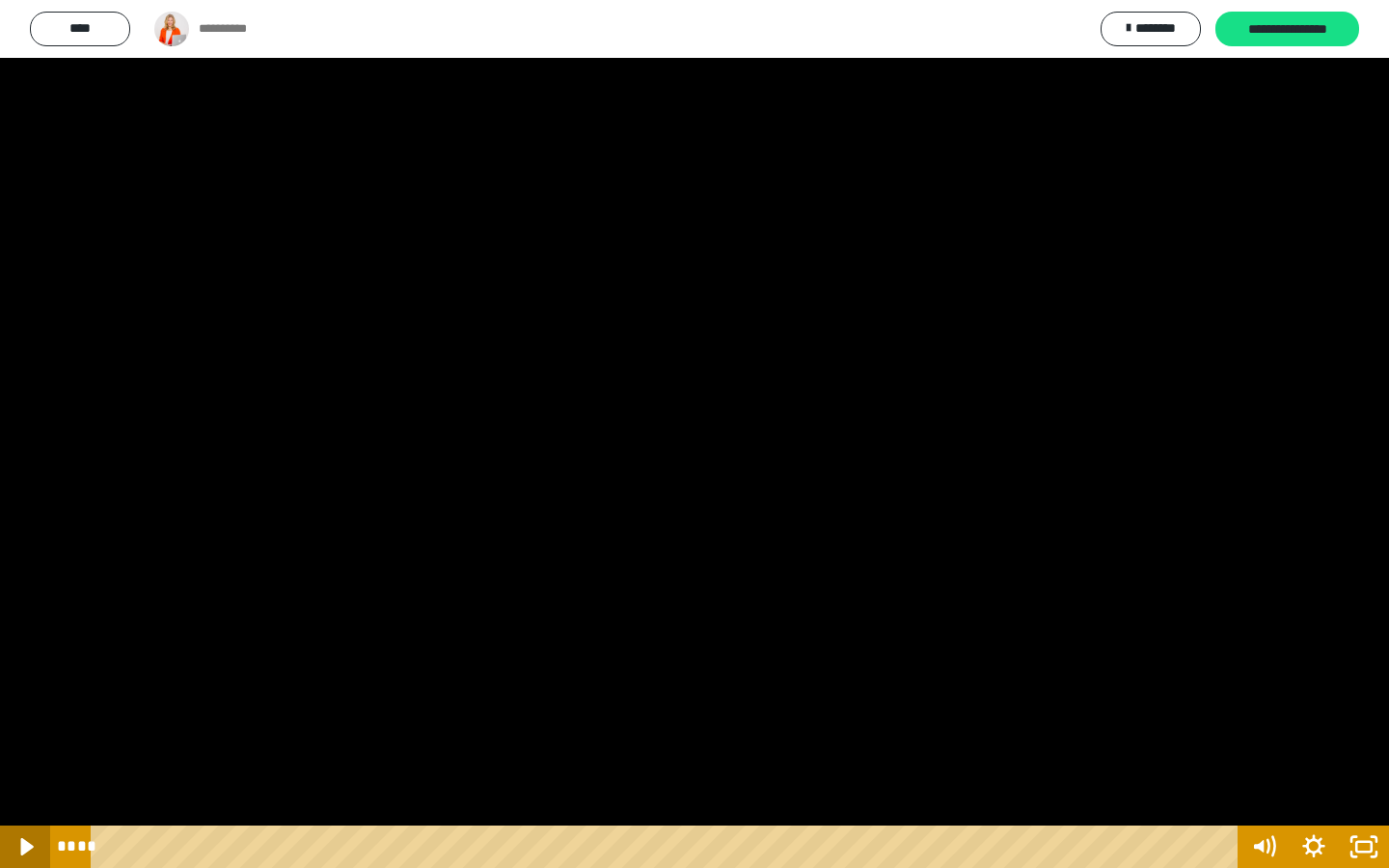 click 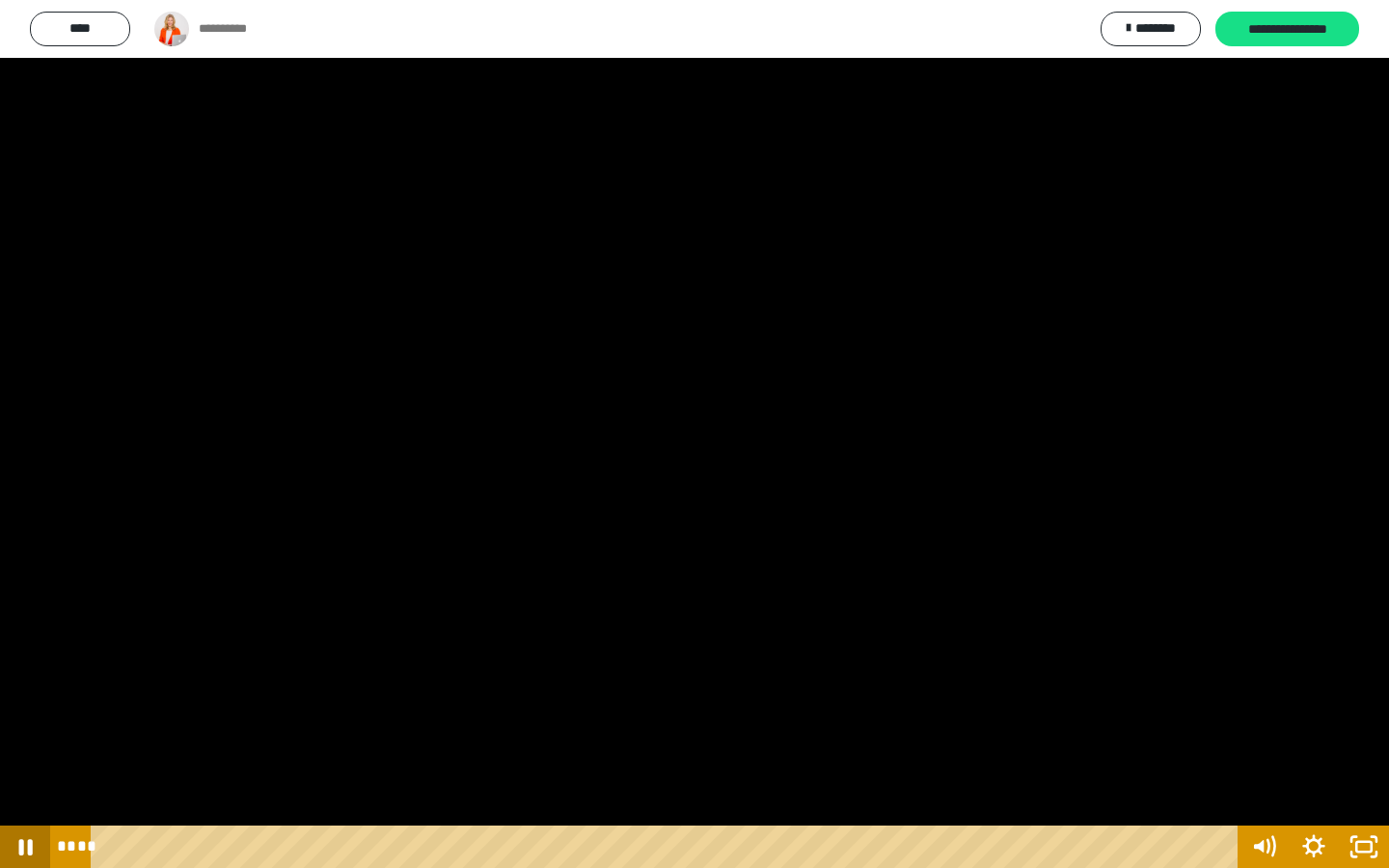 click 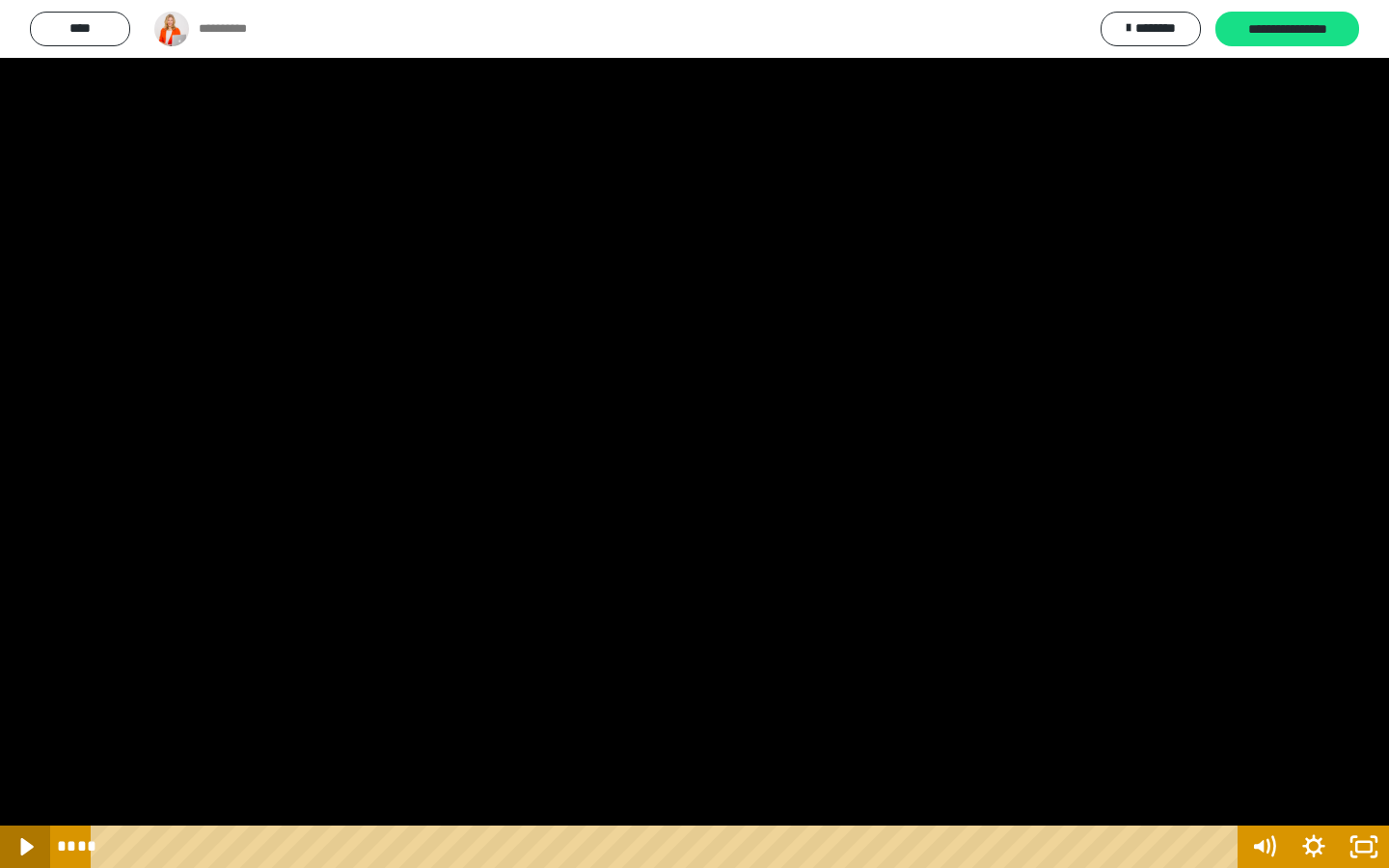 click 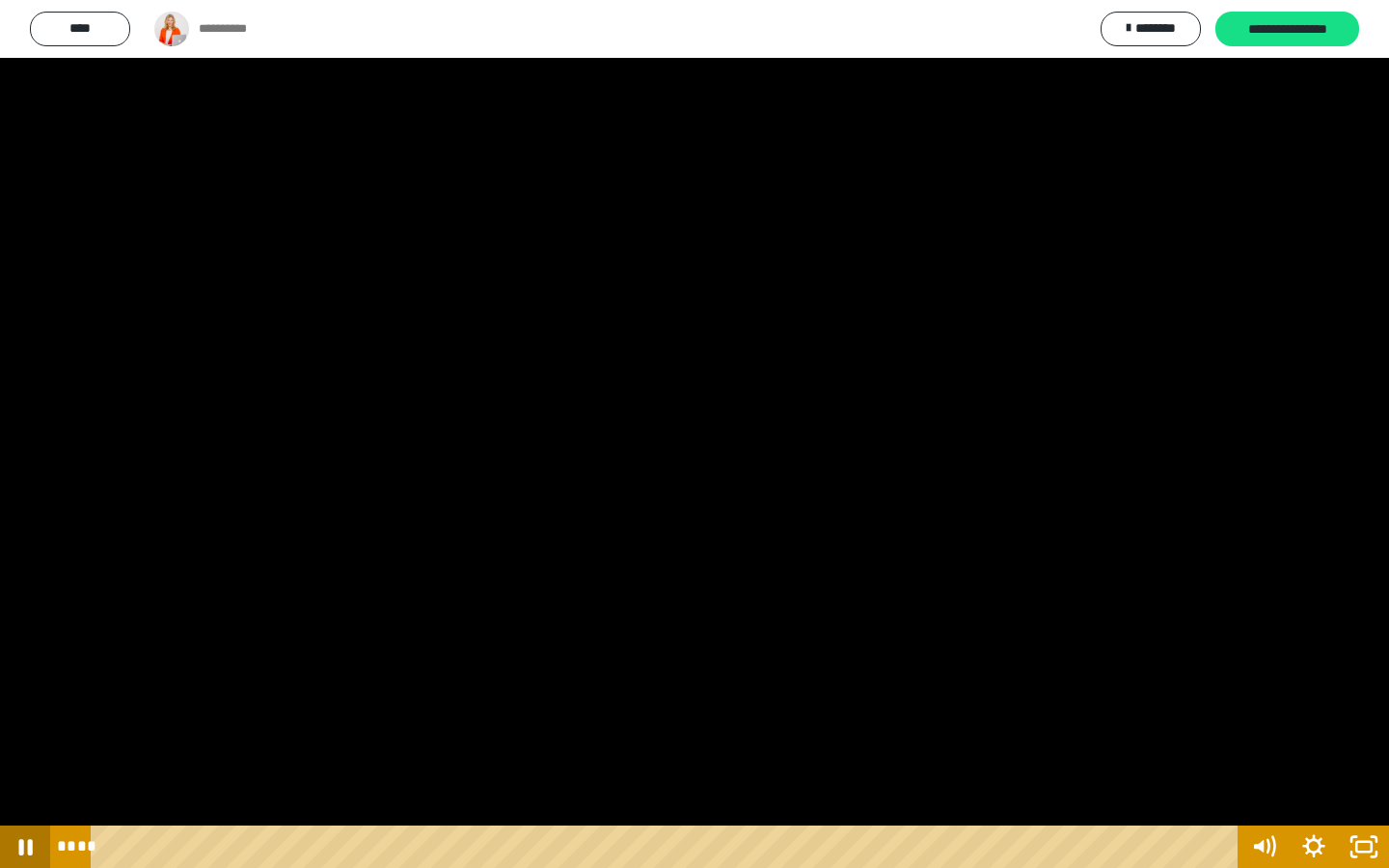 click 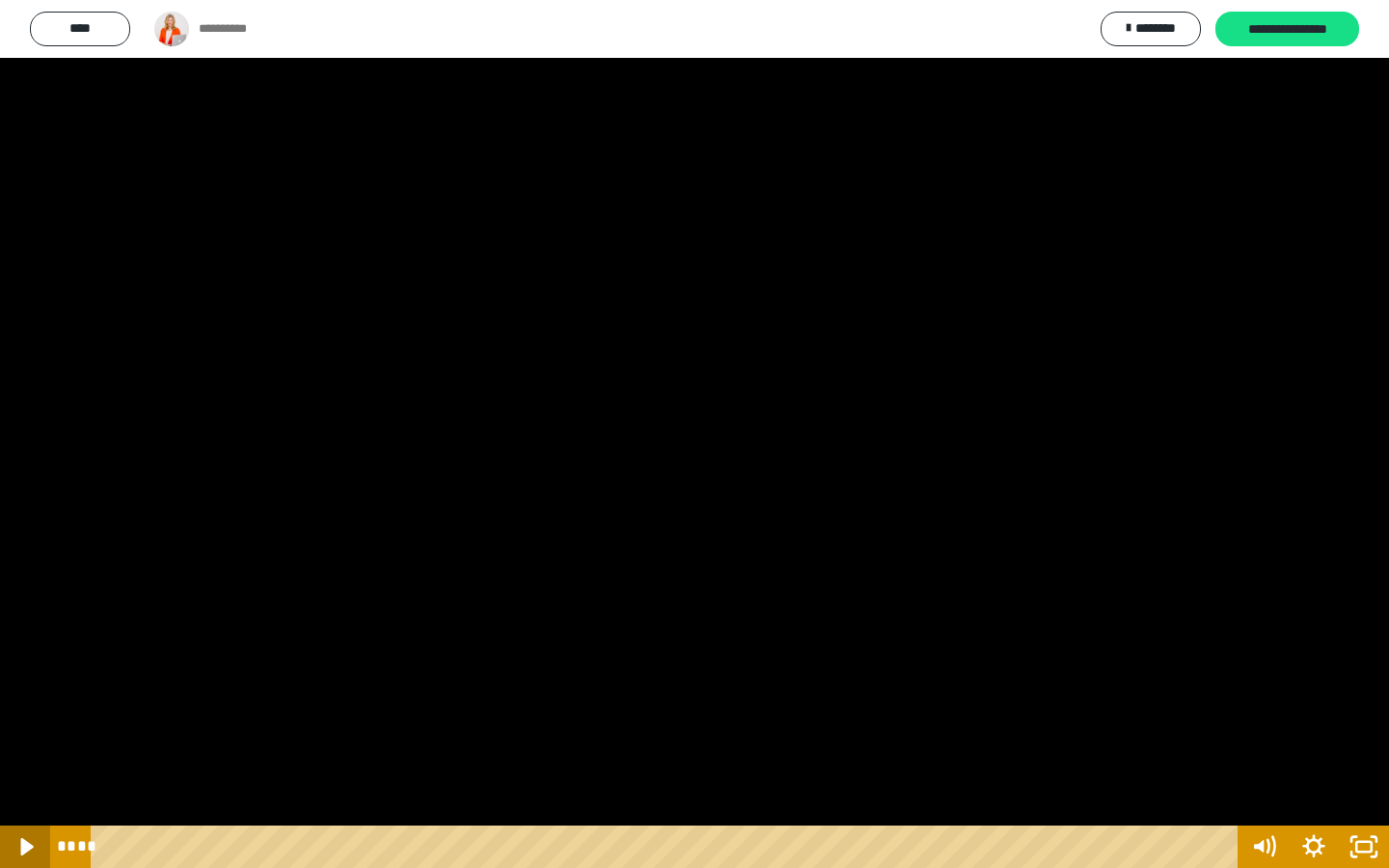 click 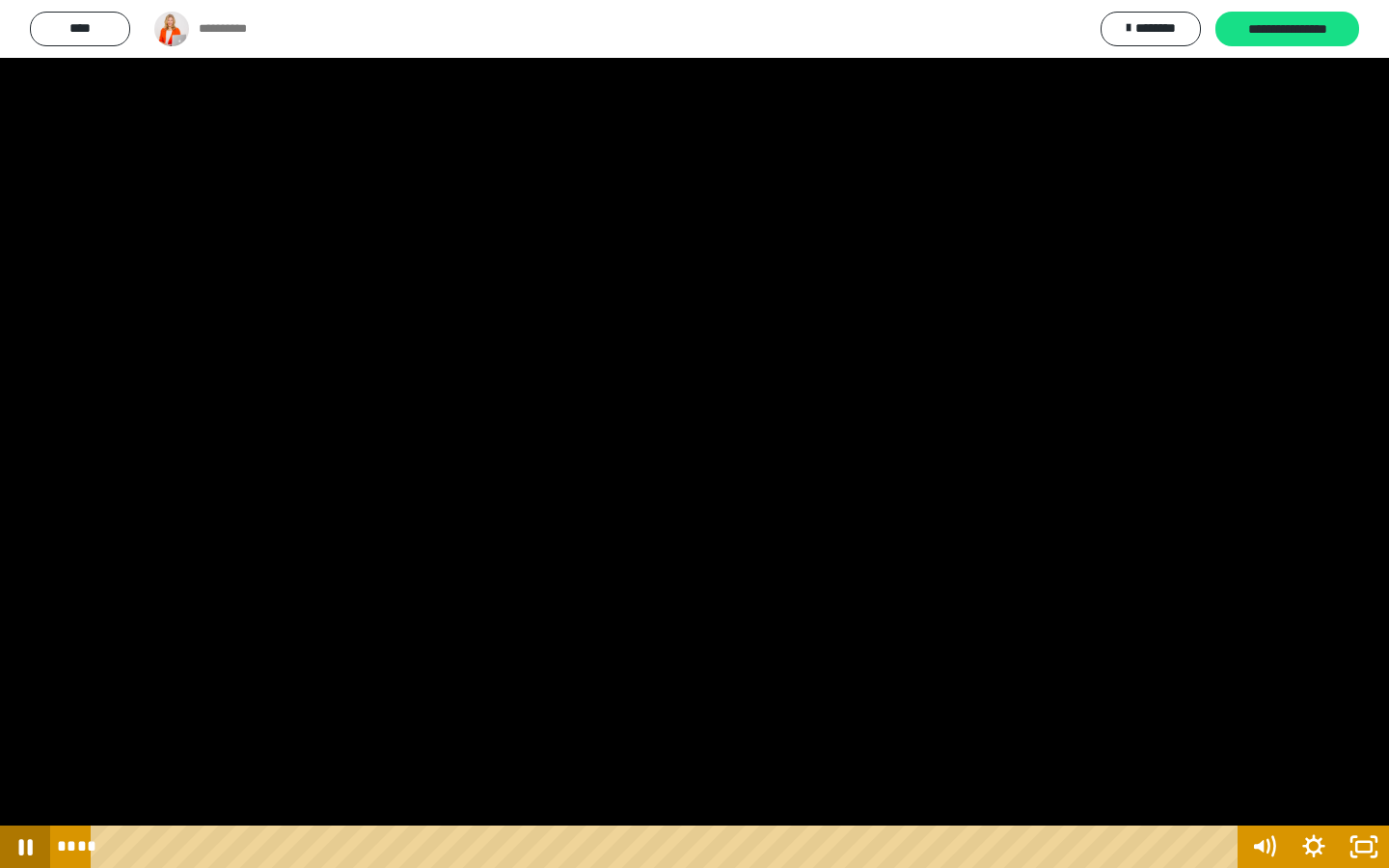 click 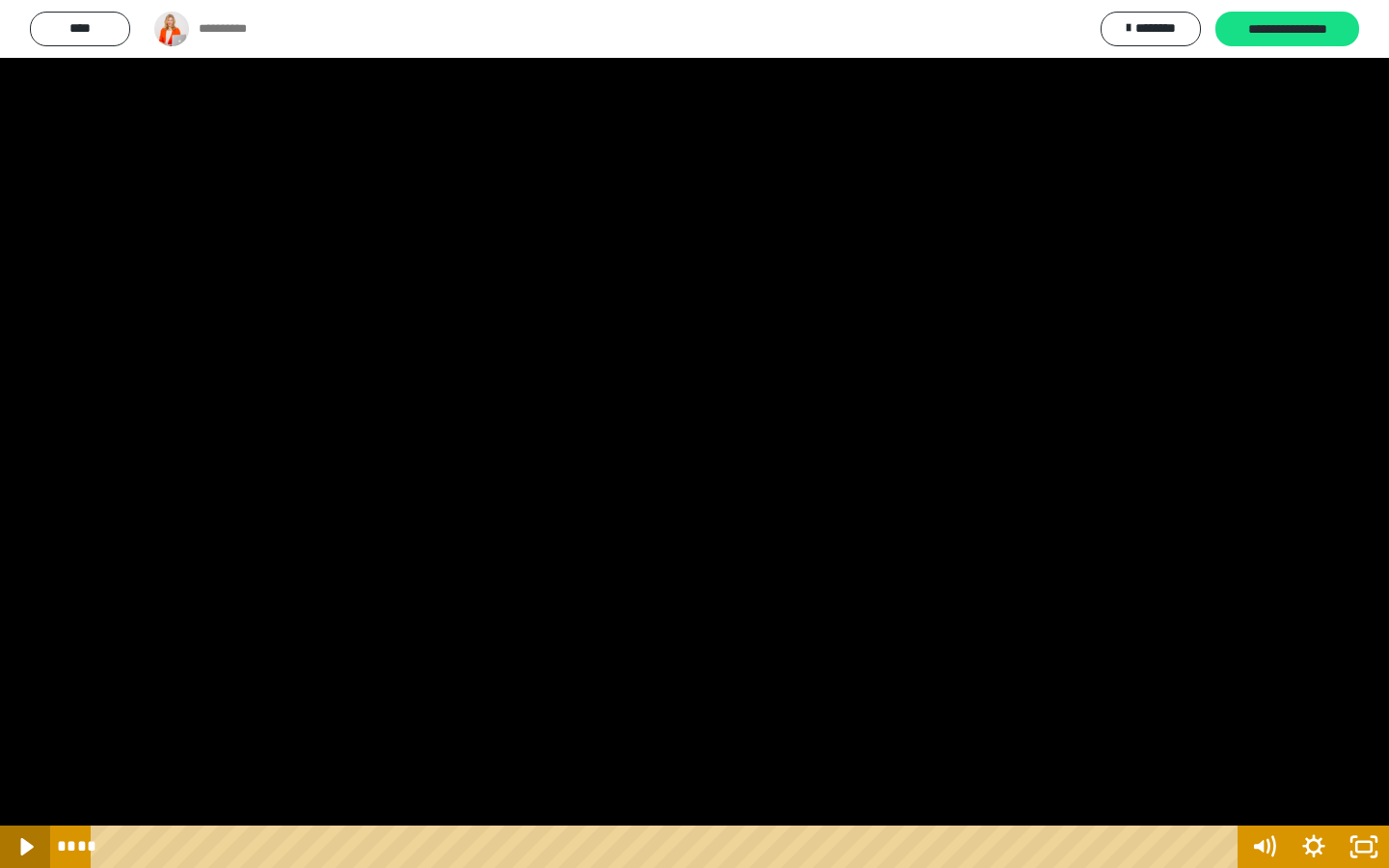 click 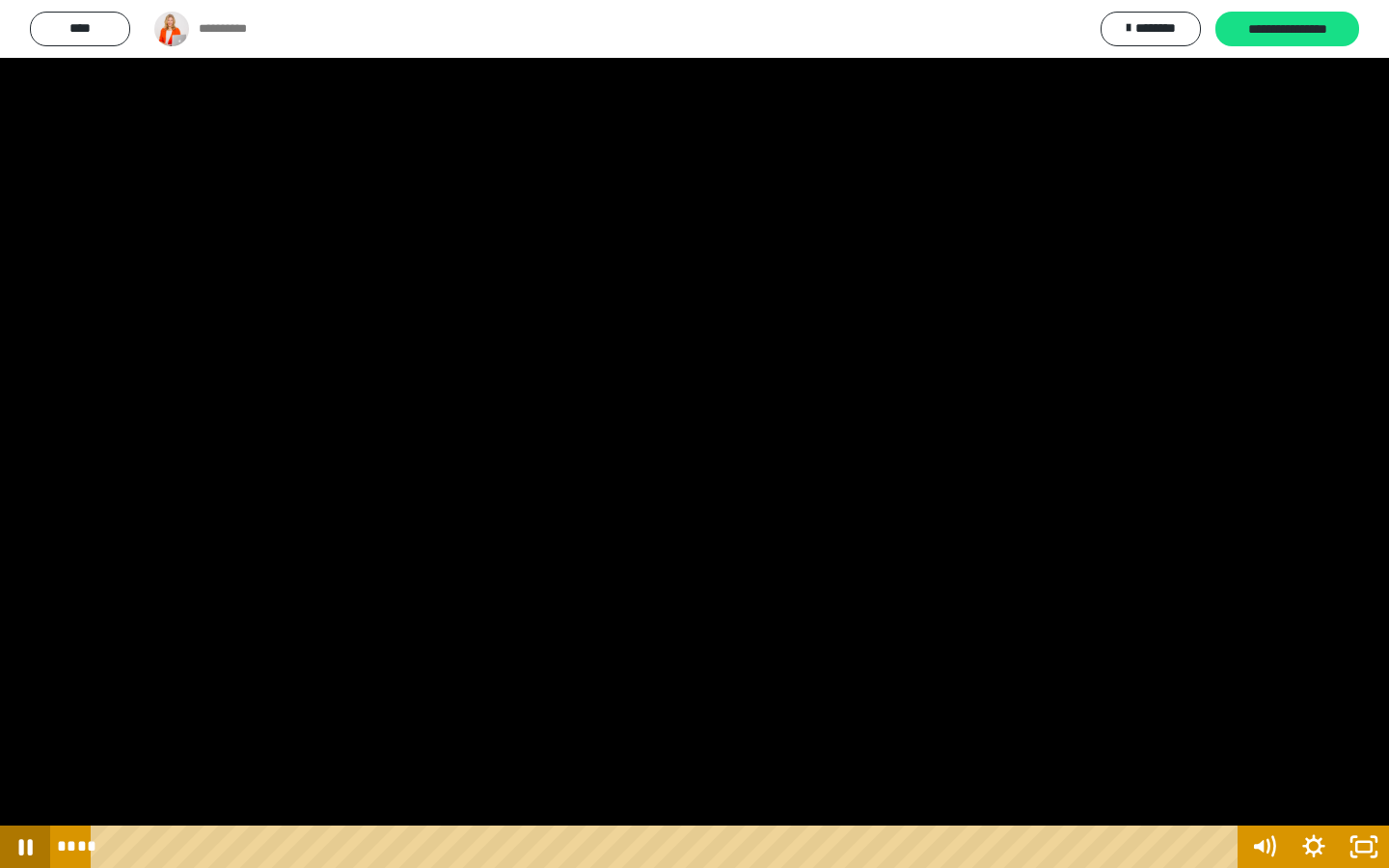 click 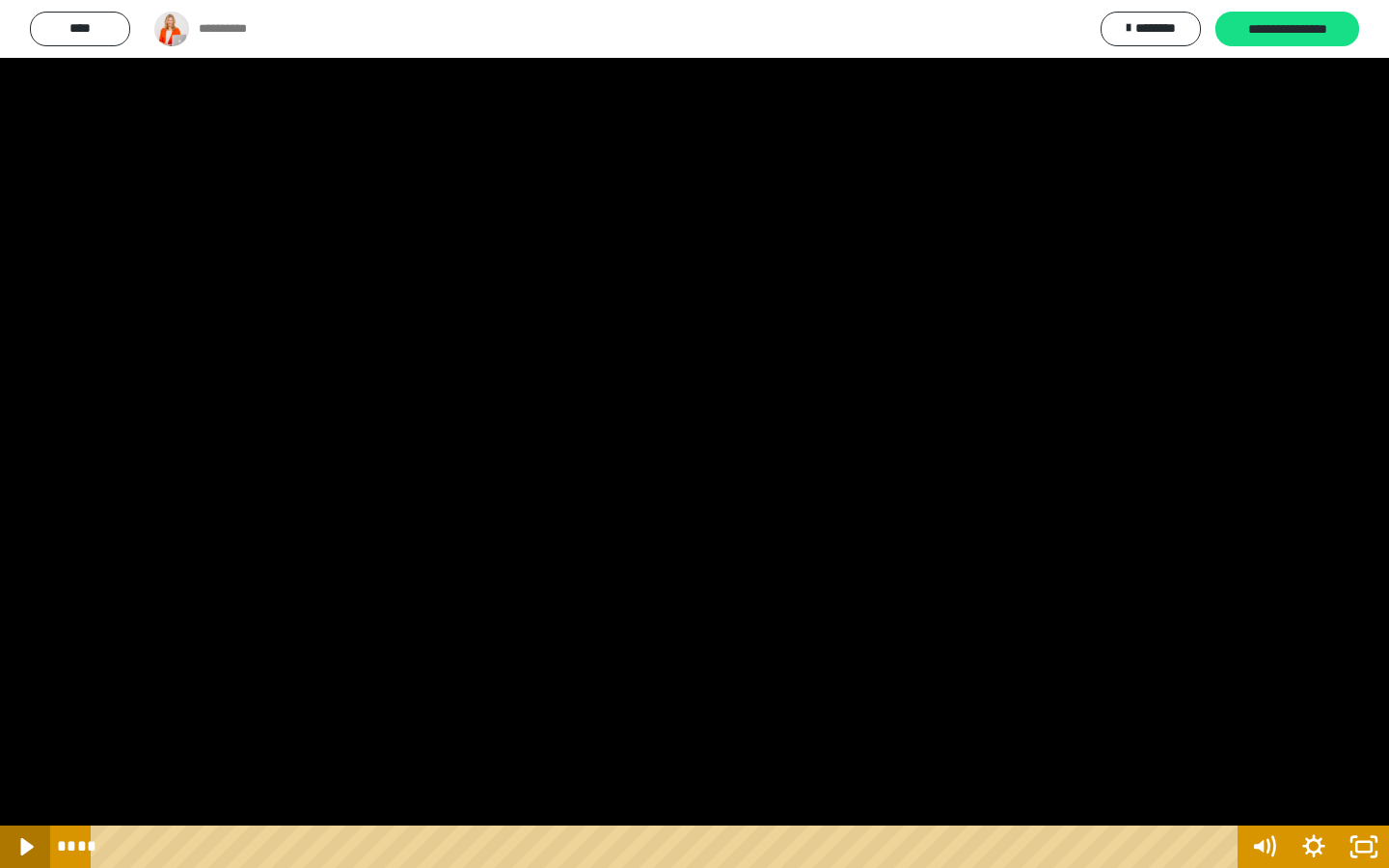 click 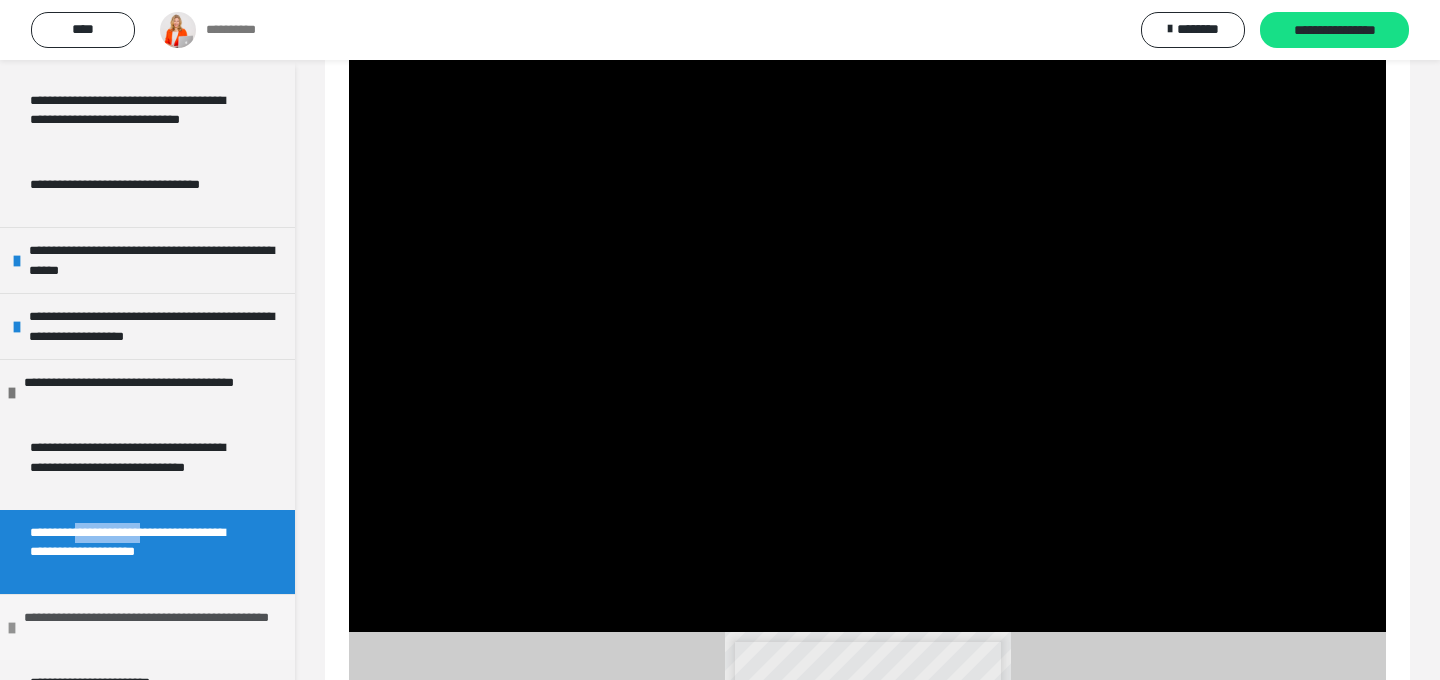 click on "**********" at bounding box center (152, 627) 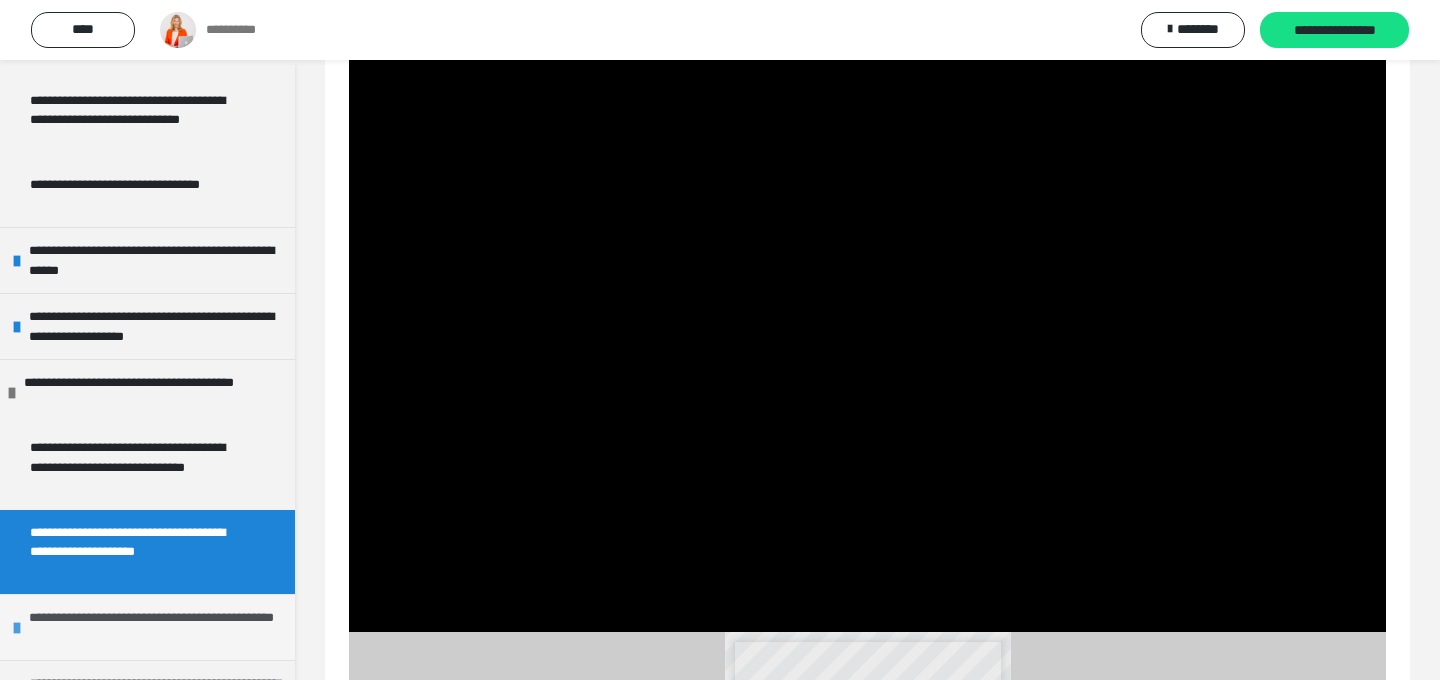 click on "**********" at bounding box center [157, 627] 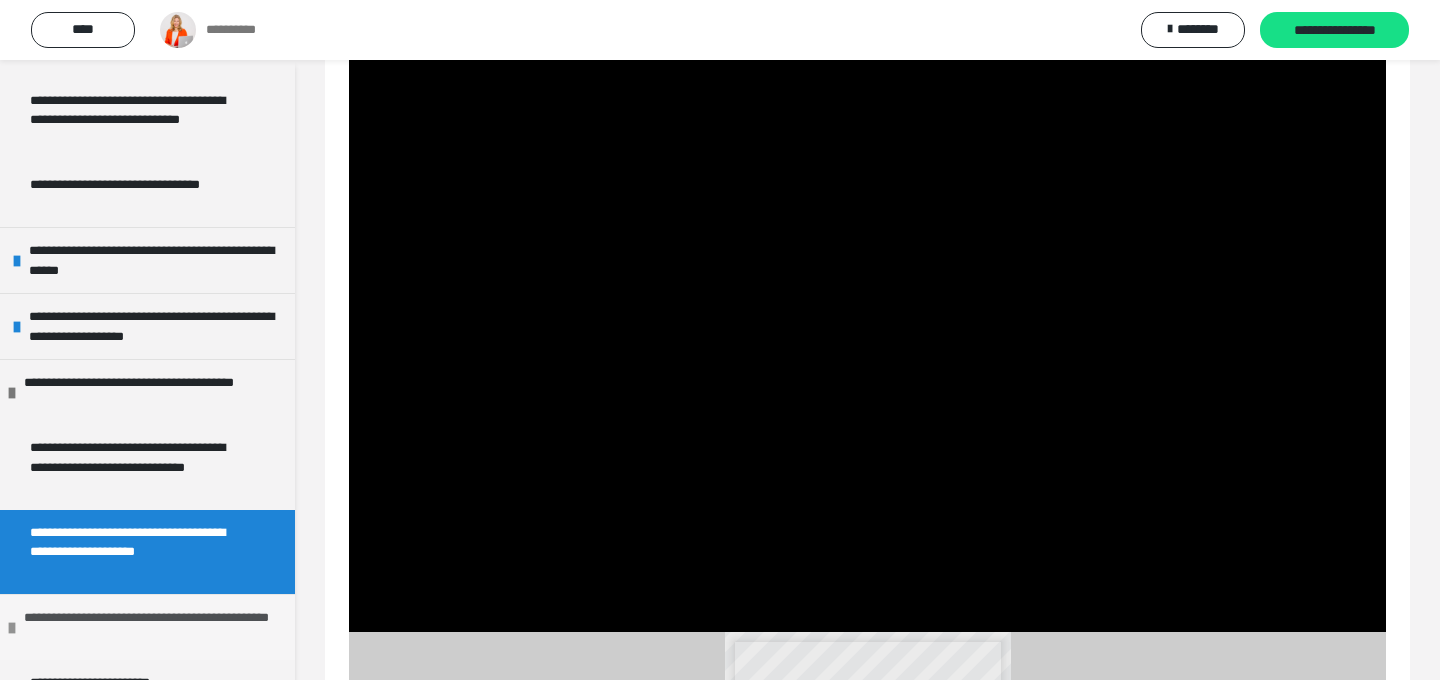 click on "**********" at bounding box center [152, 627] 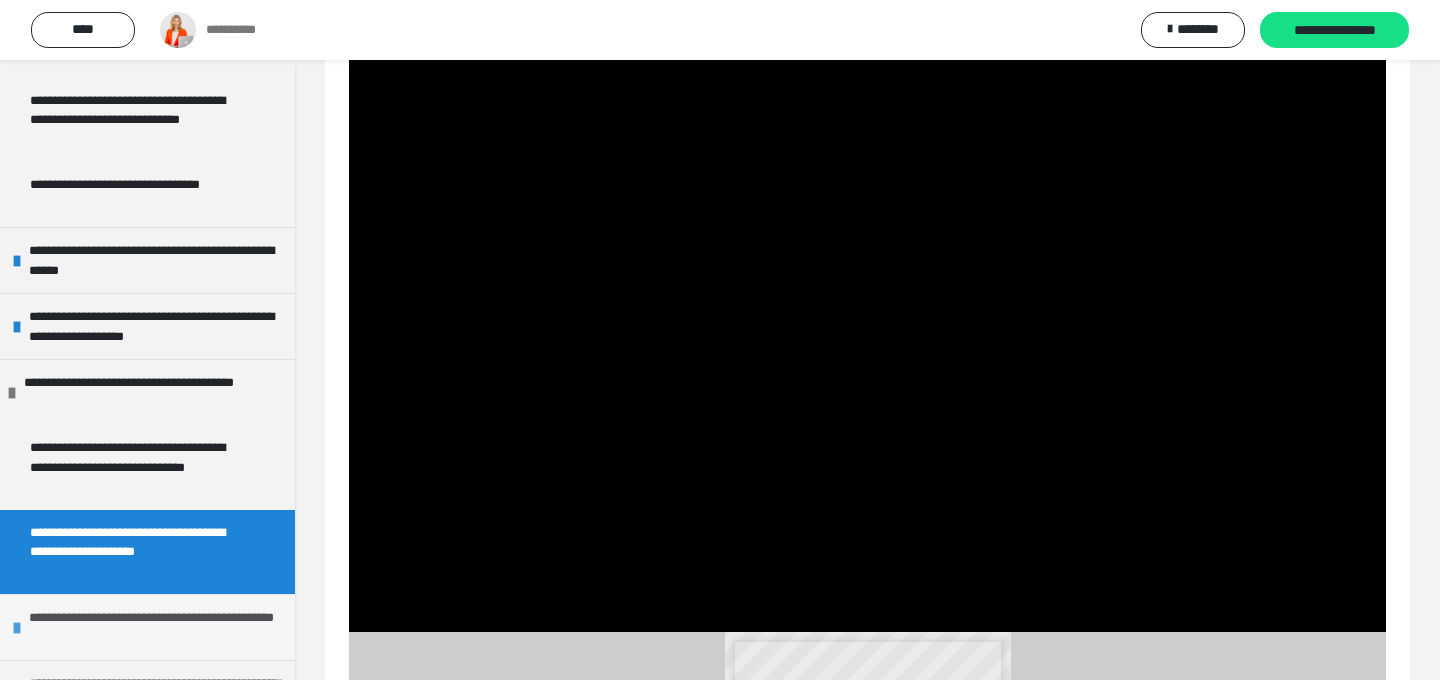 click on "**********" at bounding box center [157, 627] 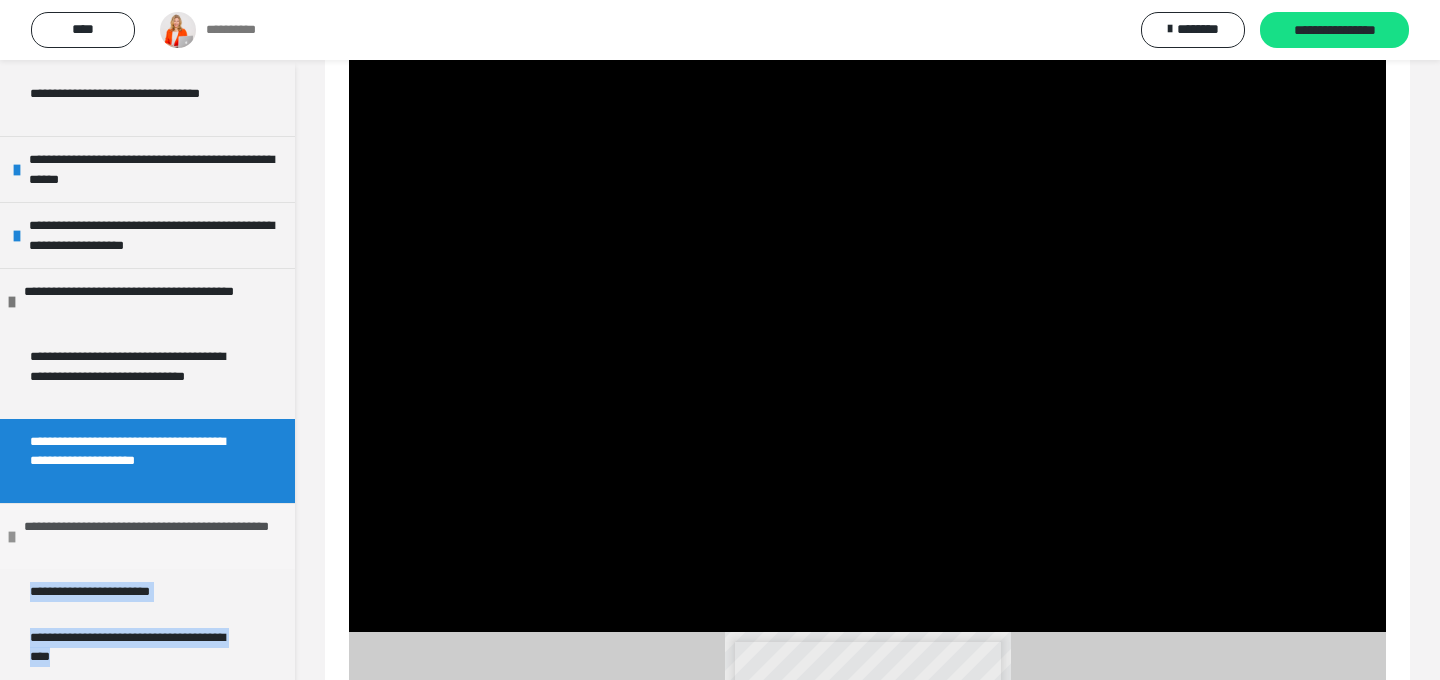 scroll, scrollTop: 368, scrollLeft: 0, axis: vertical 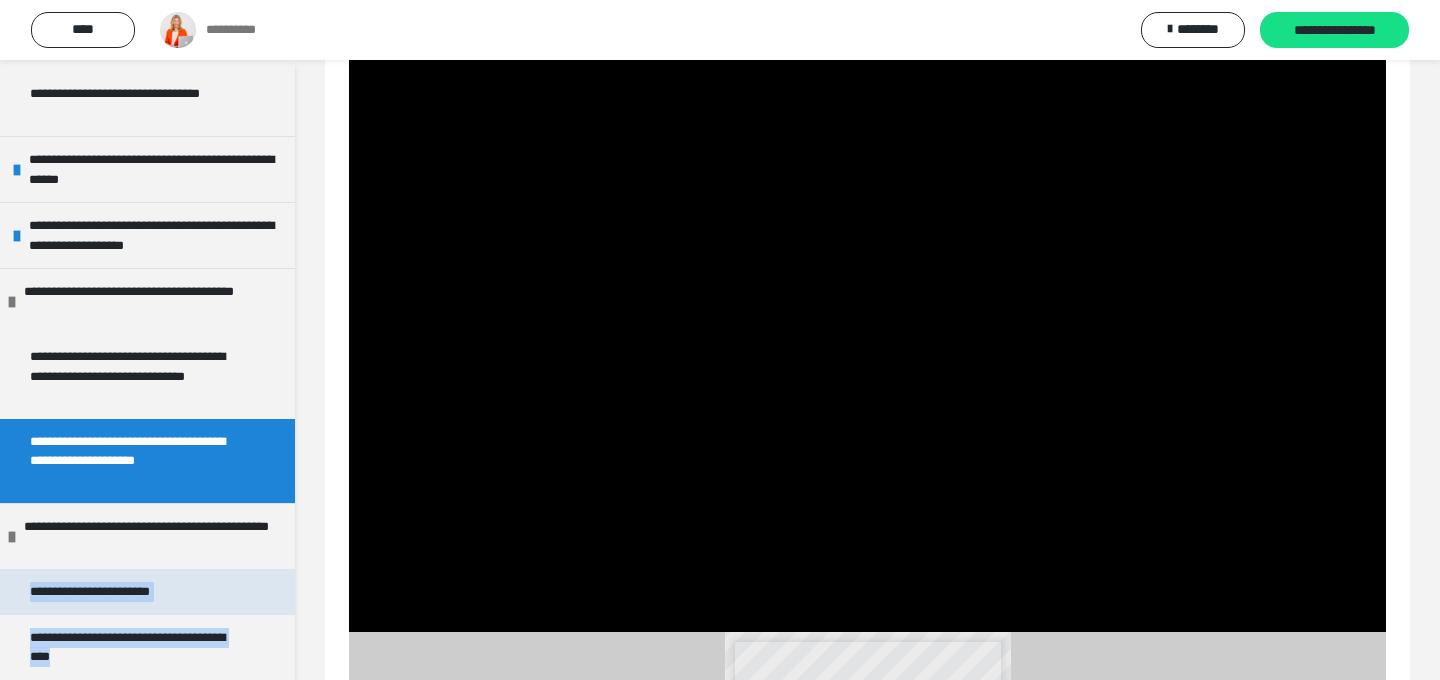 click on "**********" at bounding box center [114, 592] 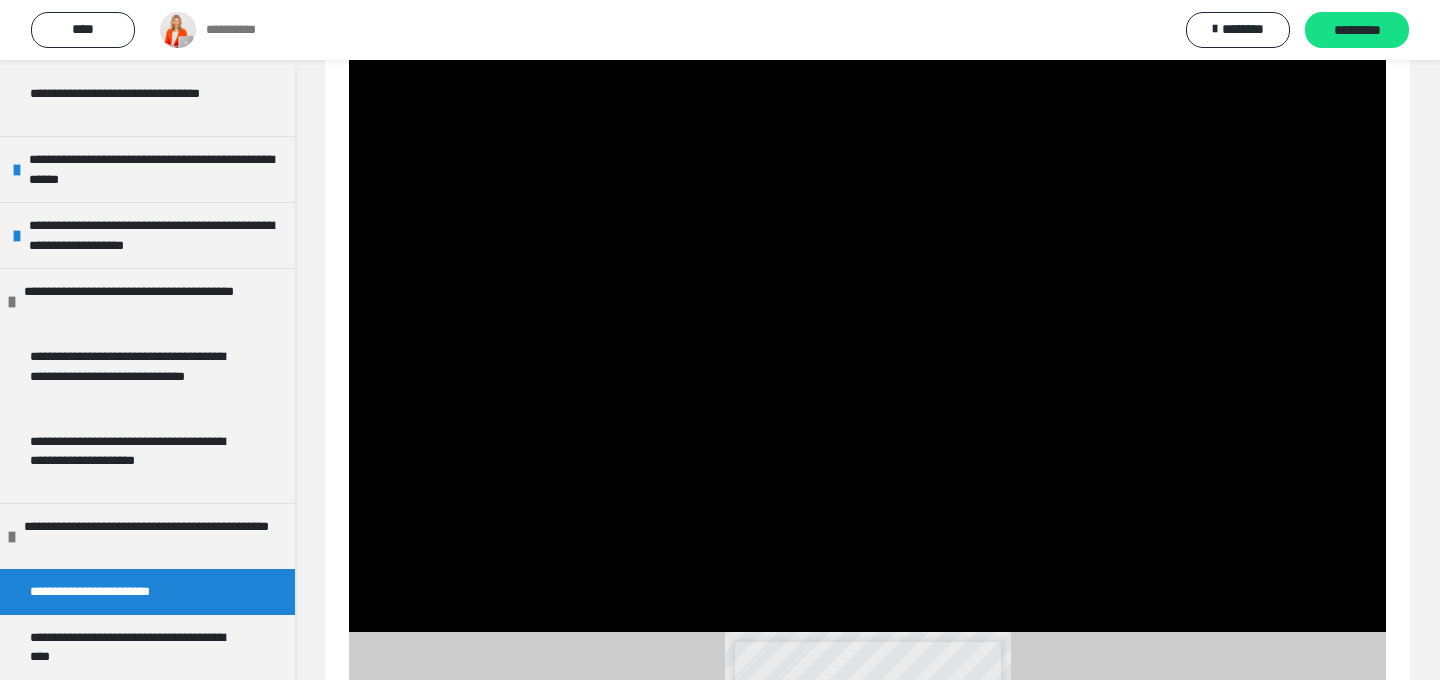 scroll, scrollTop: 60, scrollLeft: 0, axis: vertical 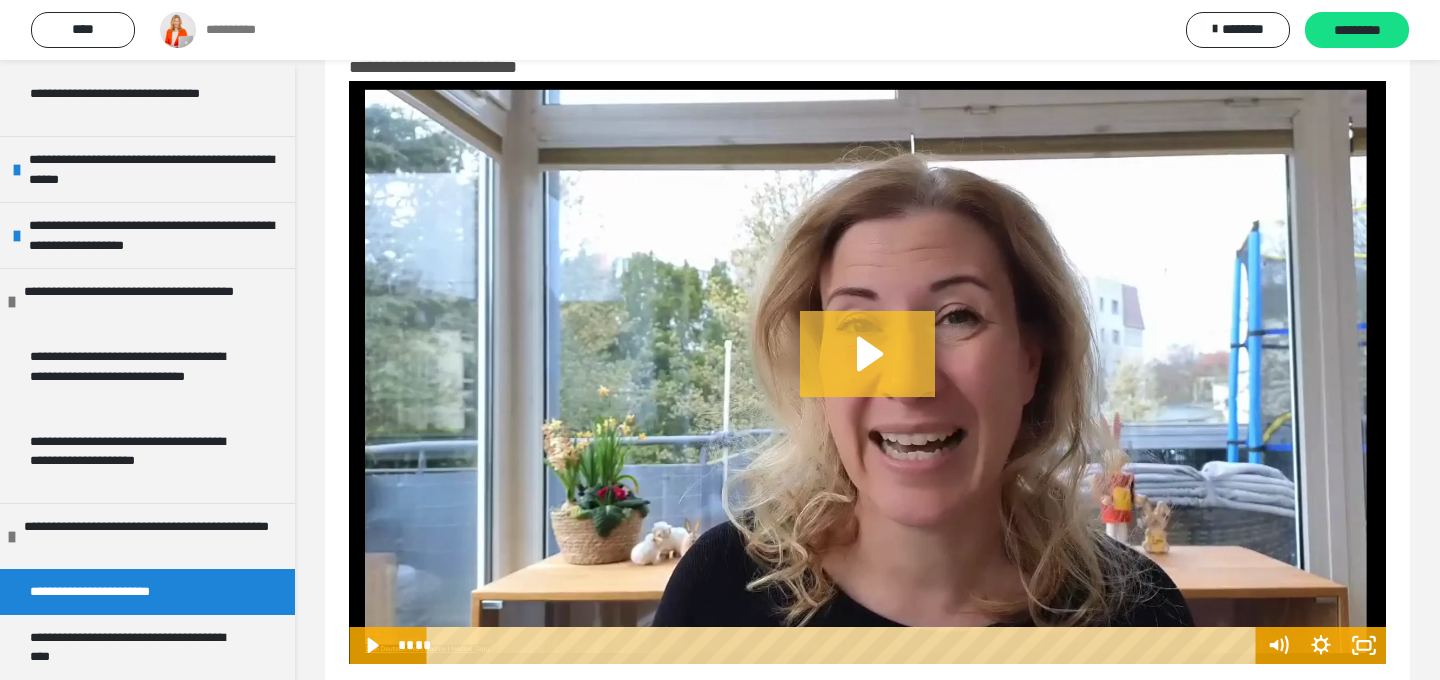 click 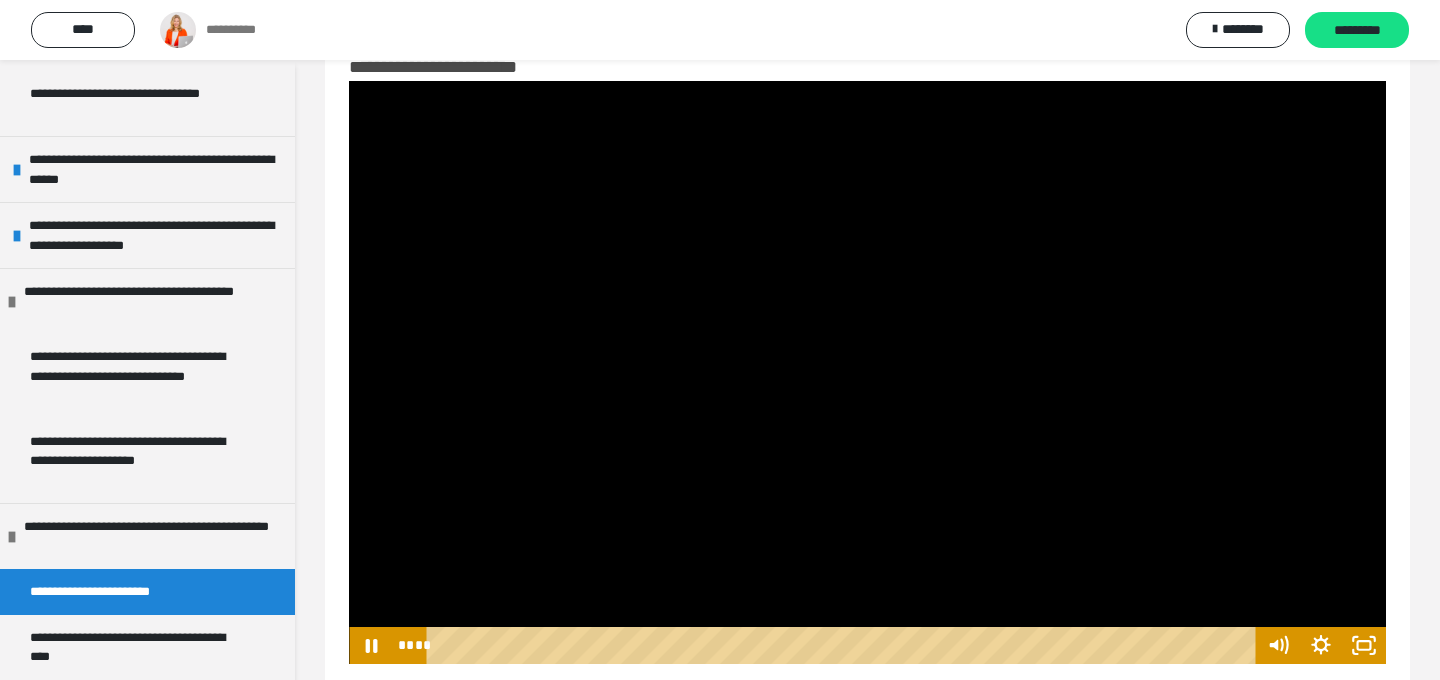 click 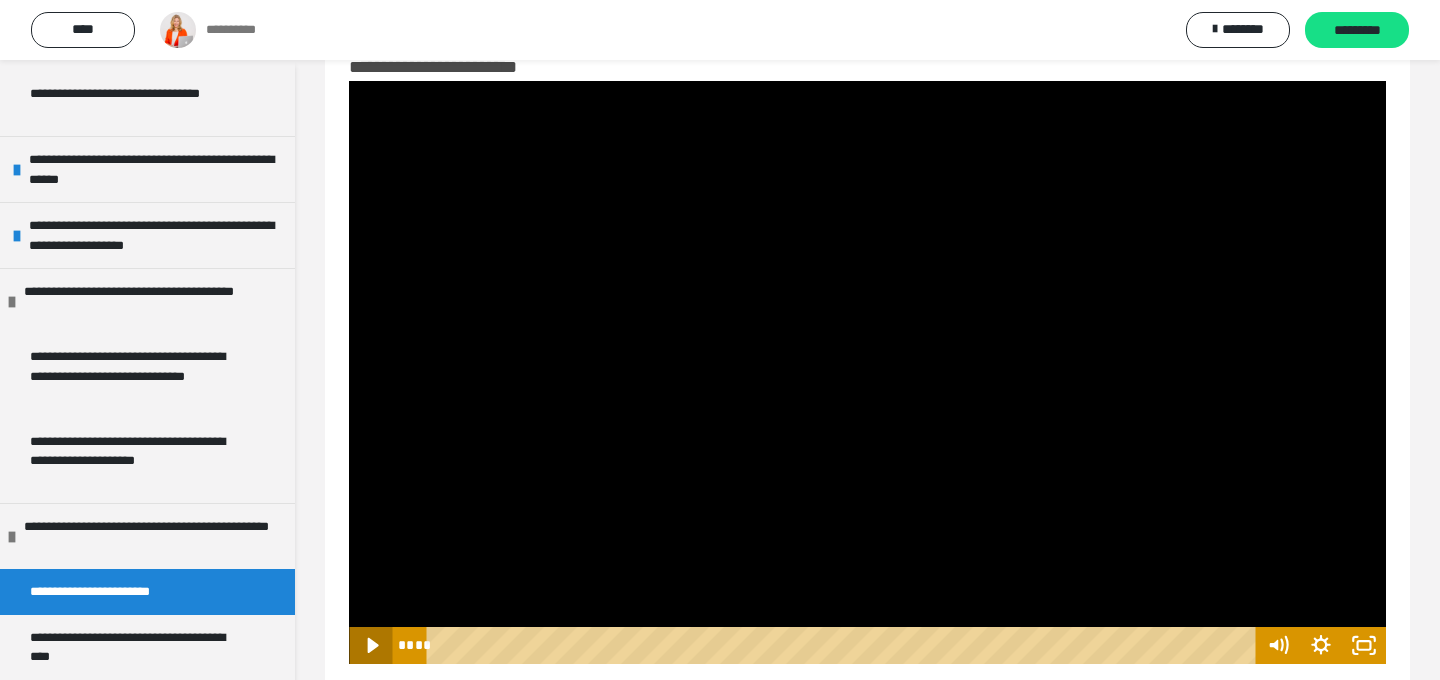 click 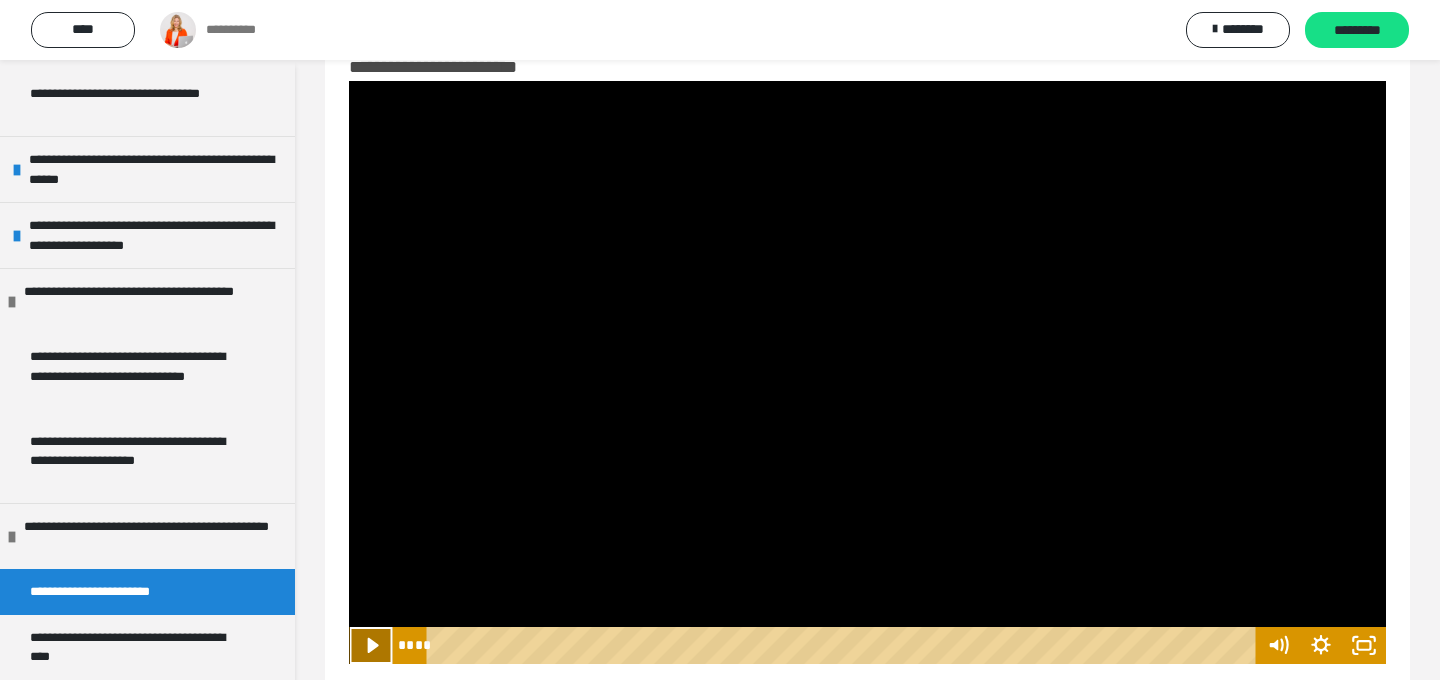 click 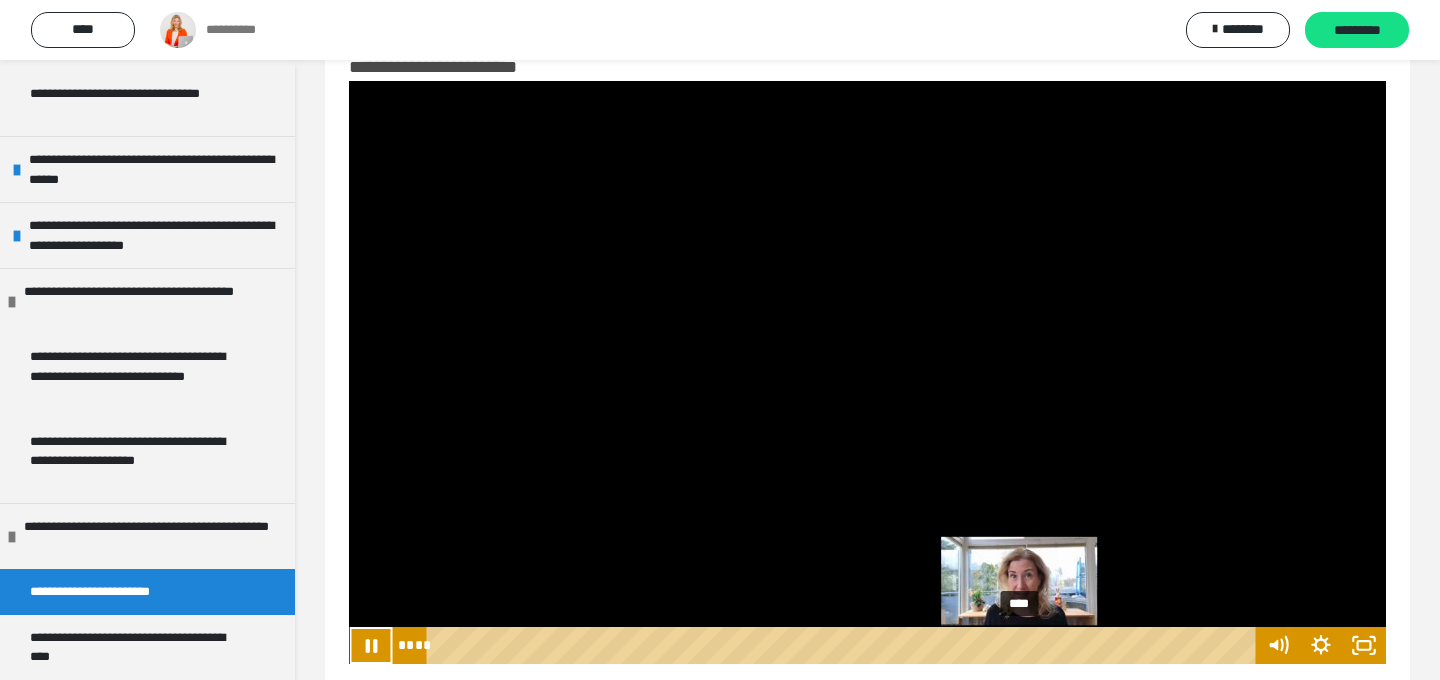 click on "****" at bounding box center [844, 645] 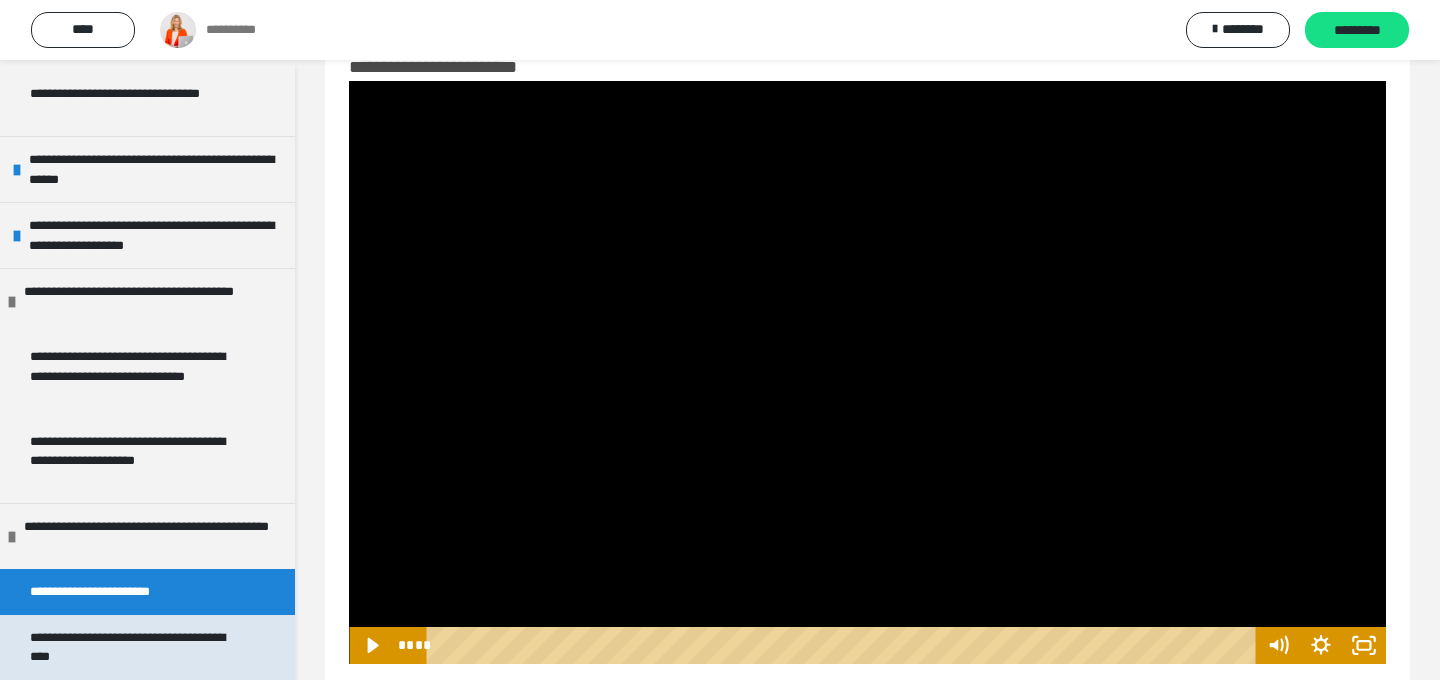 click on "**********" at bounding box center (139, 647) 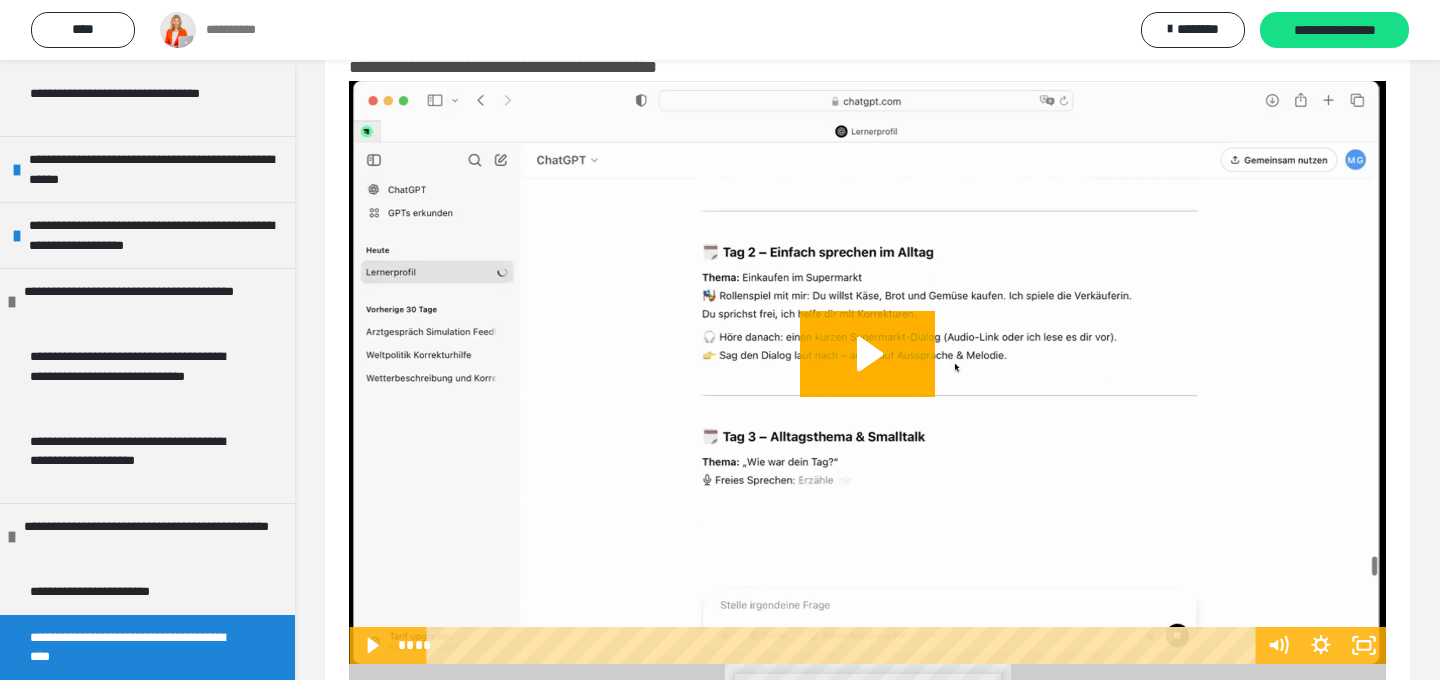 click at bounding box center (867, 372) 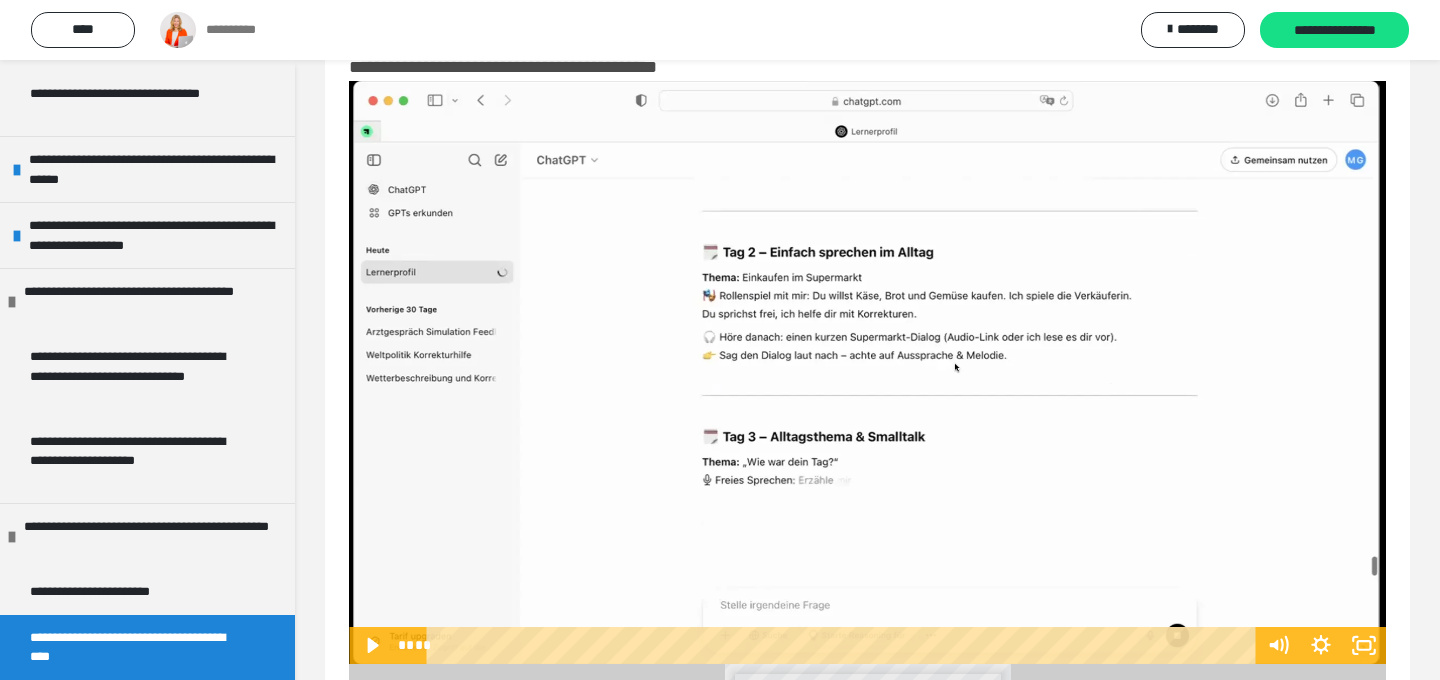 click at bounding box center [867, 372] 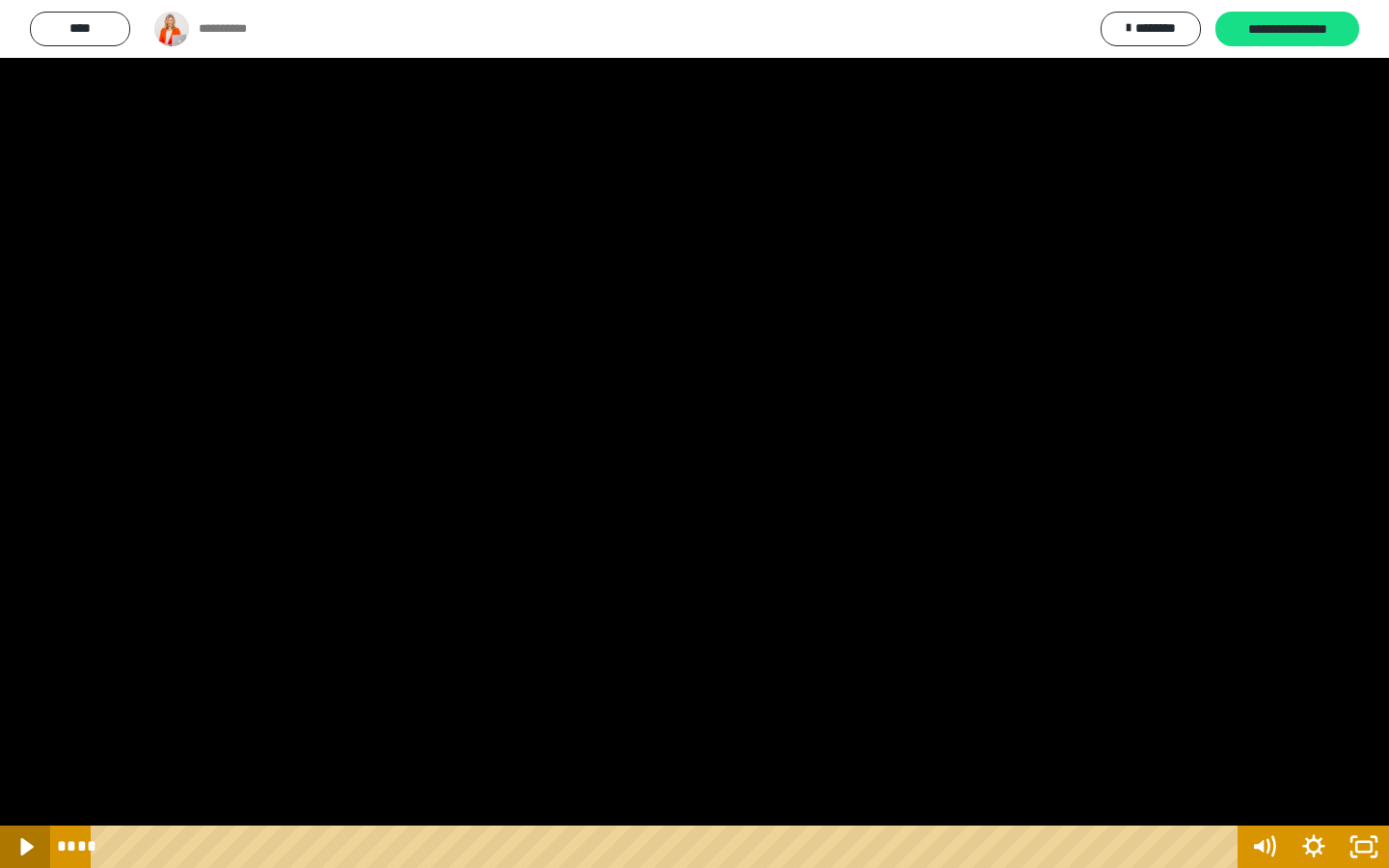 click 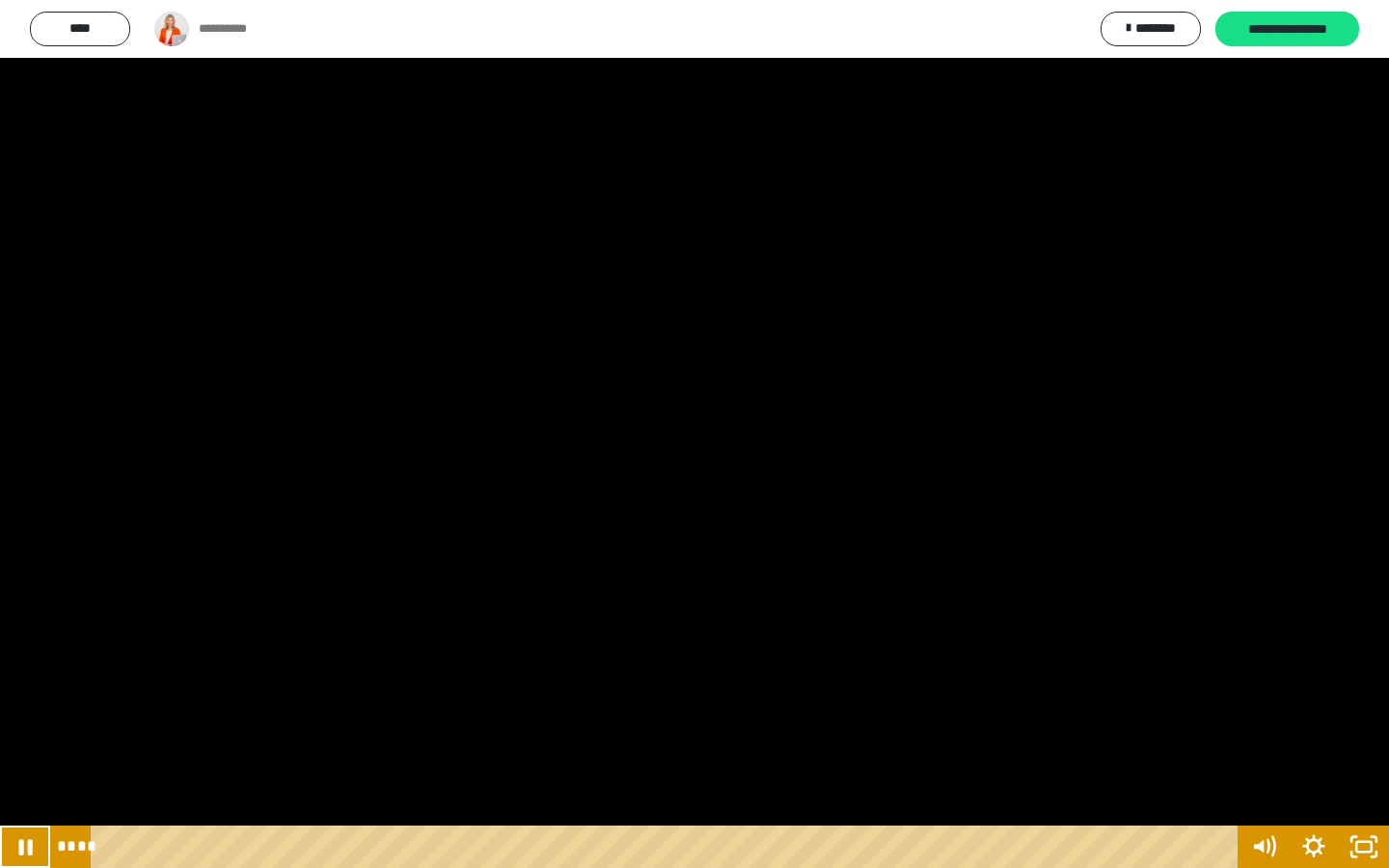 click at bounding box center (694, 434) 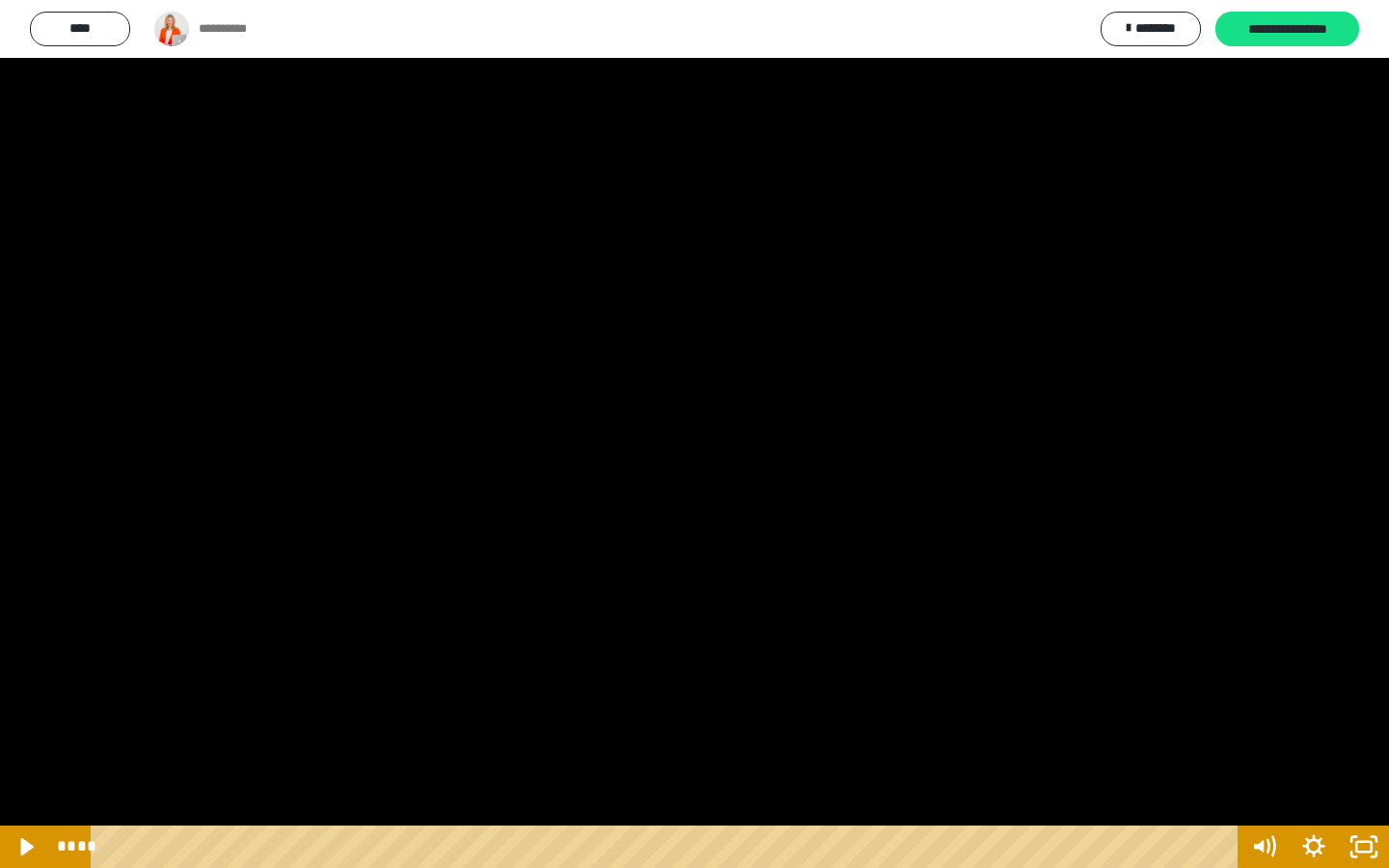 click at bounding box center (694, 434) 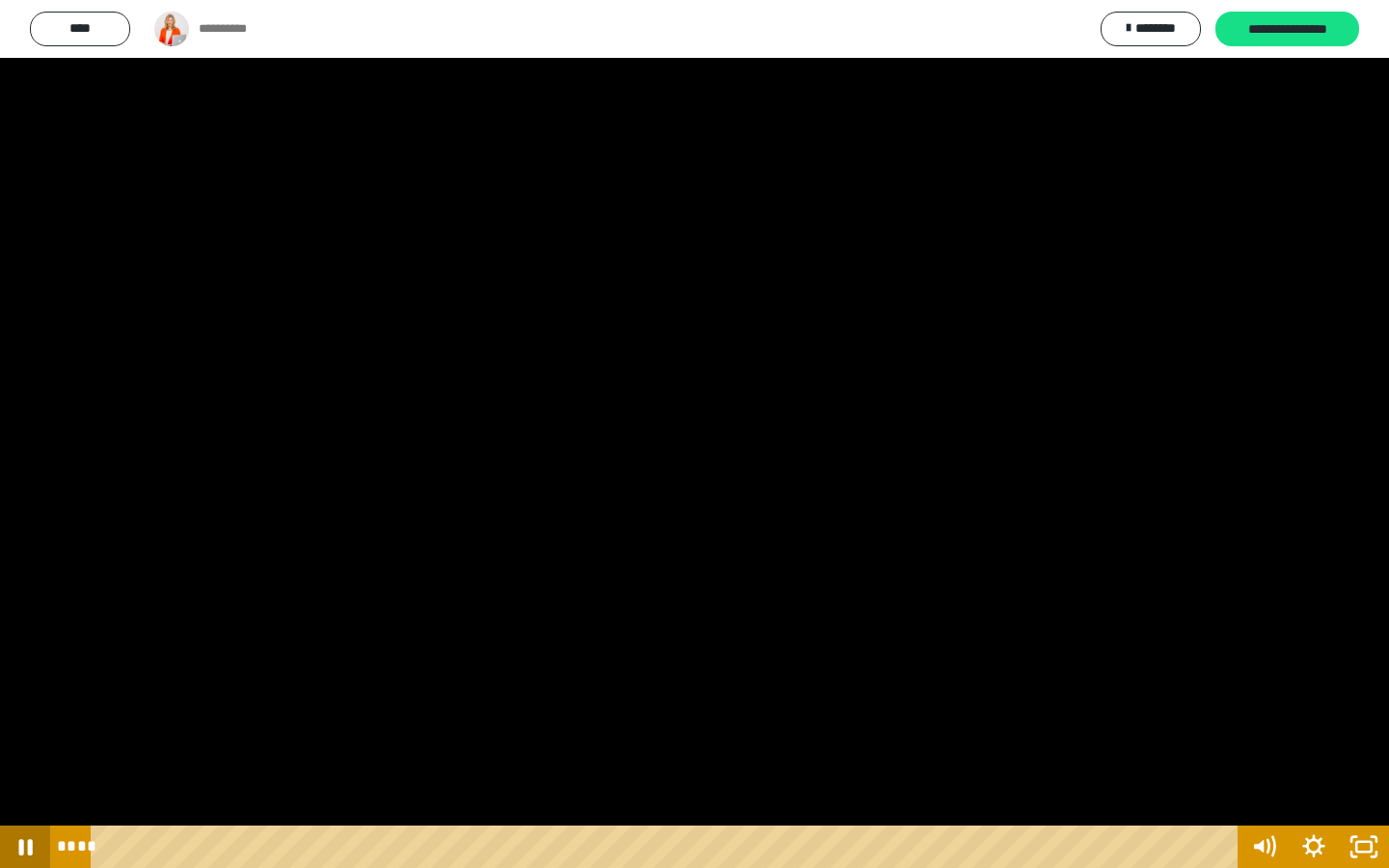 click 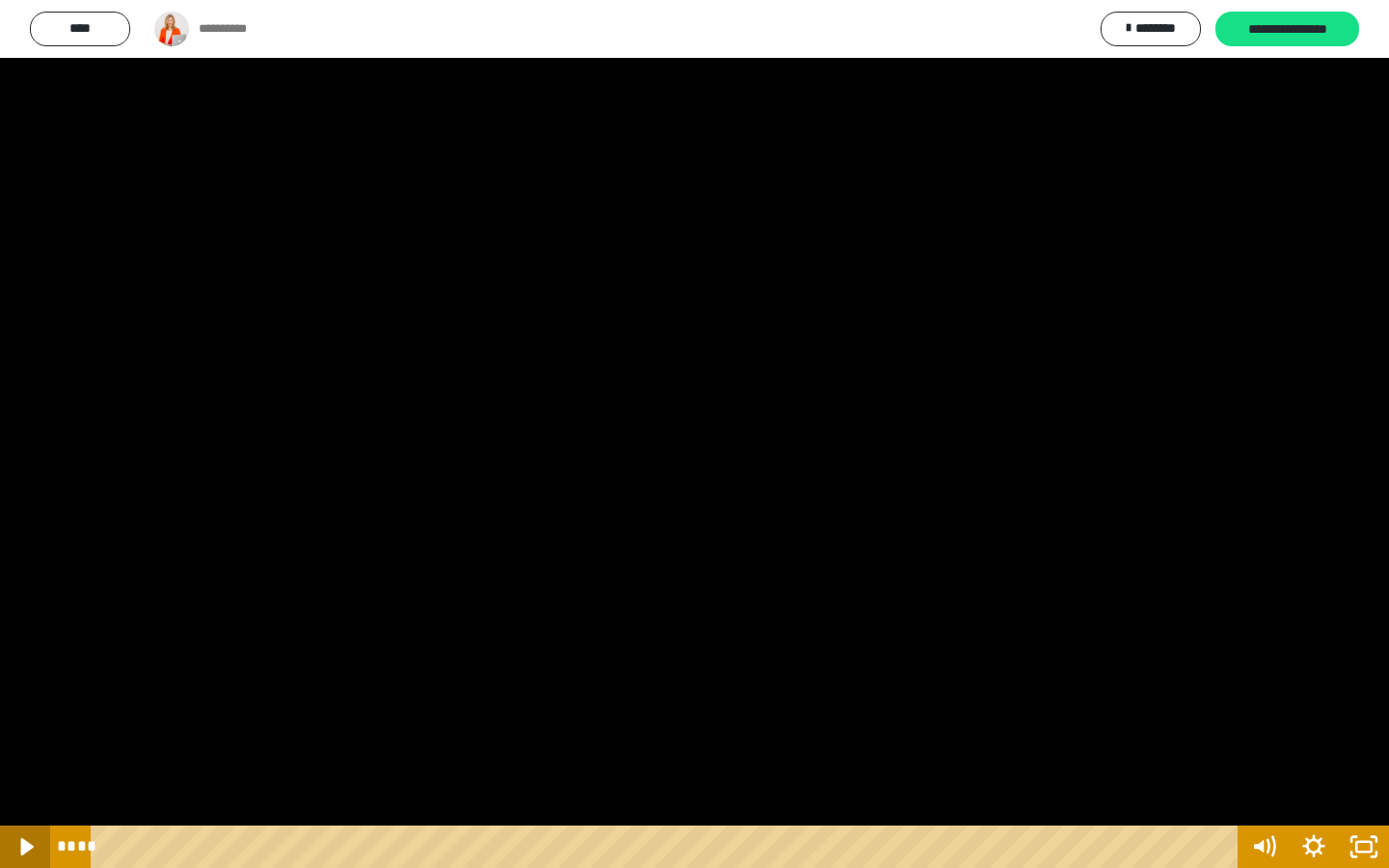 click 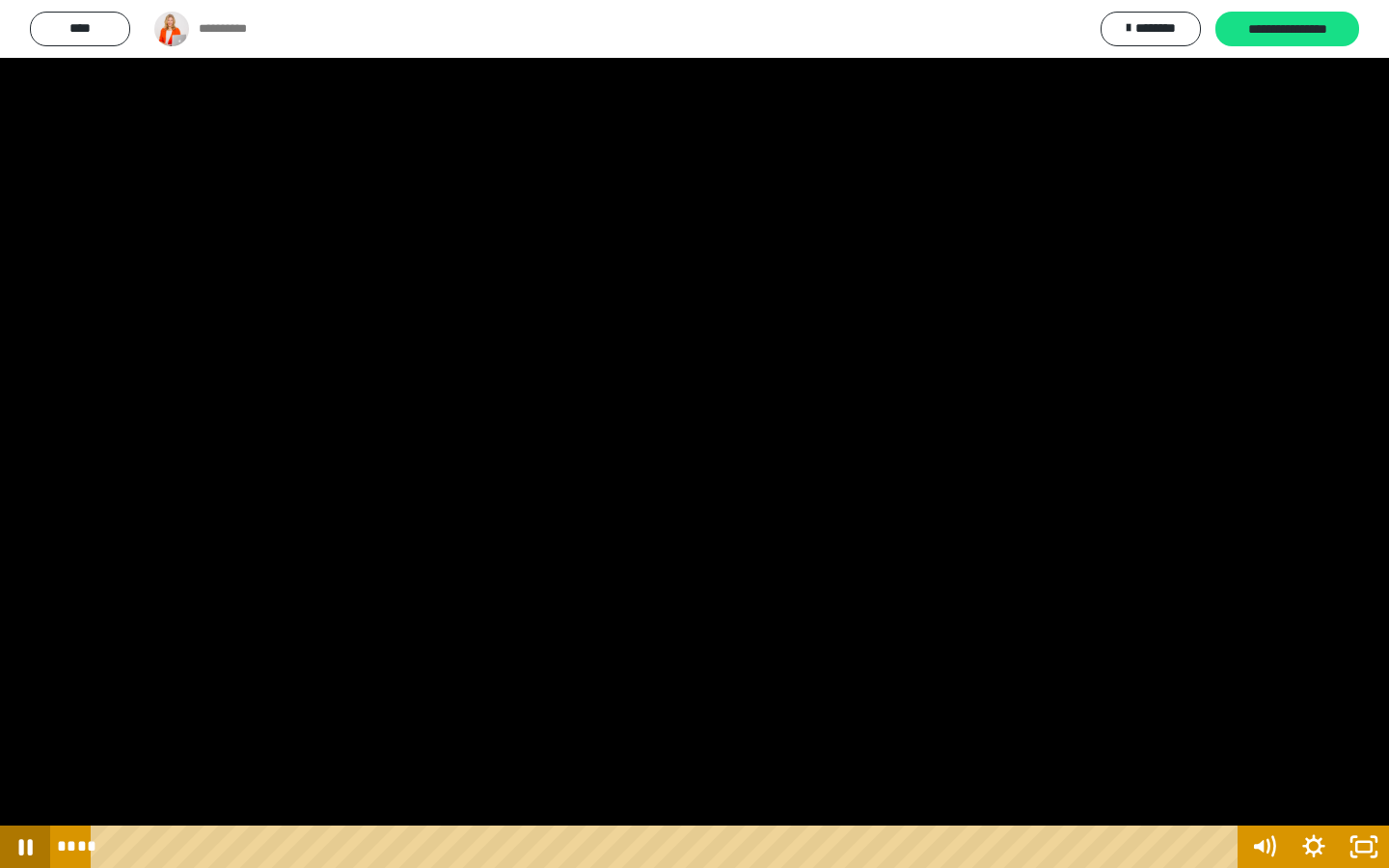click 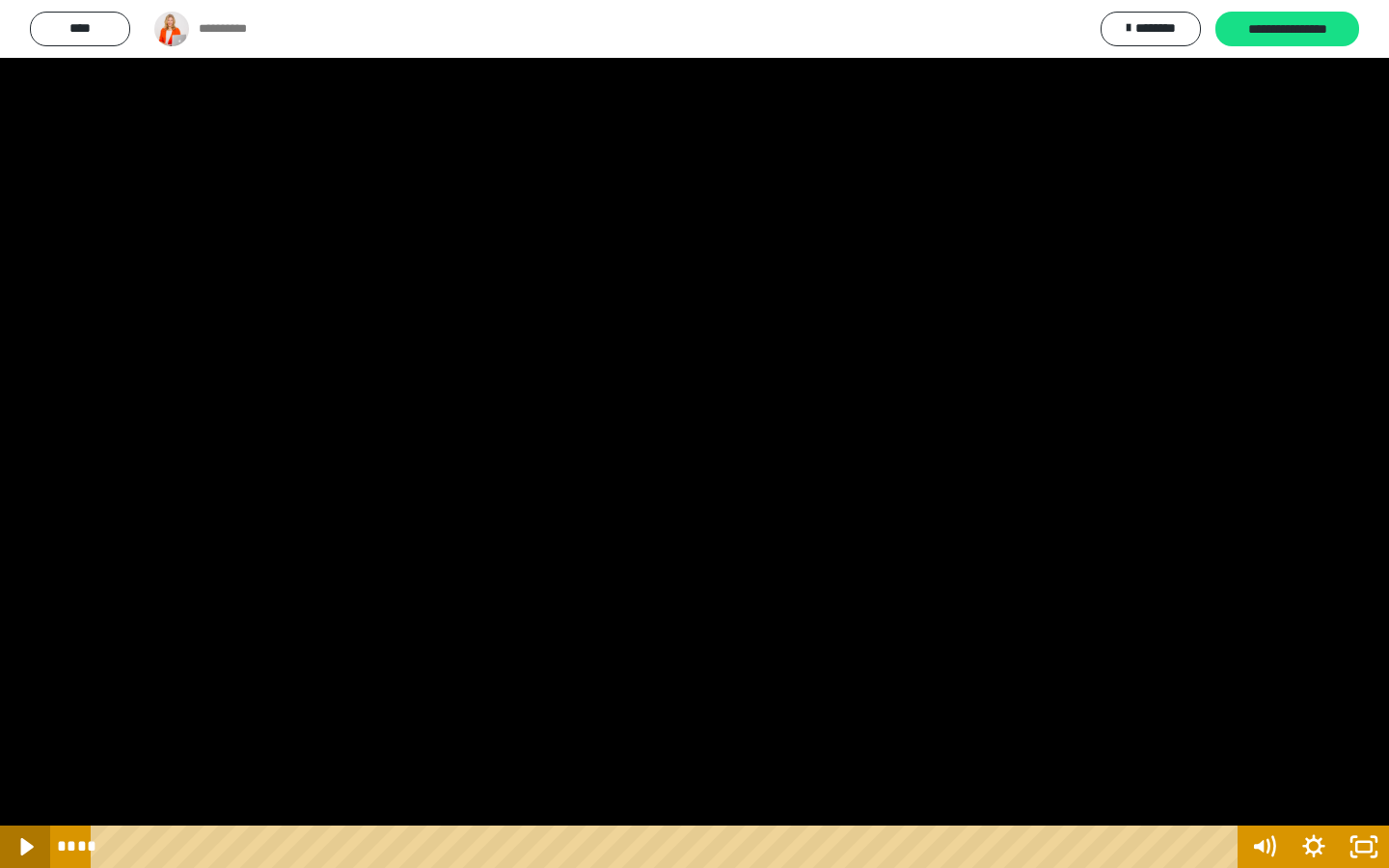 click 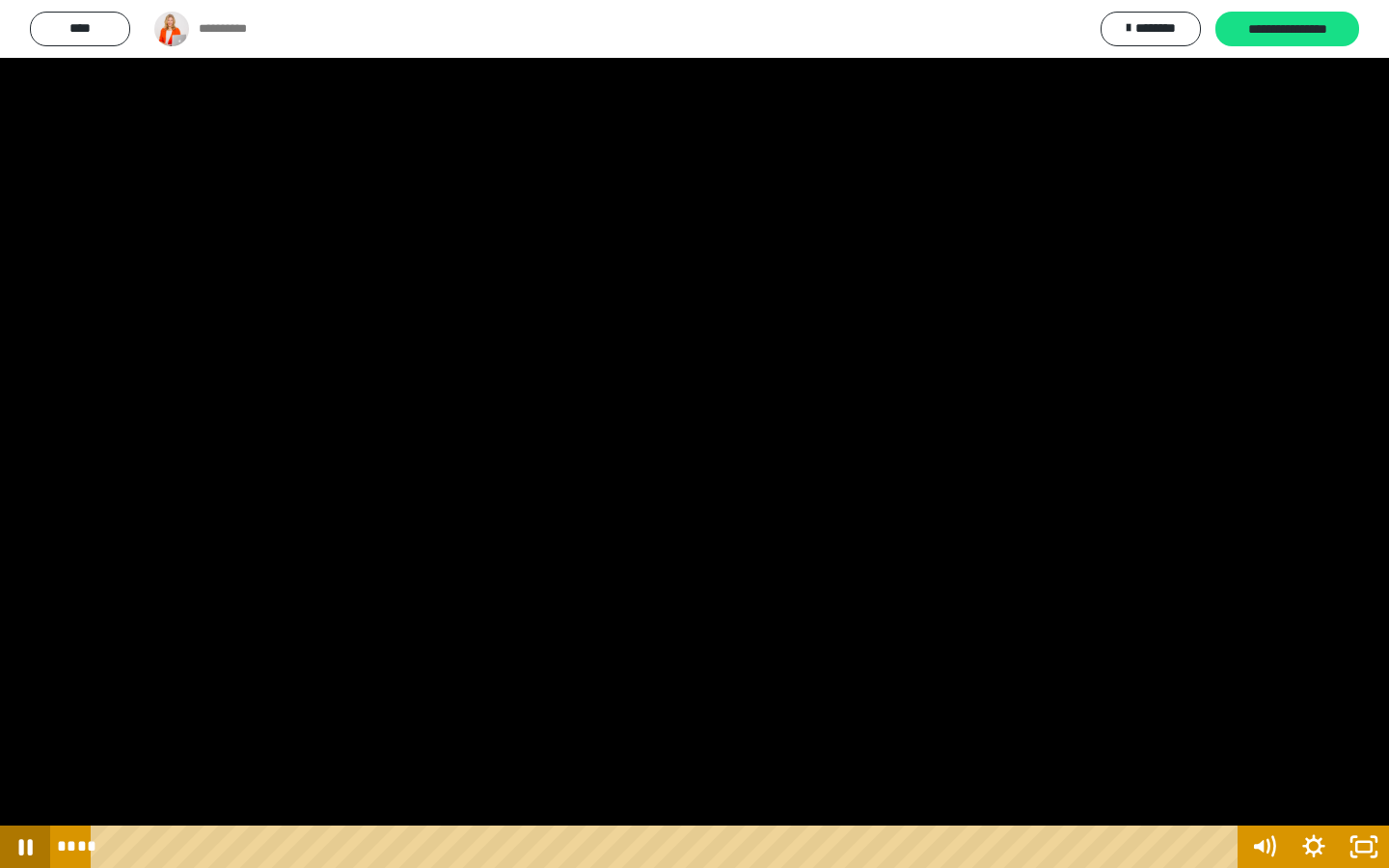 click 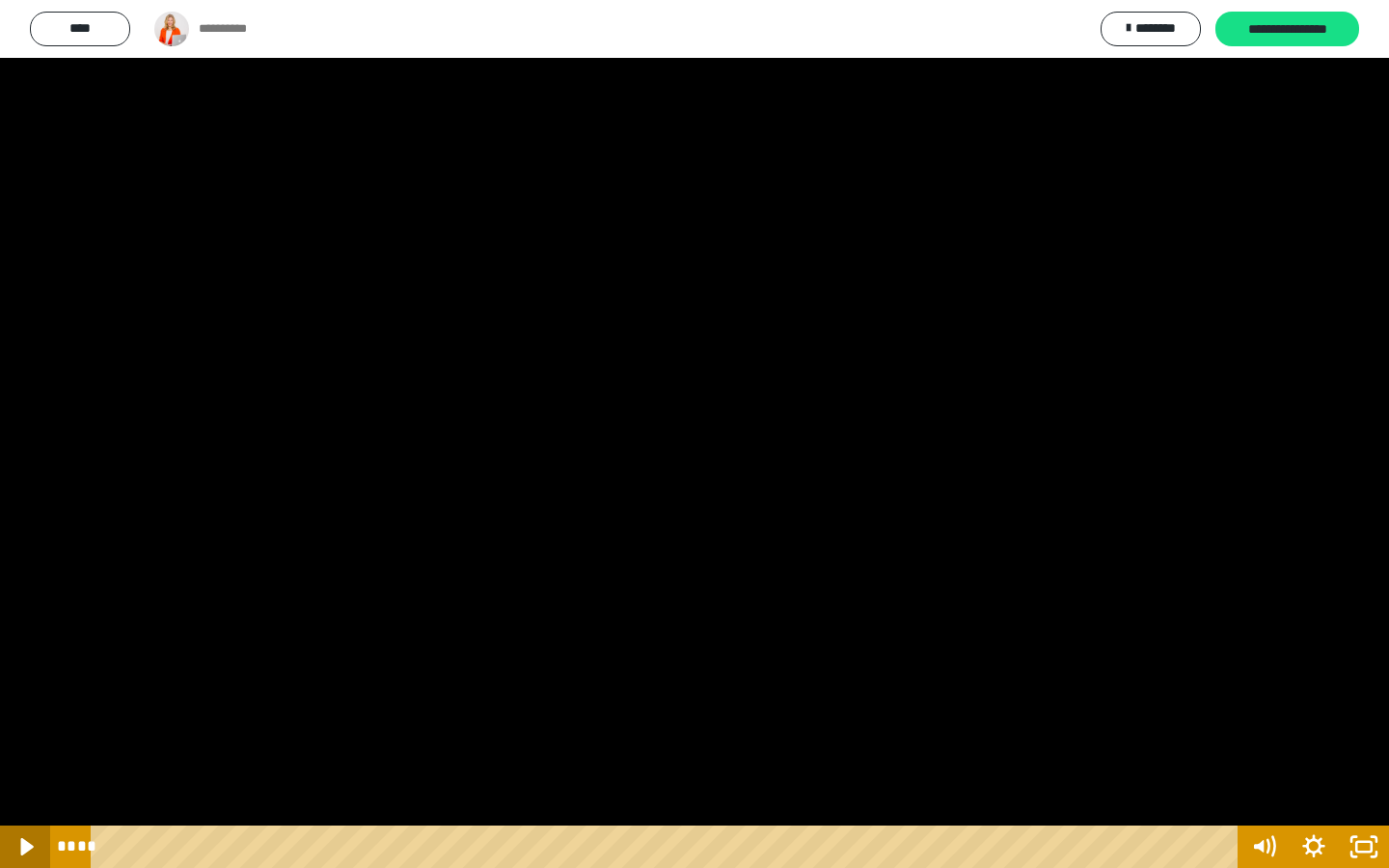 click 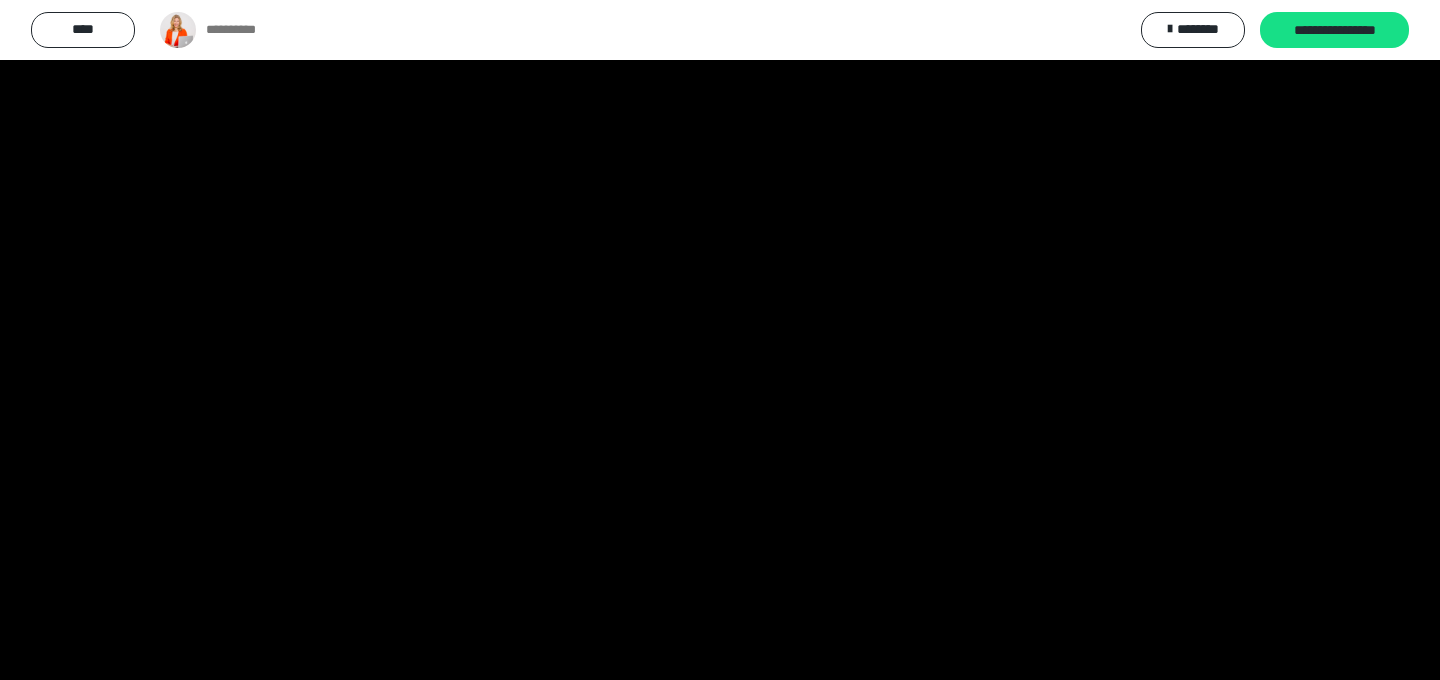 scroll, scrollTop: 454, scrollLeft: 0, axis: vertical 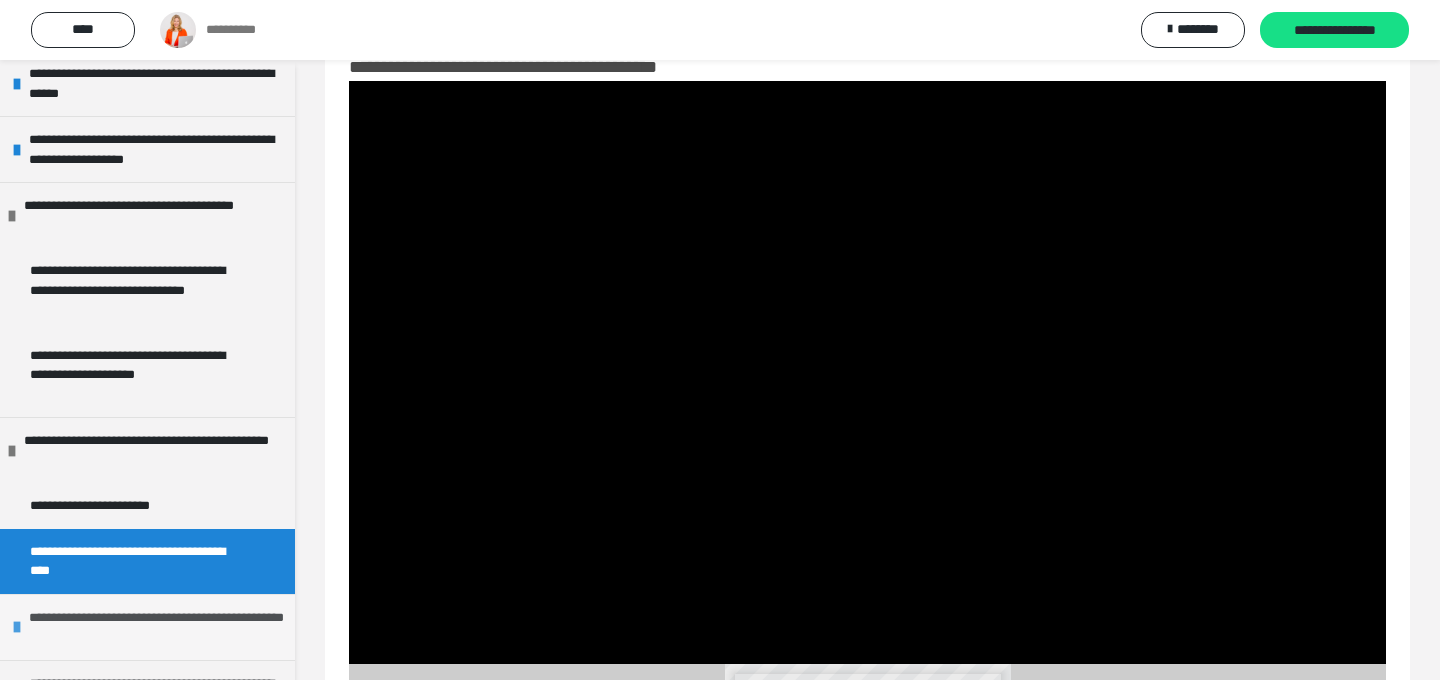 click on "**********" at bounding box center [157, 627] 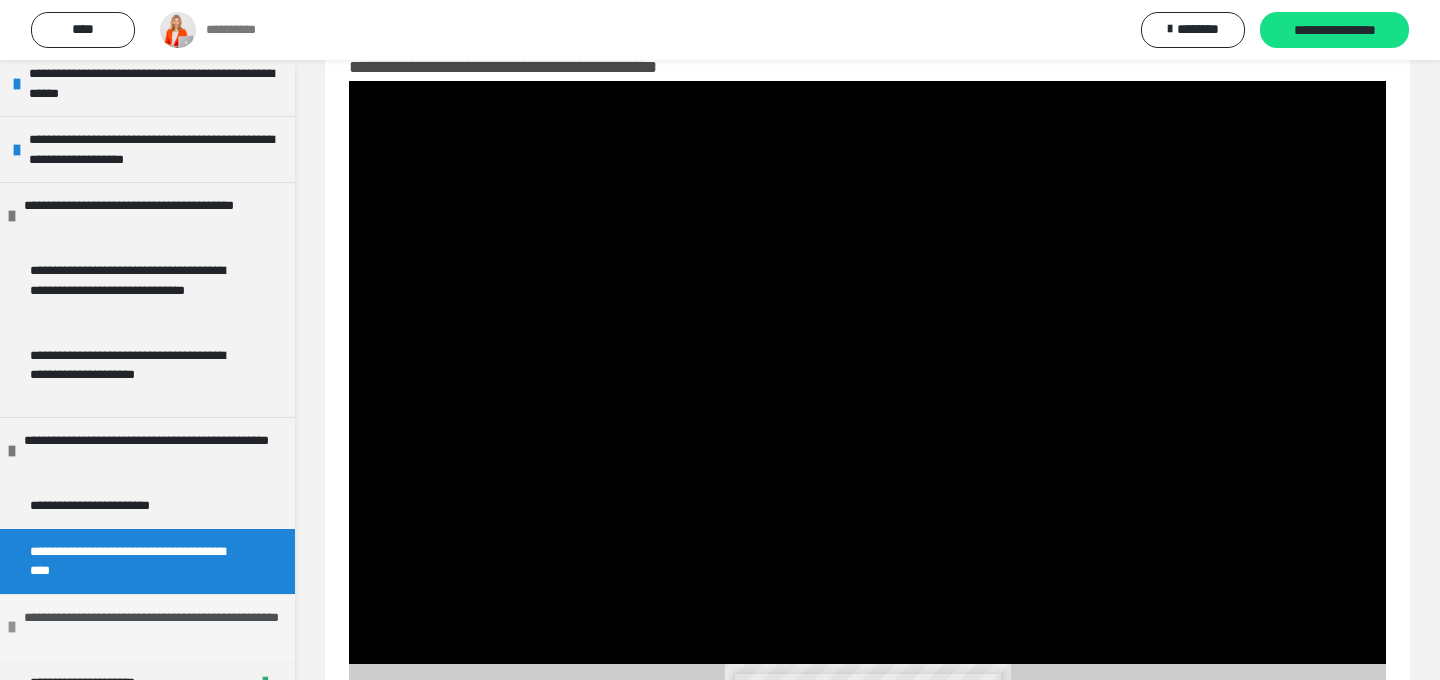 click at bounding box center [12, 627] 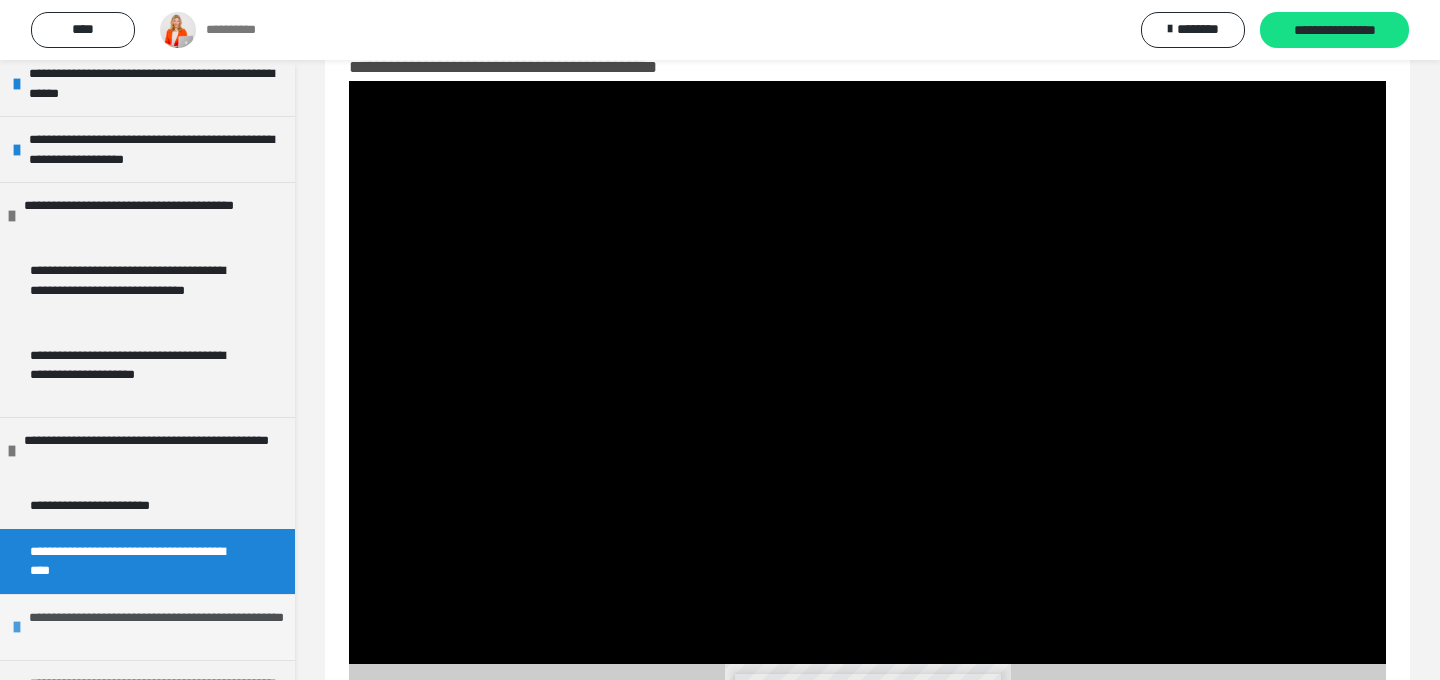 click at bounding box center [17, 627] 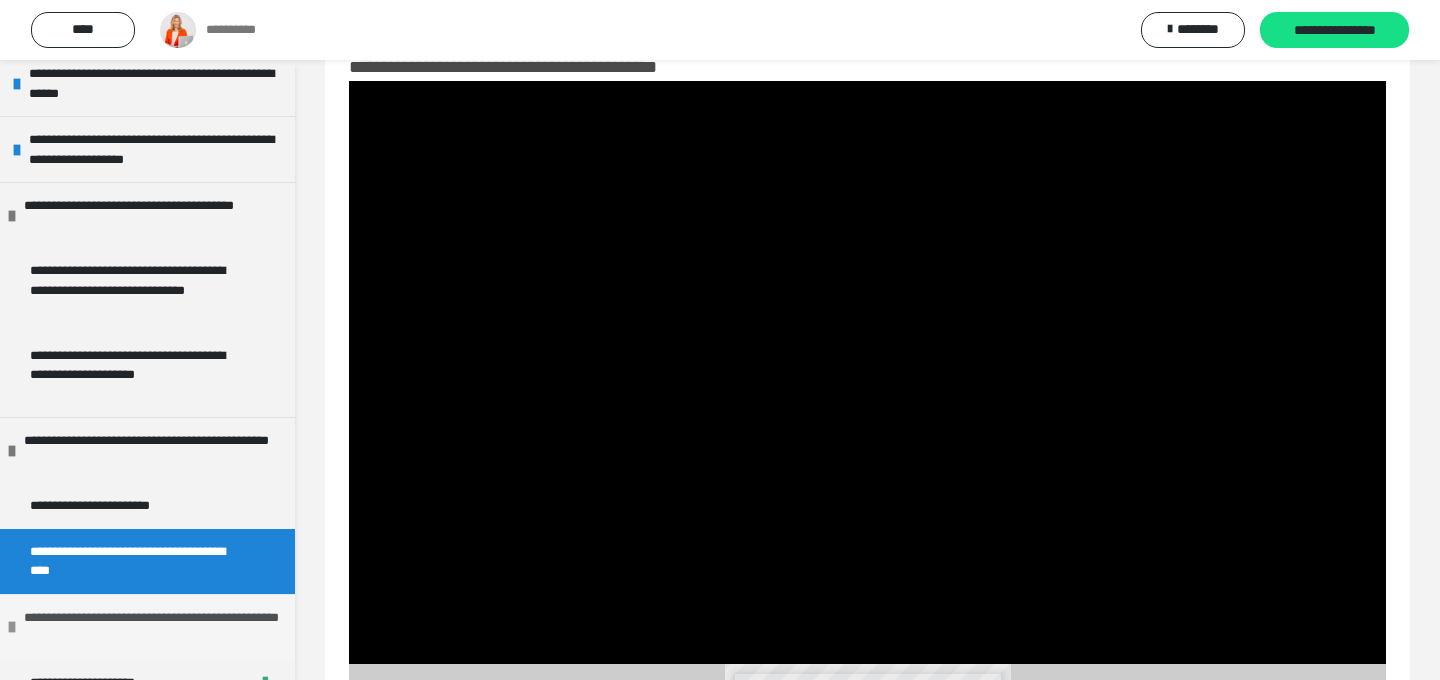 click at bounding box center (12, 627) 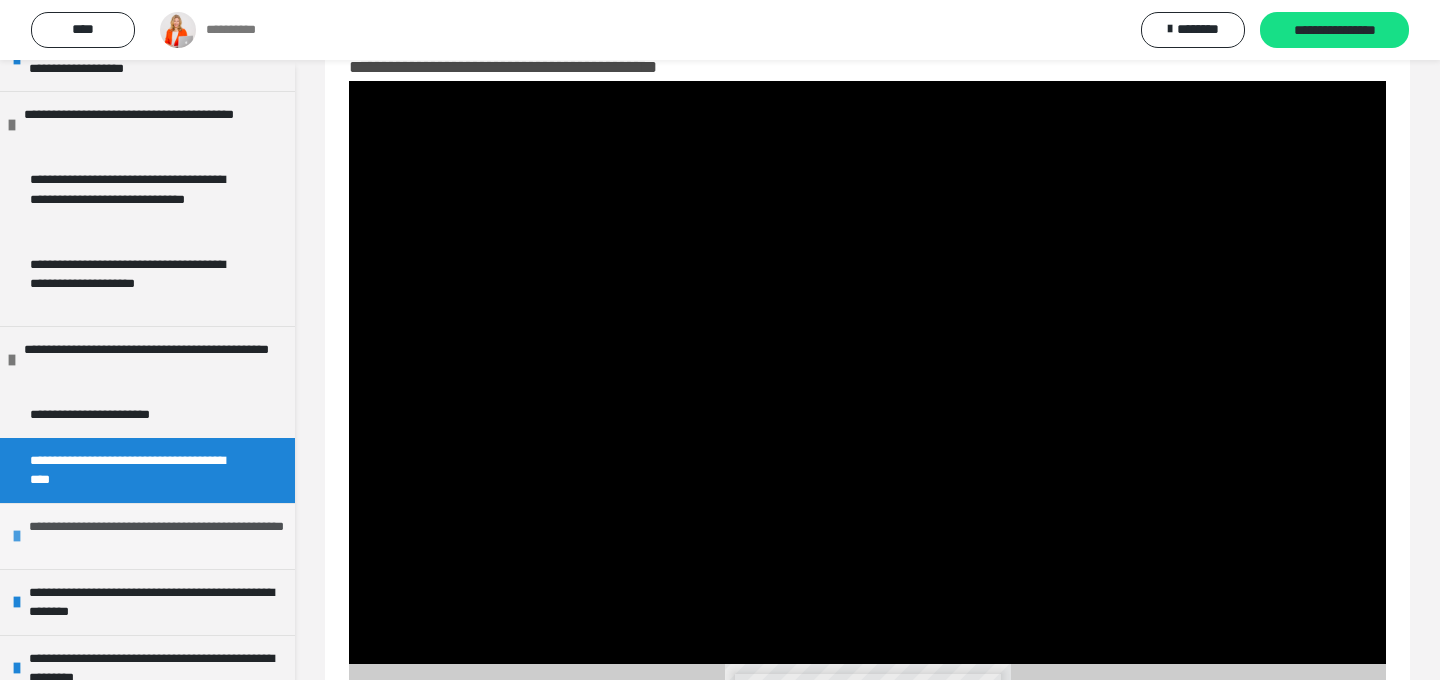 scroll, scrollTop: 546, scrollLeft: 0, axis: vertical 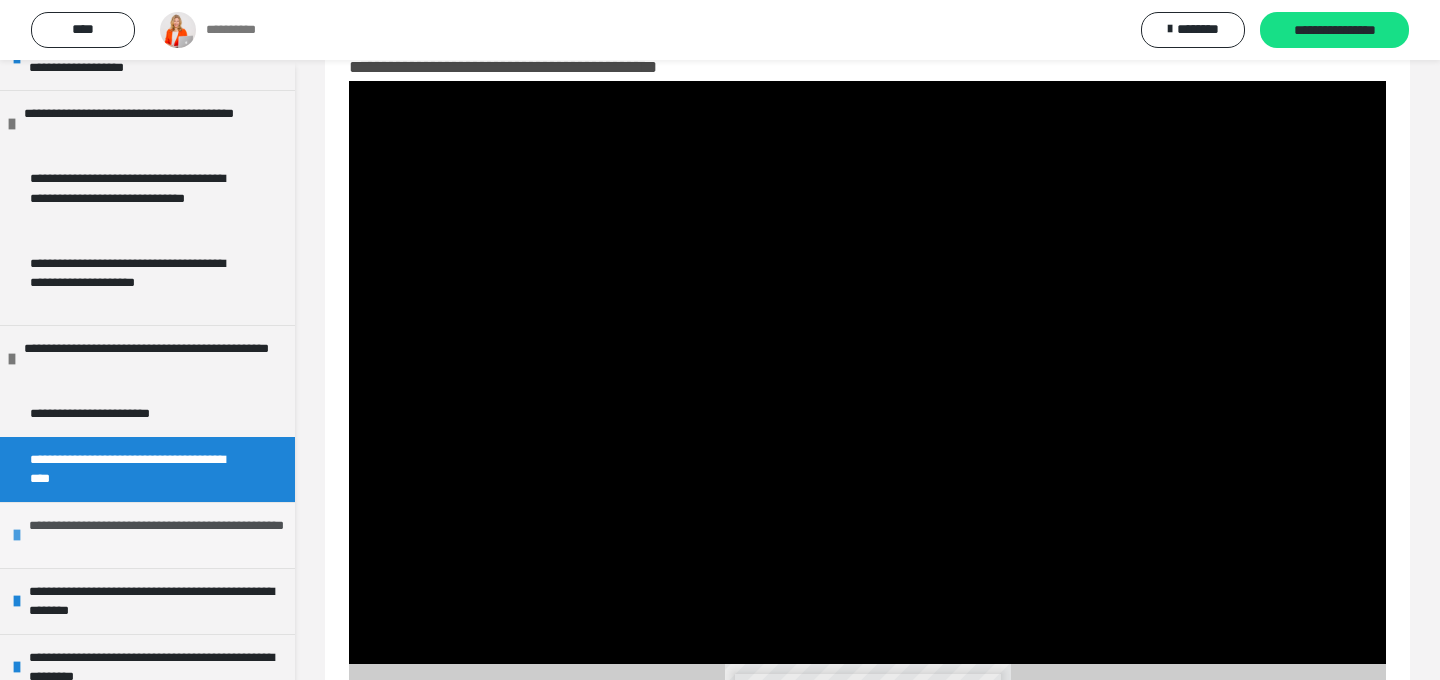 click on "**********" at bounding box center [157, 535] 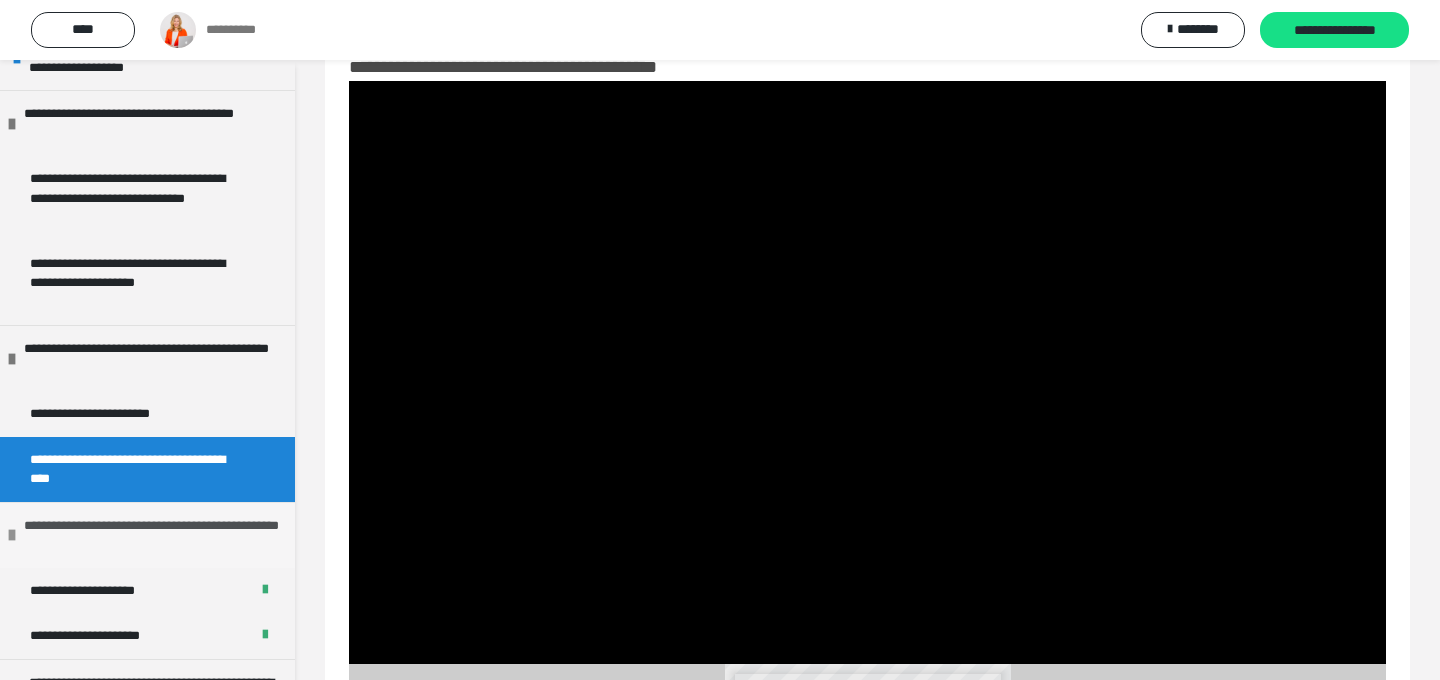 click on "**********" at bounding box center [152, 535] 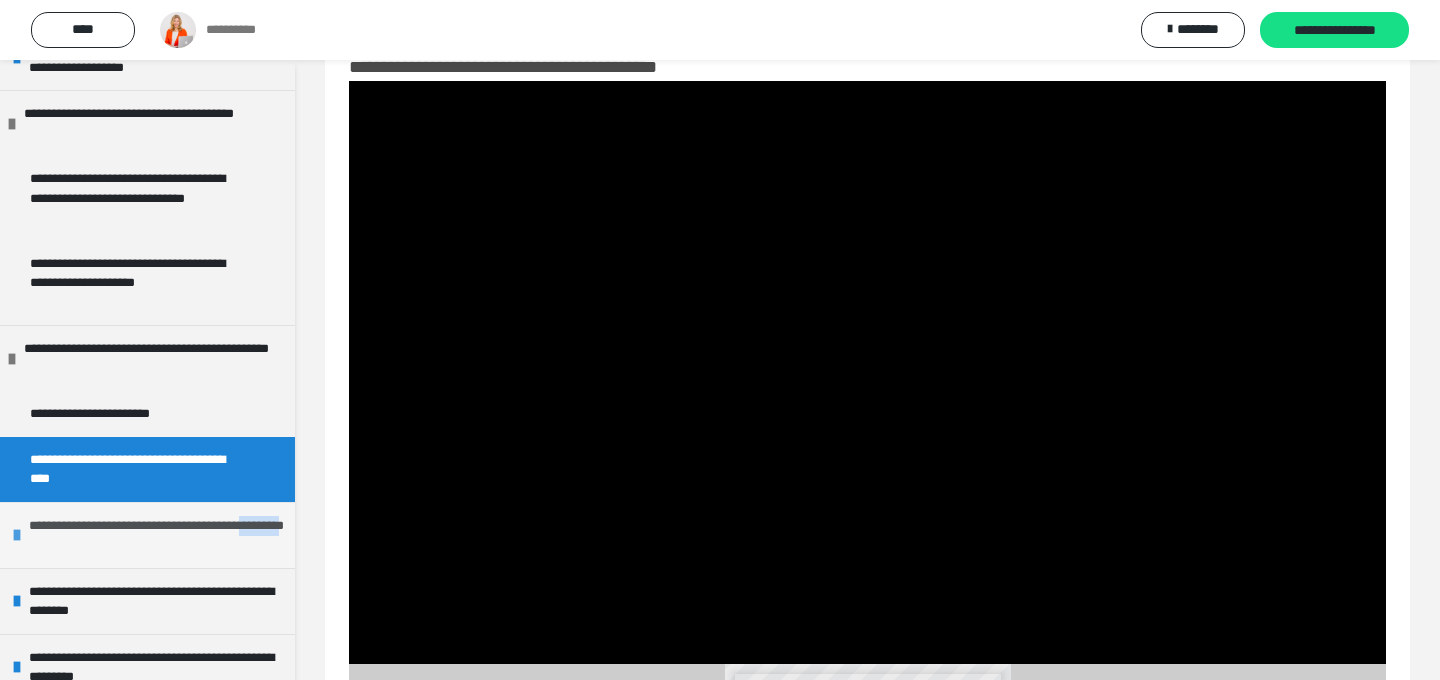 click on "**********" at bounding box center (157, 535) 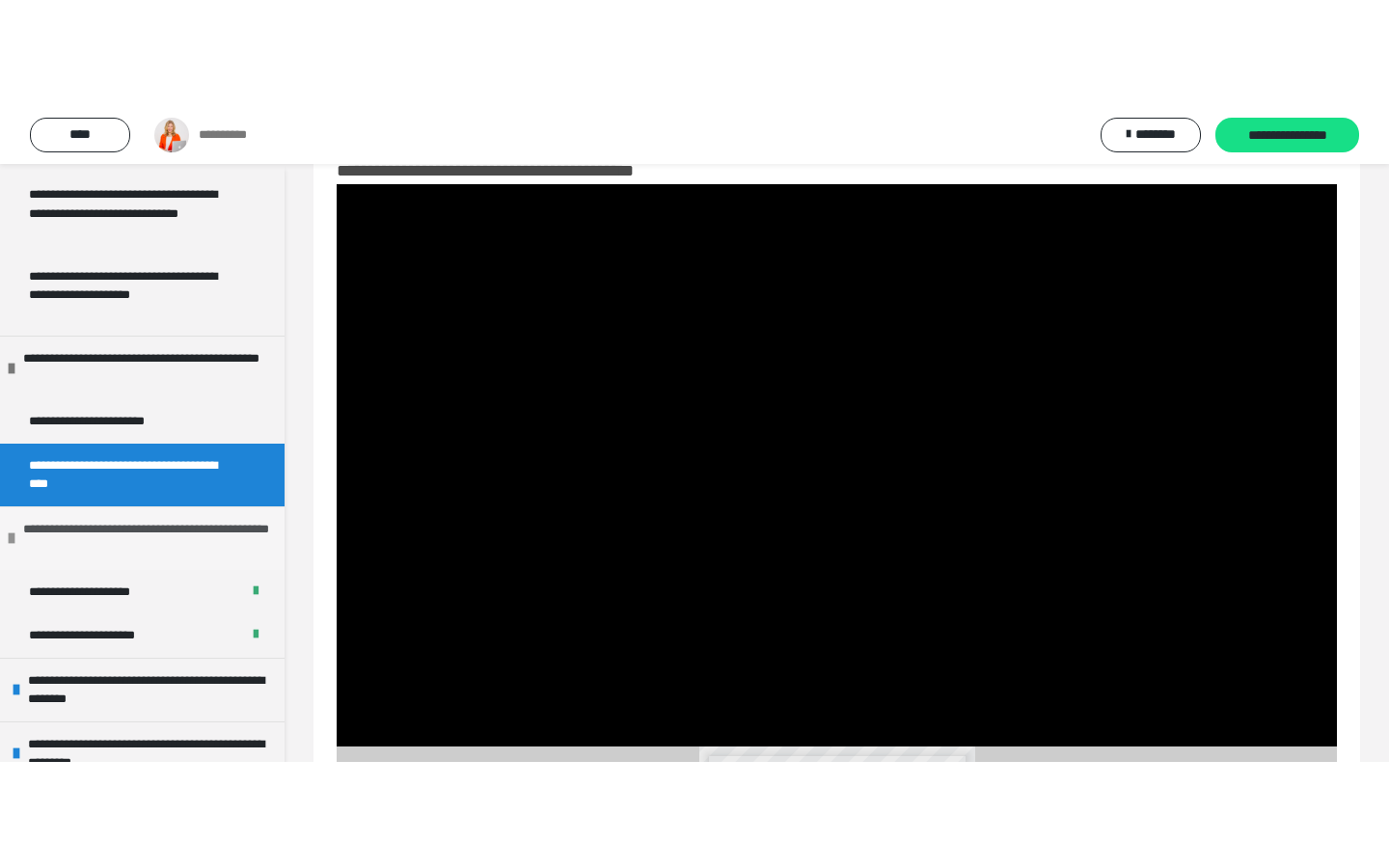 scroll, scrollTop: 605, scrollLeft: 0, axis: vertical 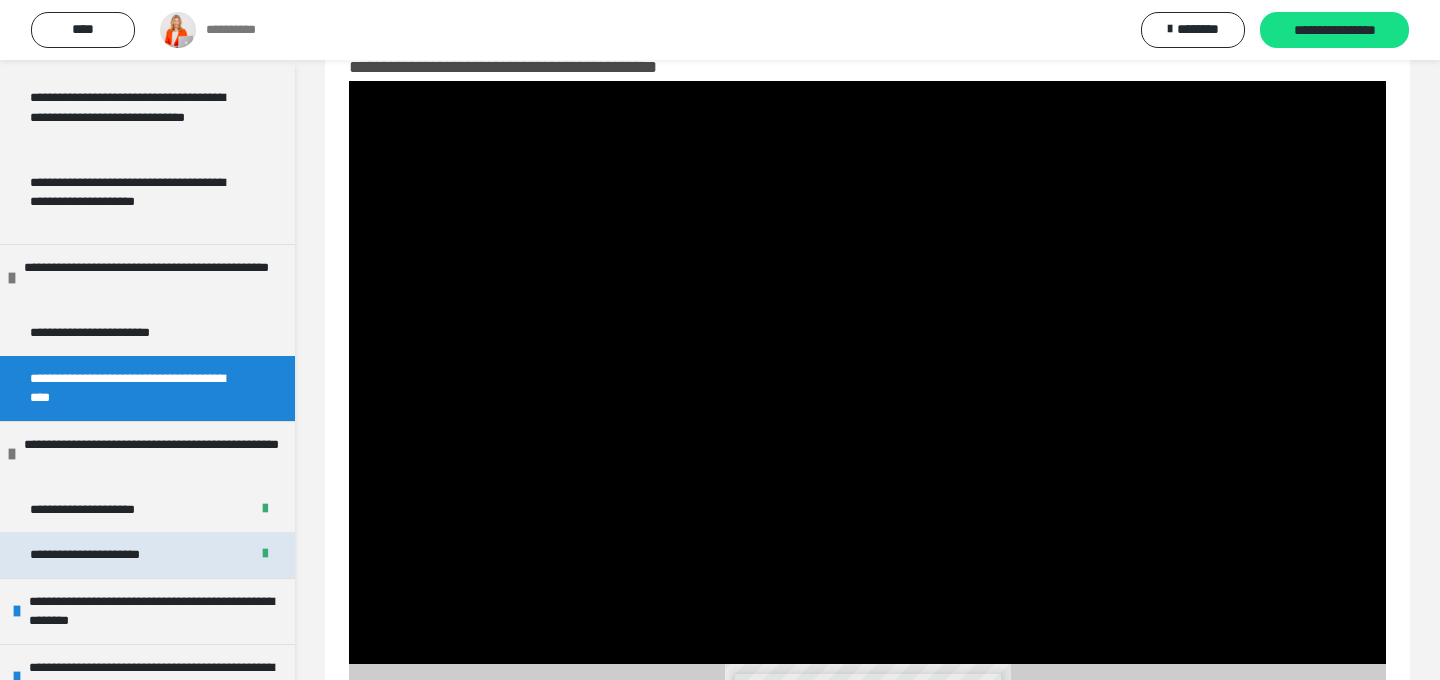 click on "**********" at bounding box center [106, 555] 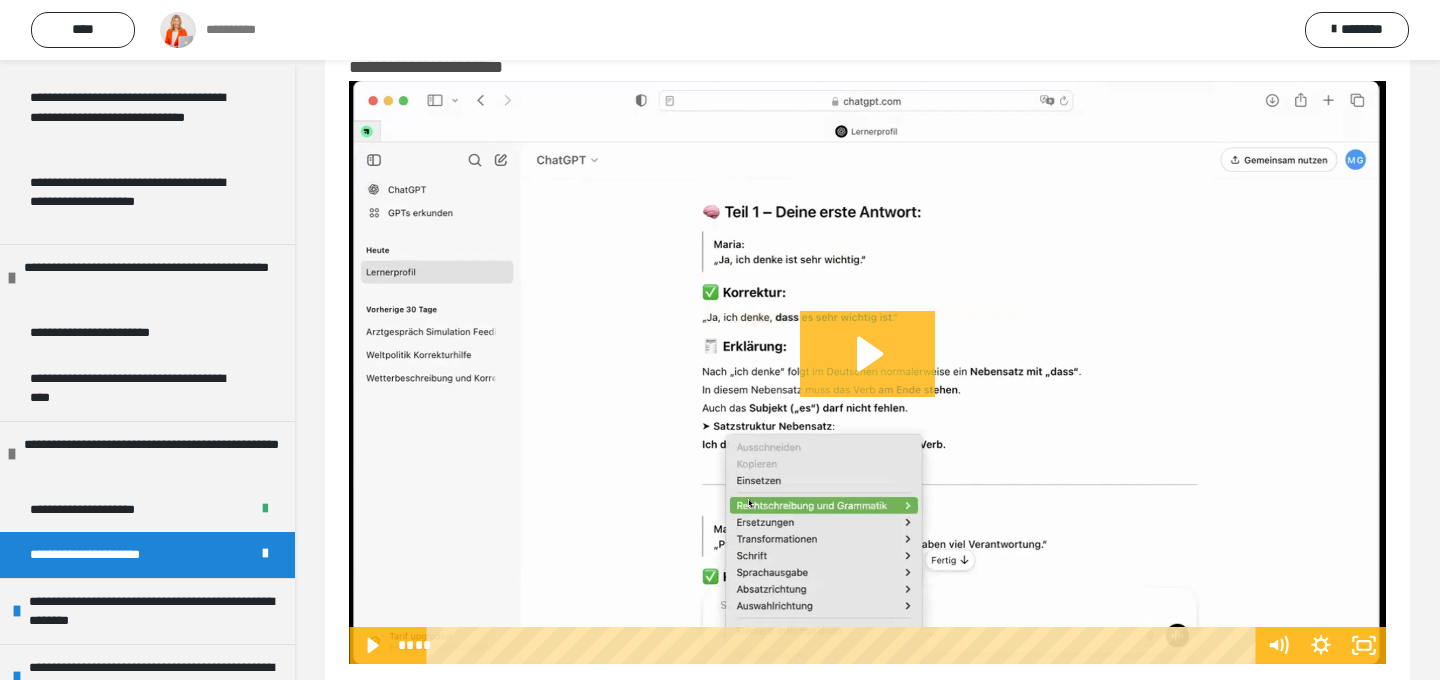 click 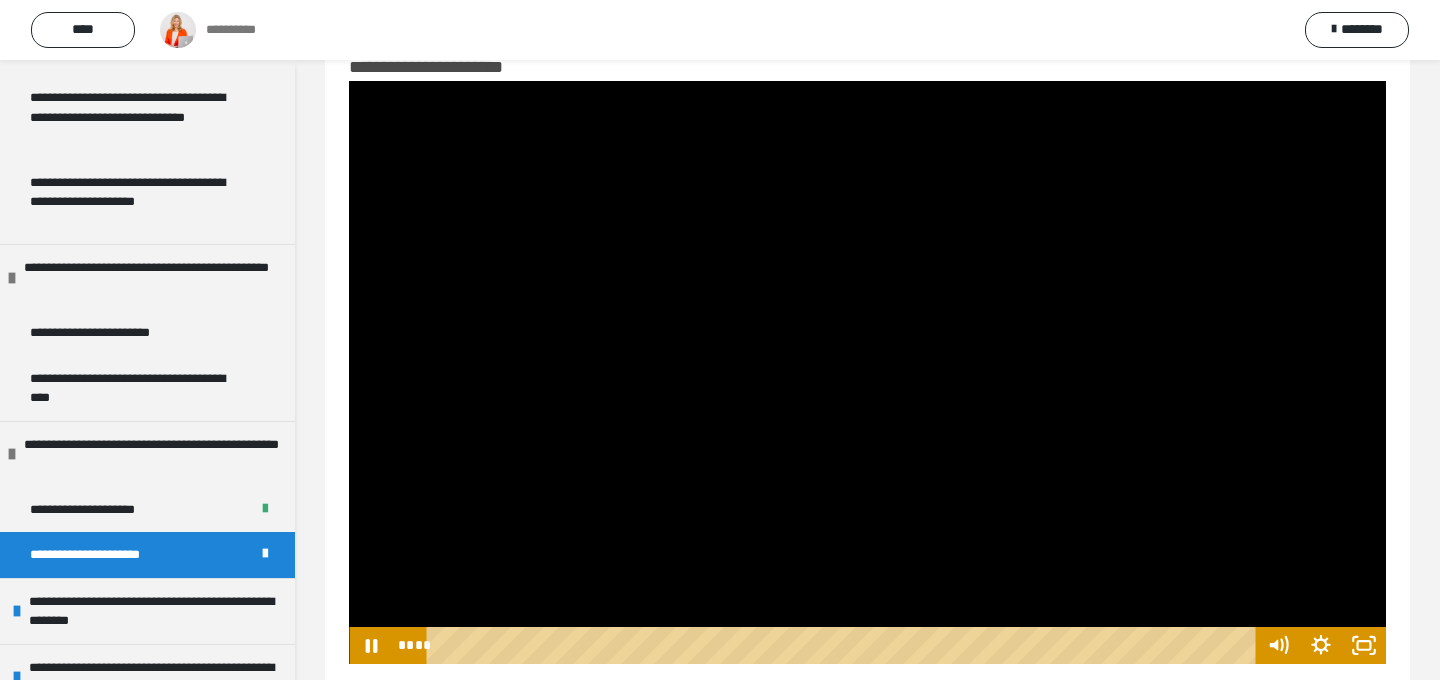 click at bounding box center (867, 372) 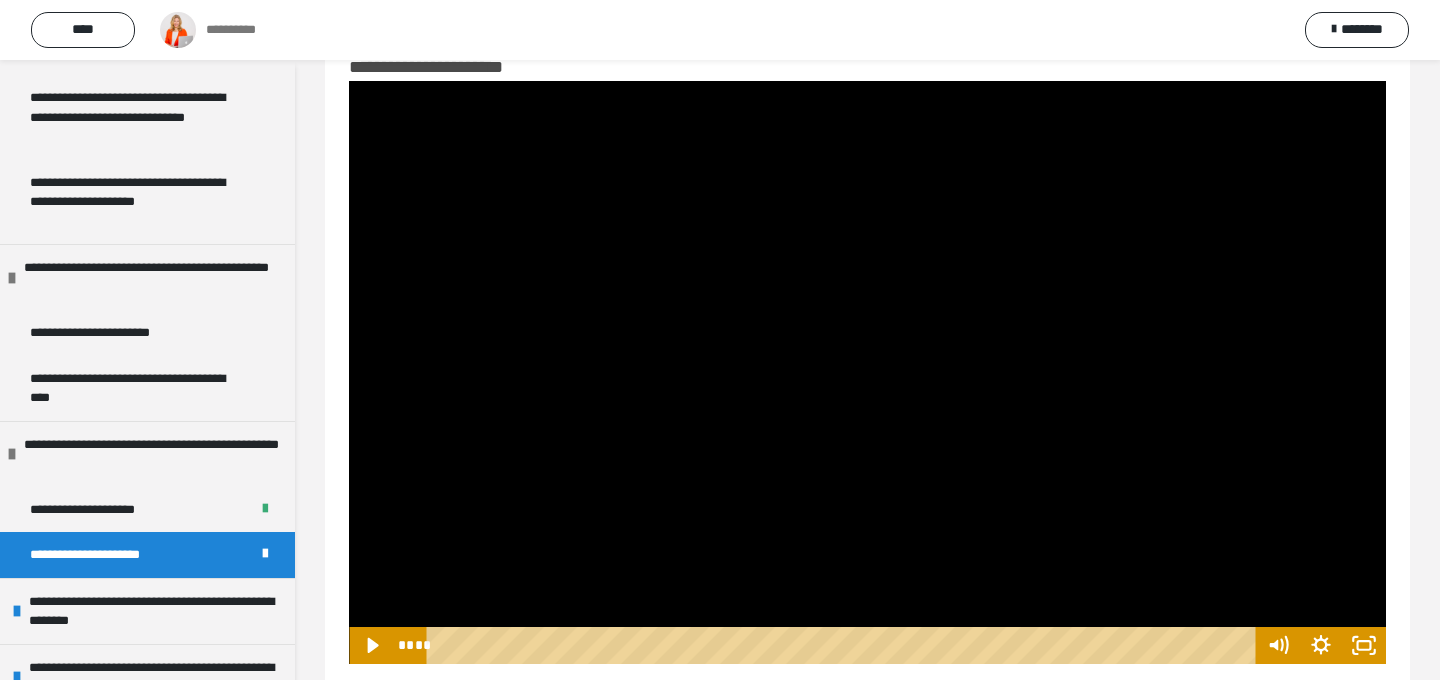 click at bounding box center (867, 372) 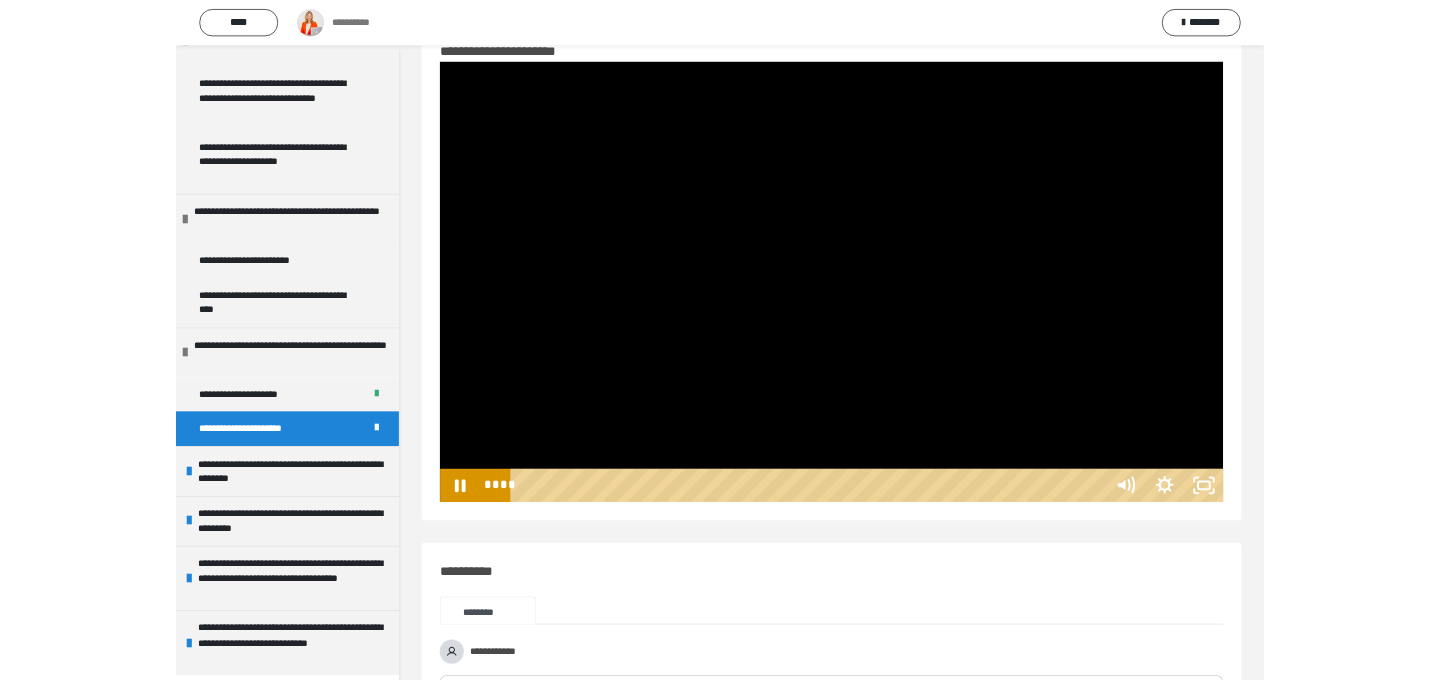 scroll, scrollTop: 613, scrollLeft: 0, axis: vertical 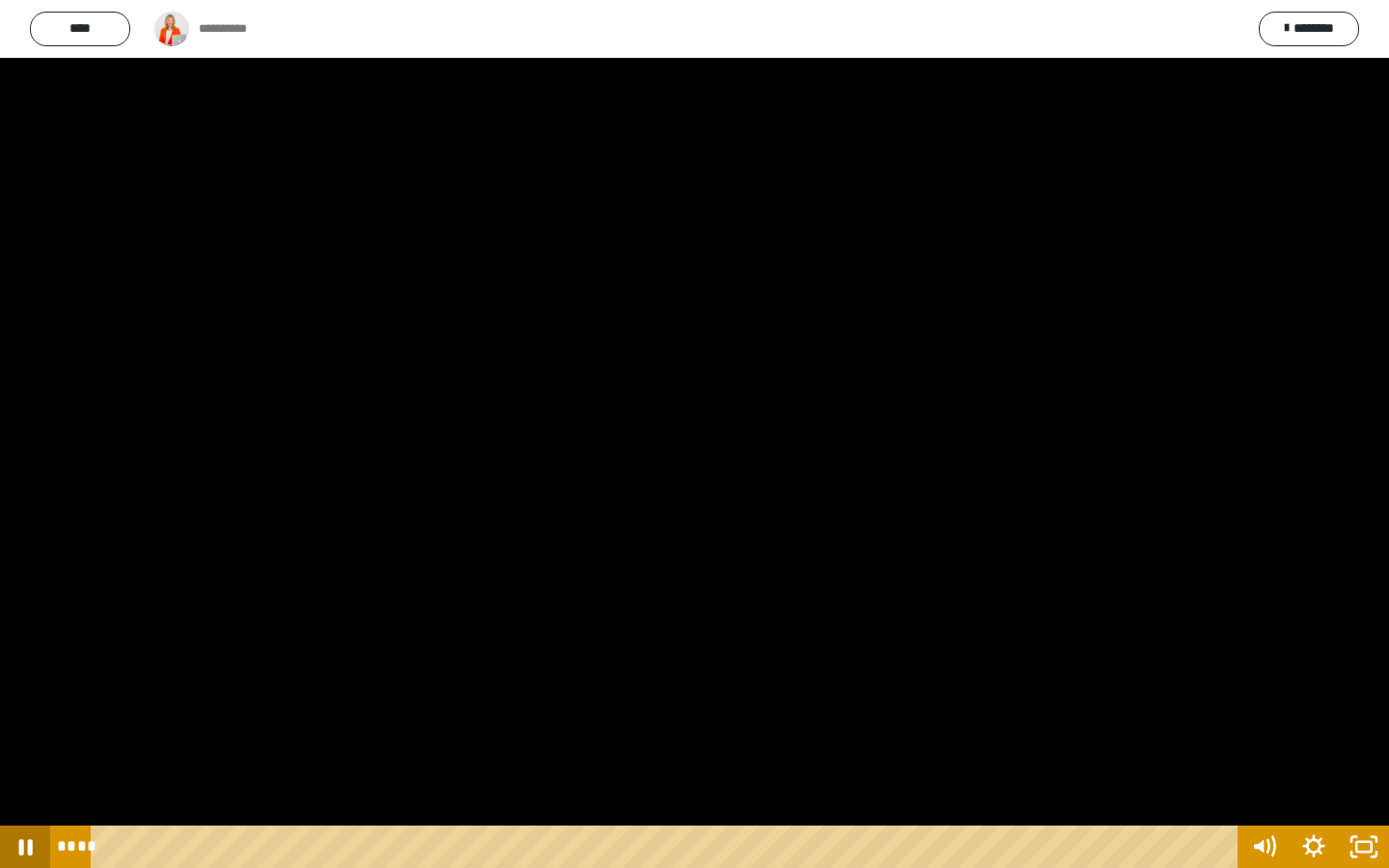 click 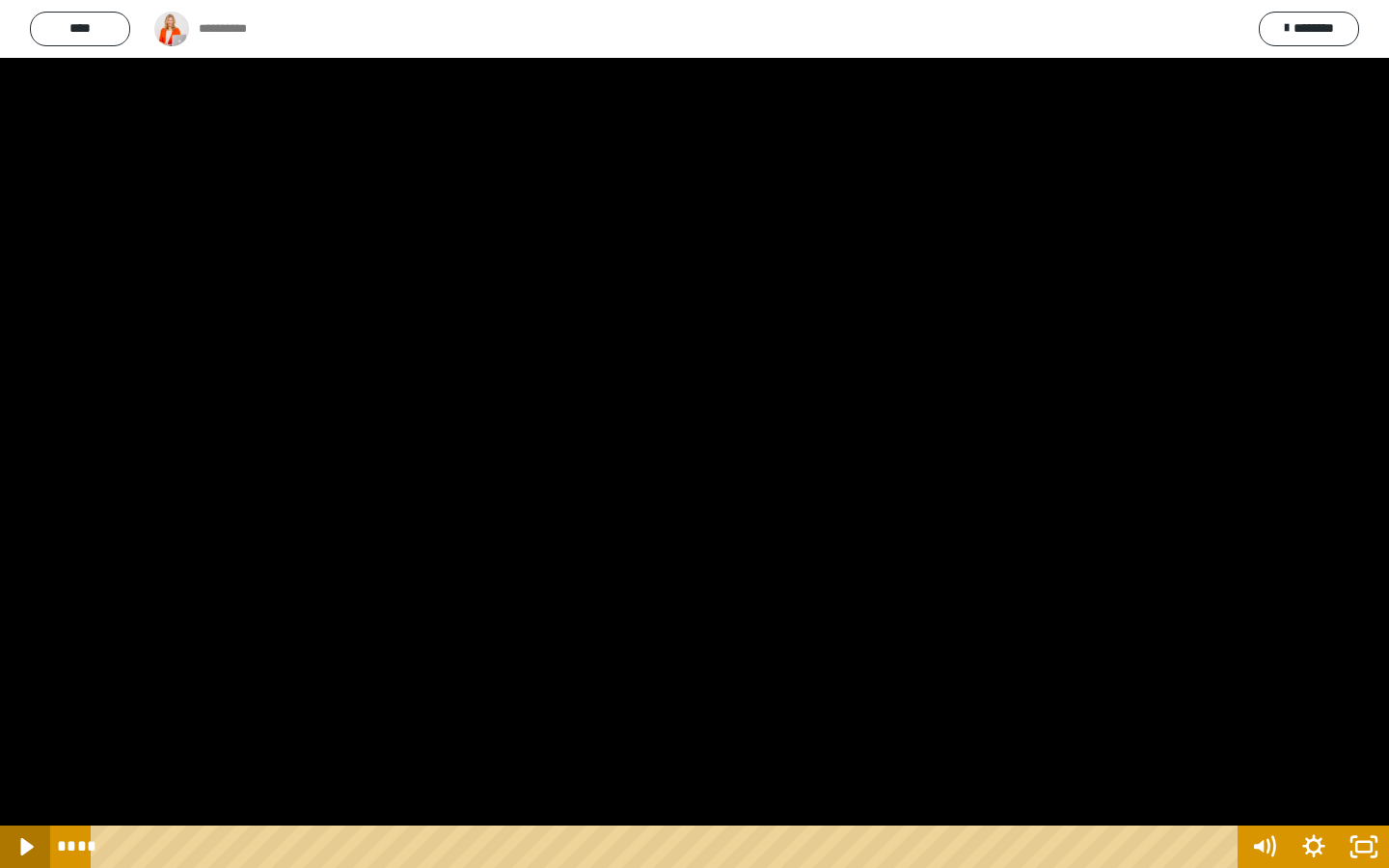 click 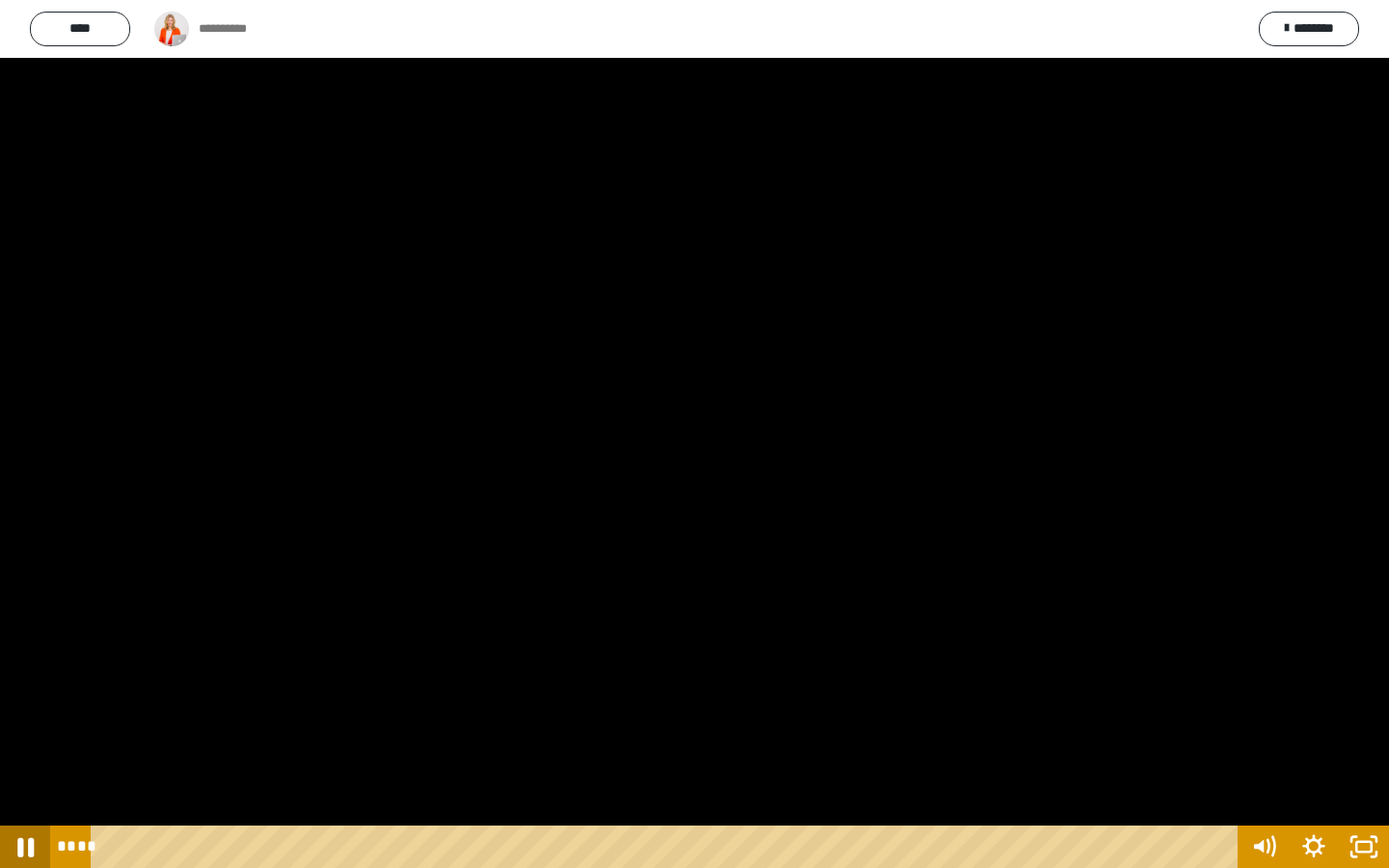 click 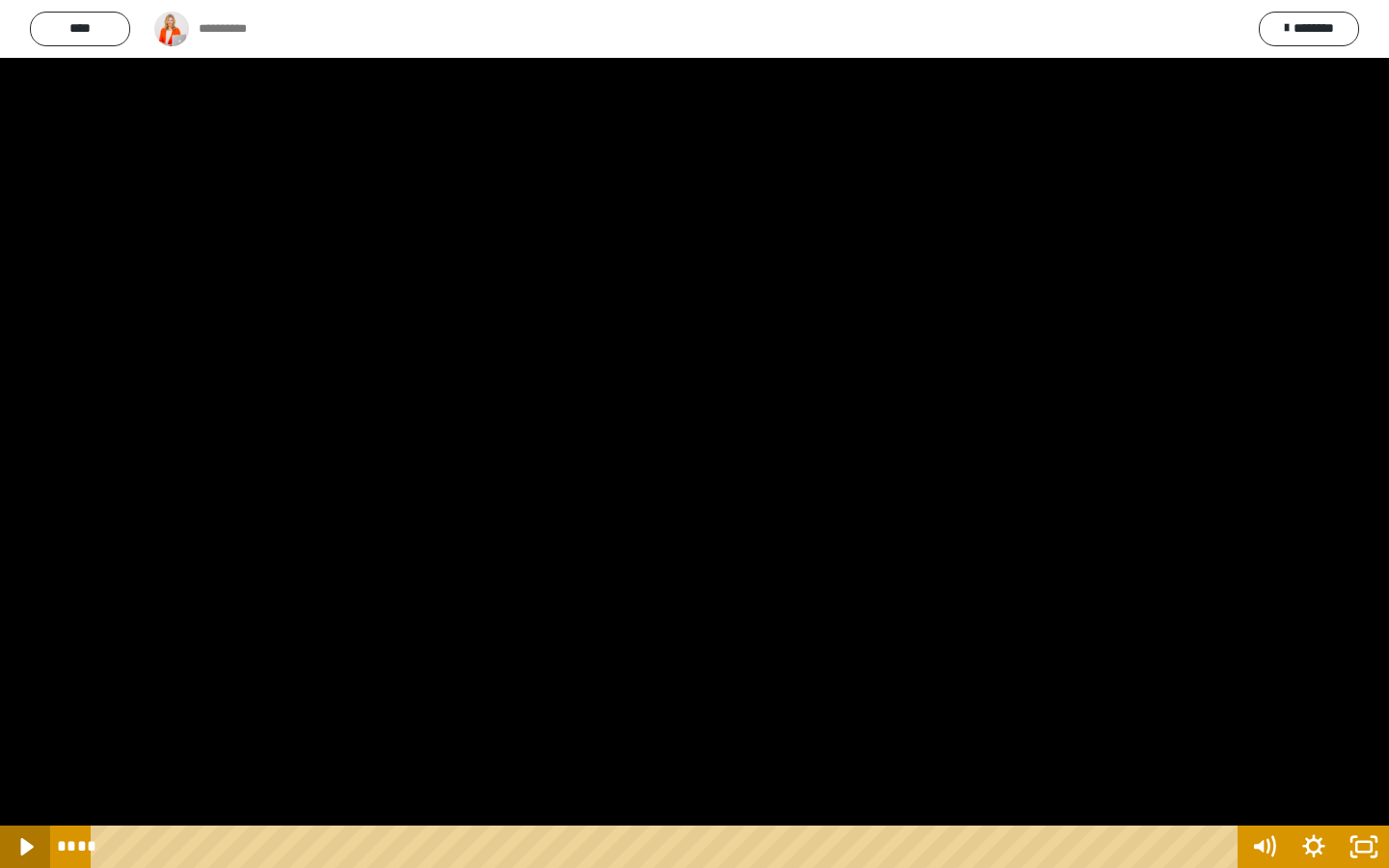 click 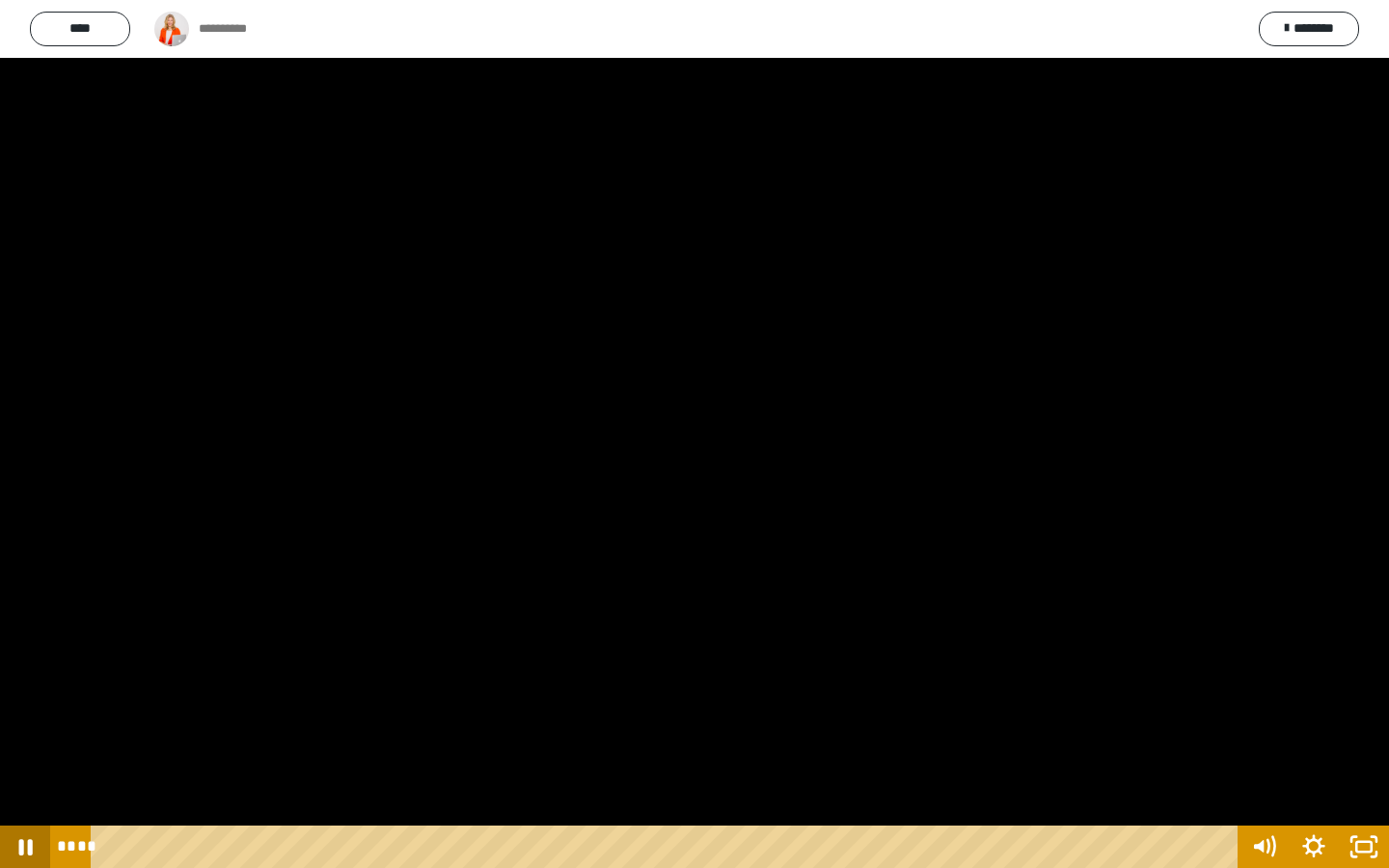 click 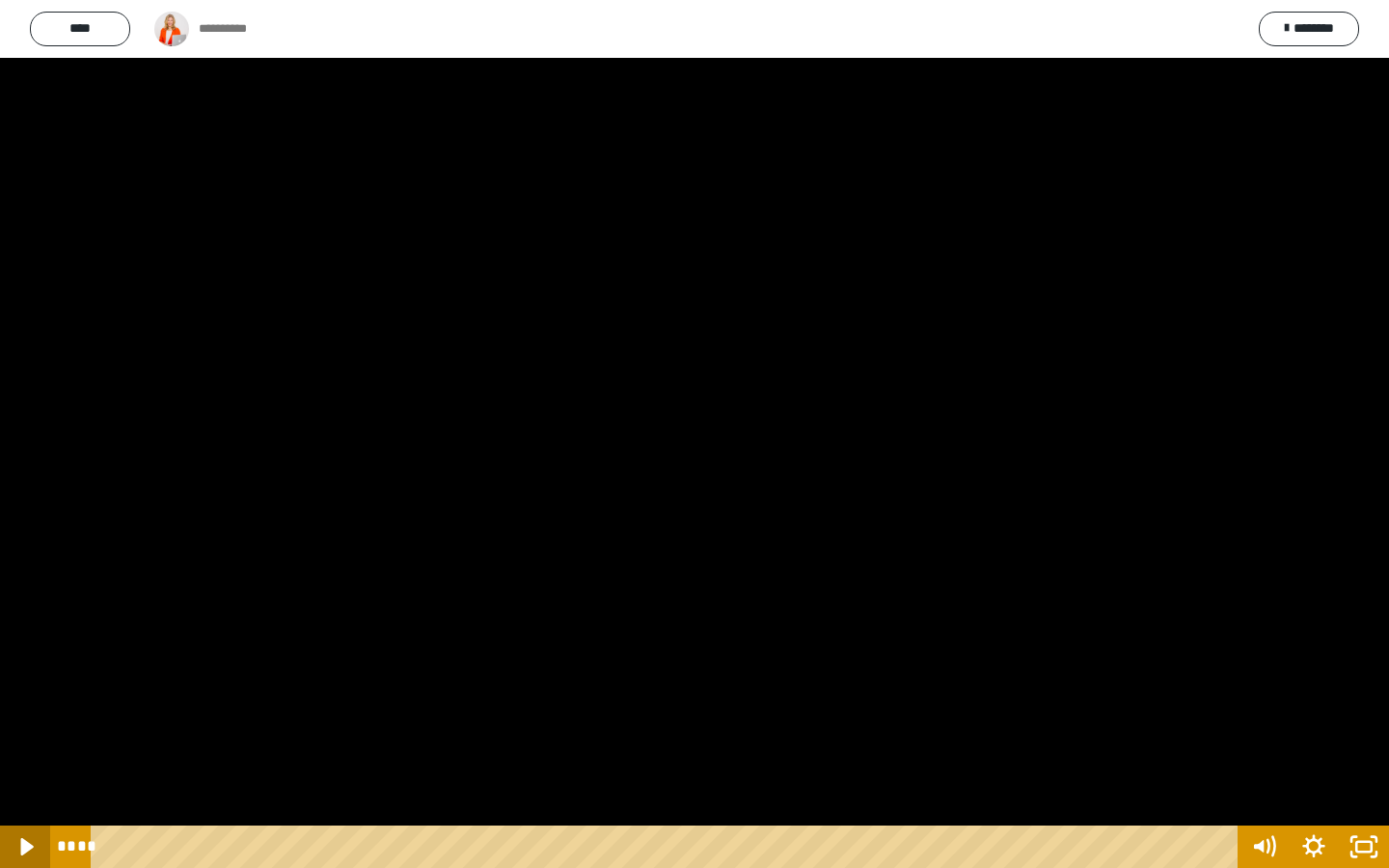 click 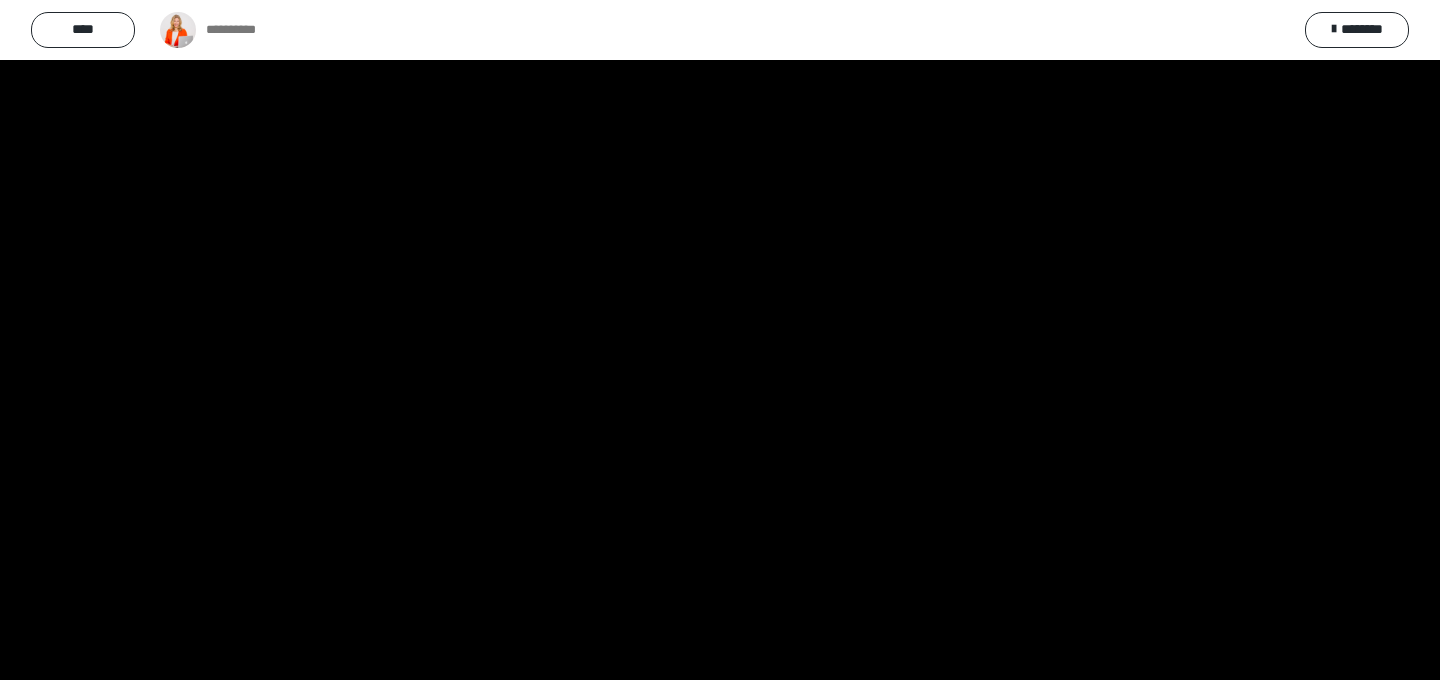 scroll, scrollTop: 627, scrollLeft: 0, axis: vertical 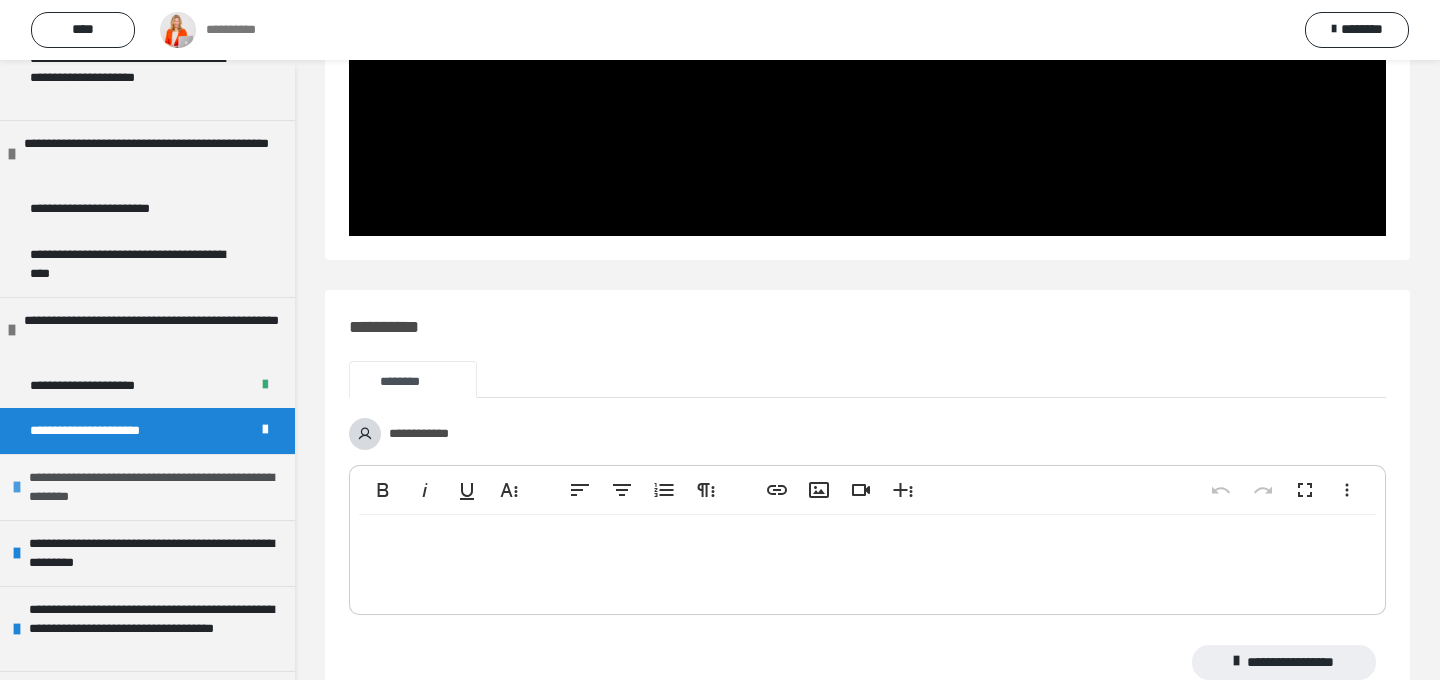 click on "**********" at bounding box center [157, 487] 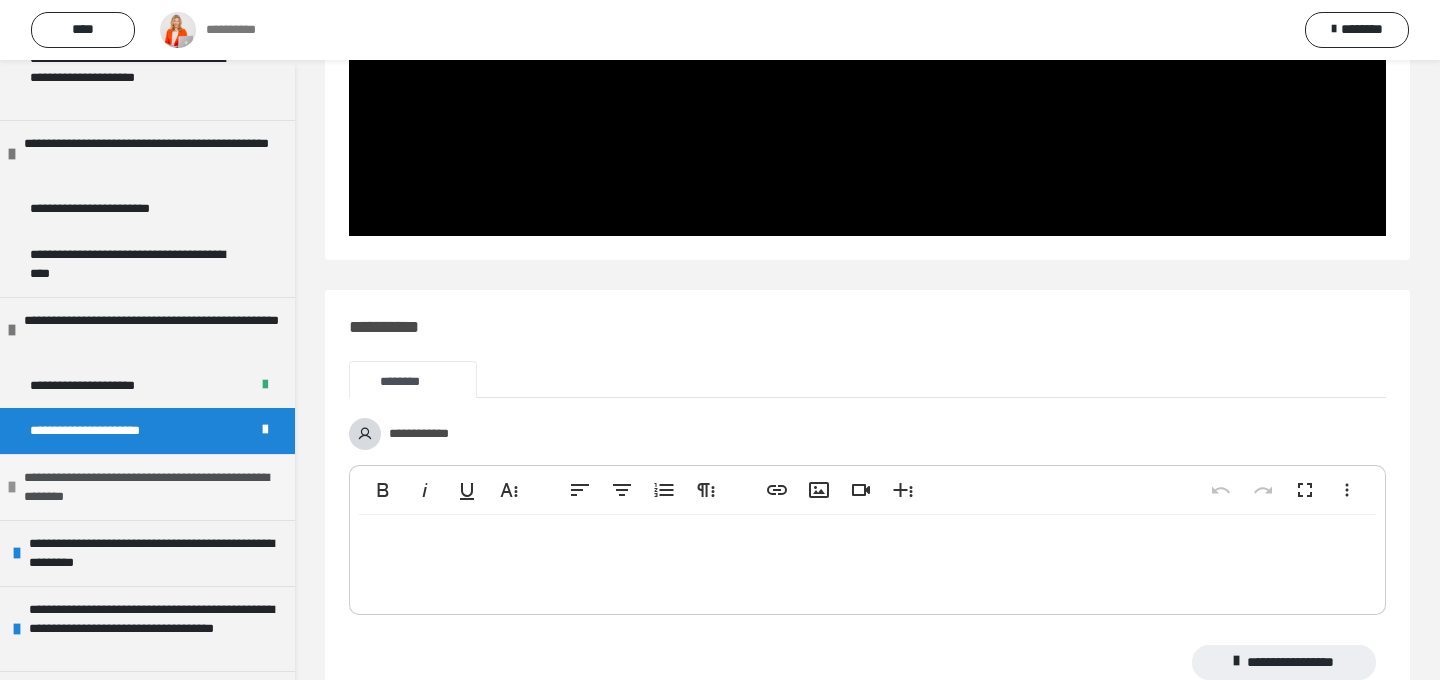 click on "**********" at bounding box center [152, 487] 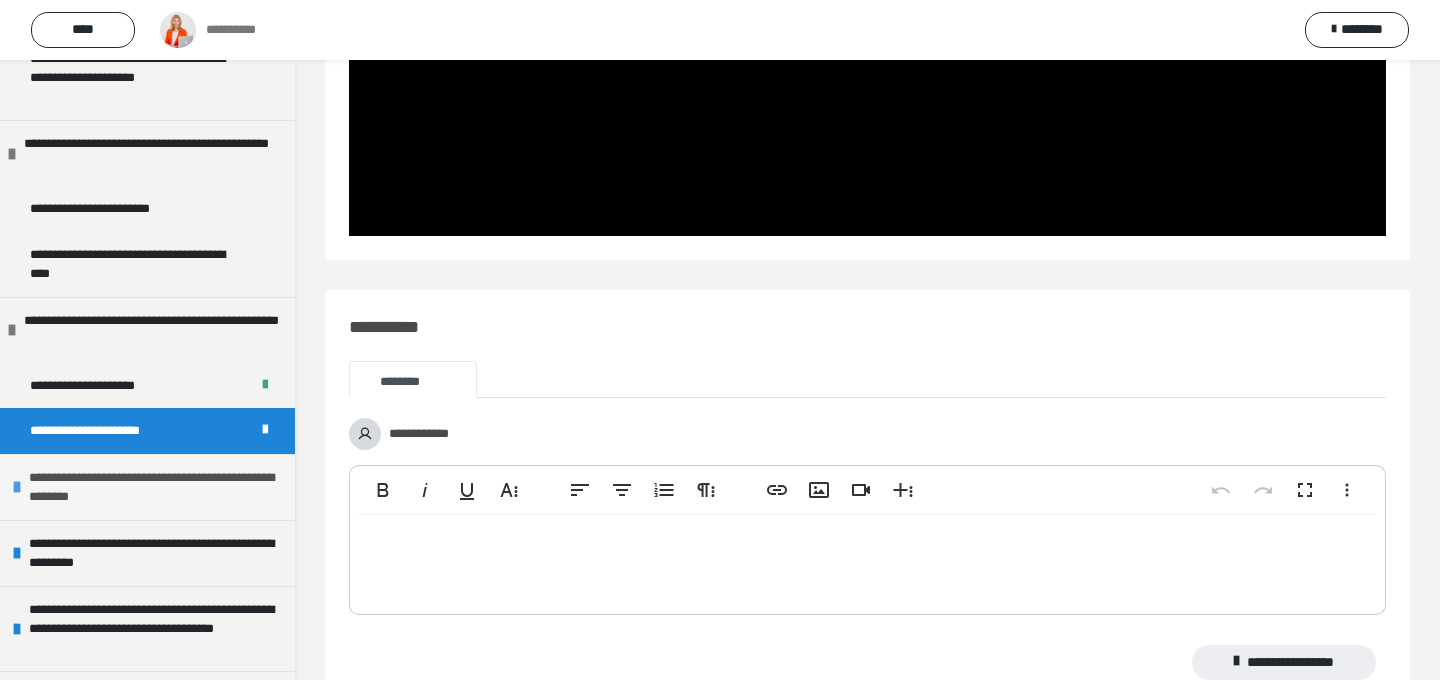 click on "**********" at bounding box center [157, 487] 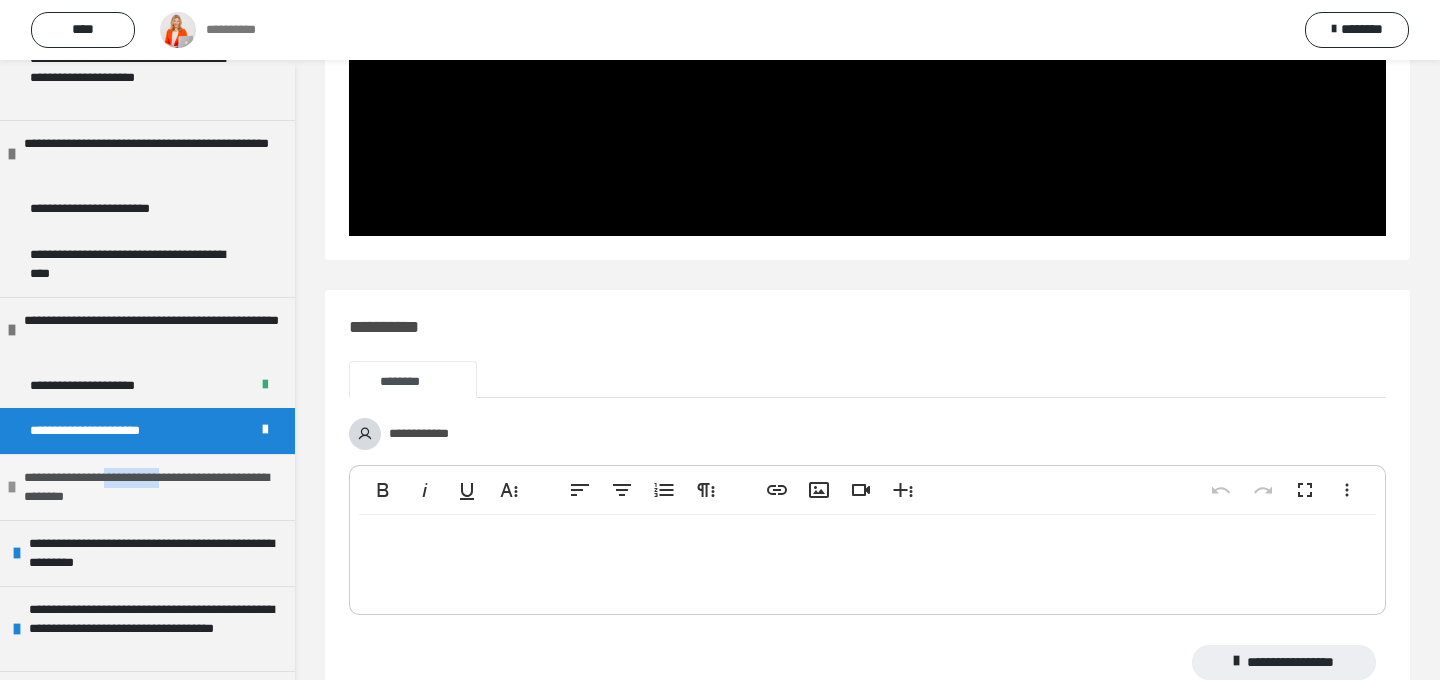click on "**********" at bounding box center (152, 487) 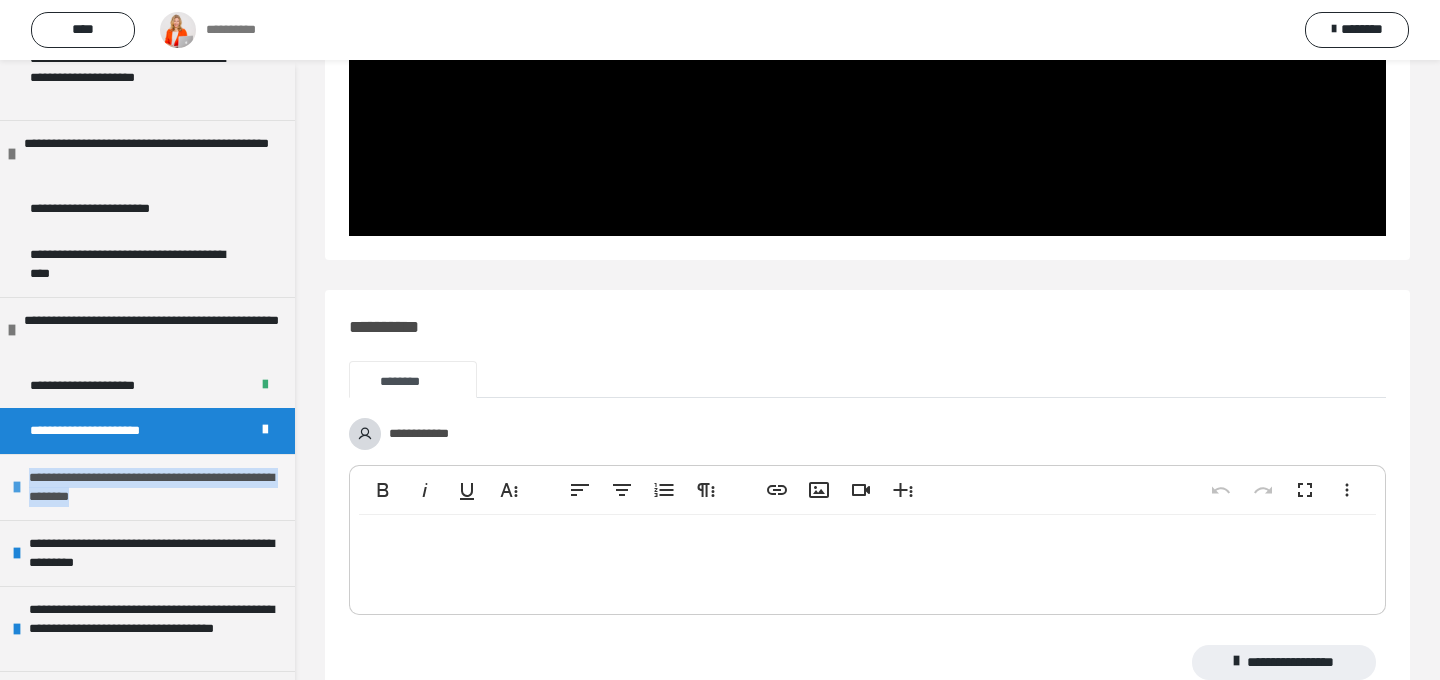 click on "**********" at bounding box center (157, 487) 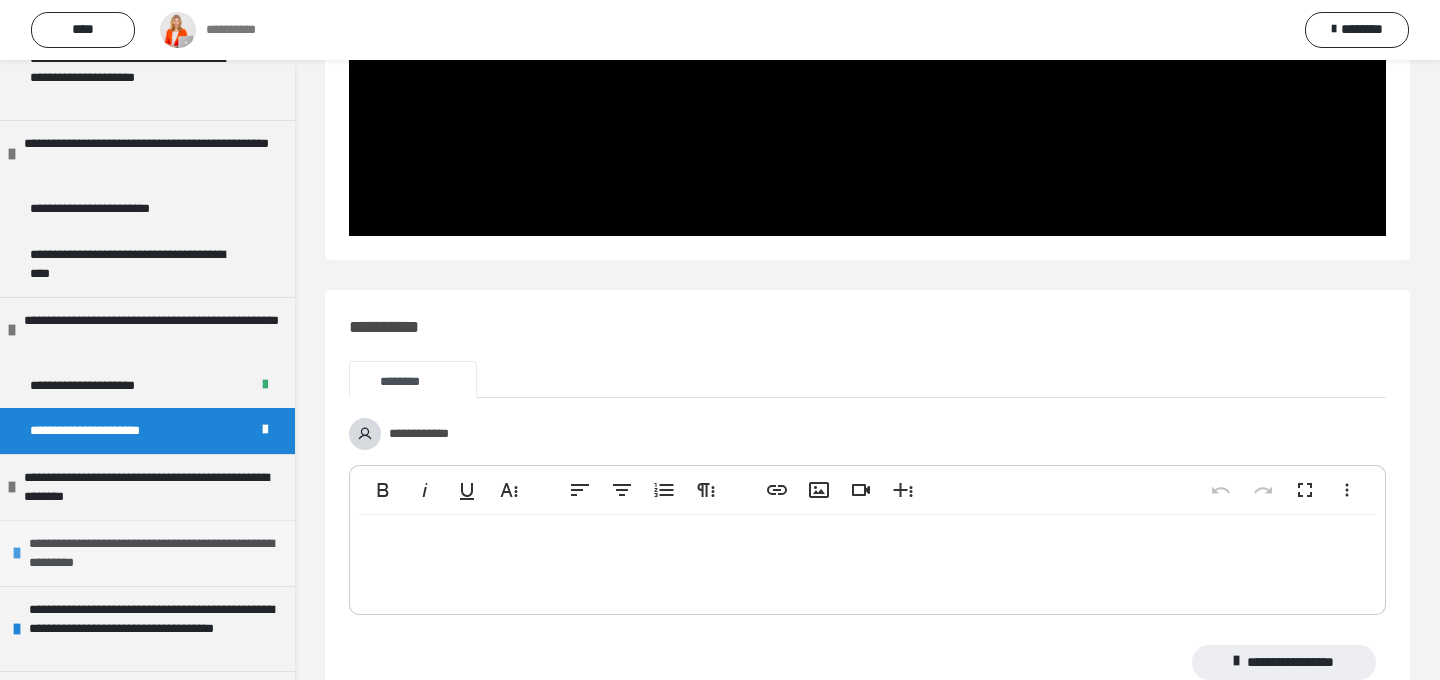 click on "**********" at bounding box center [157, 553] 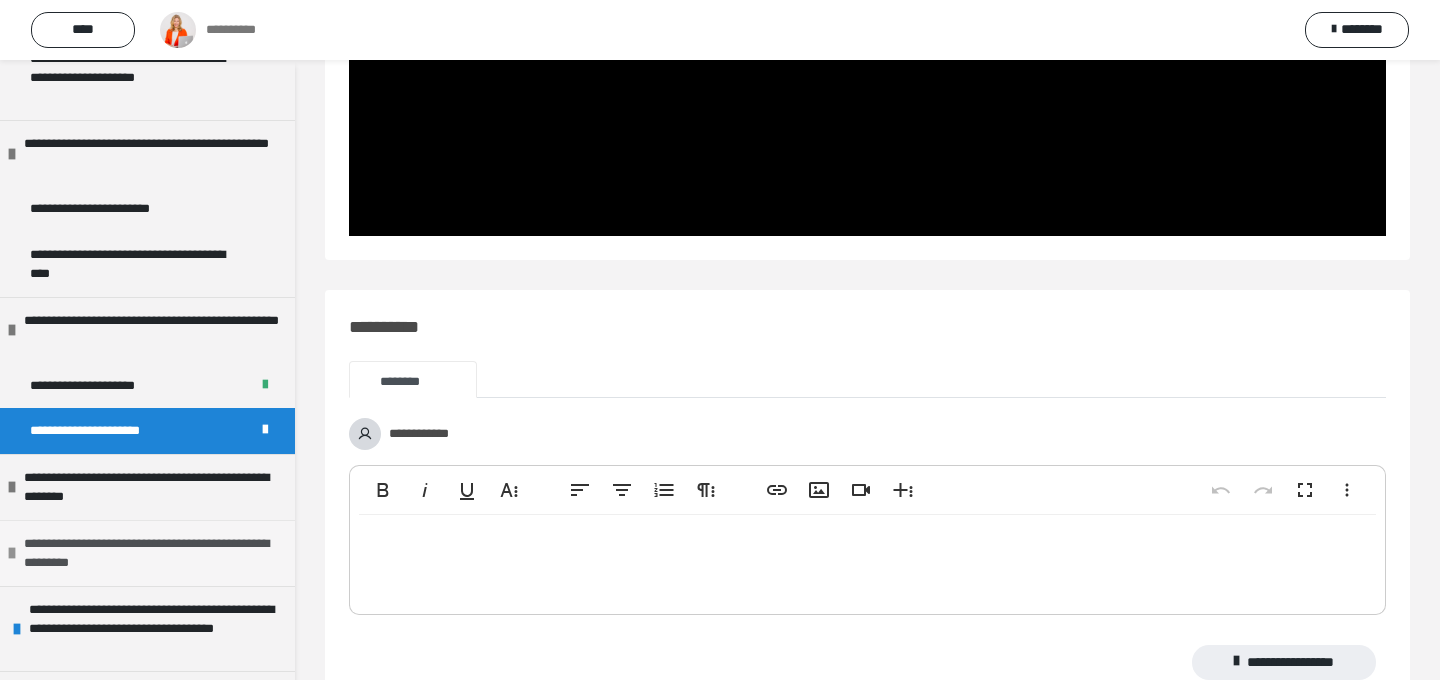 click on "**********" at bounding box center [152, 553] 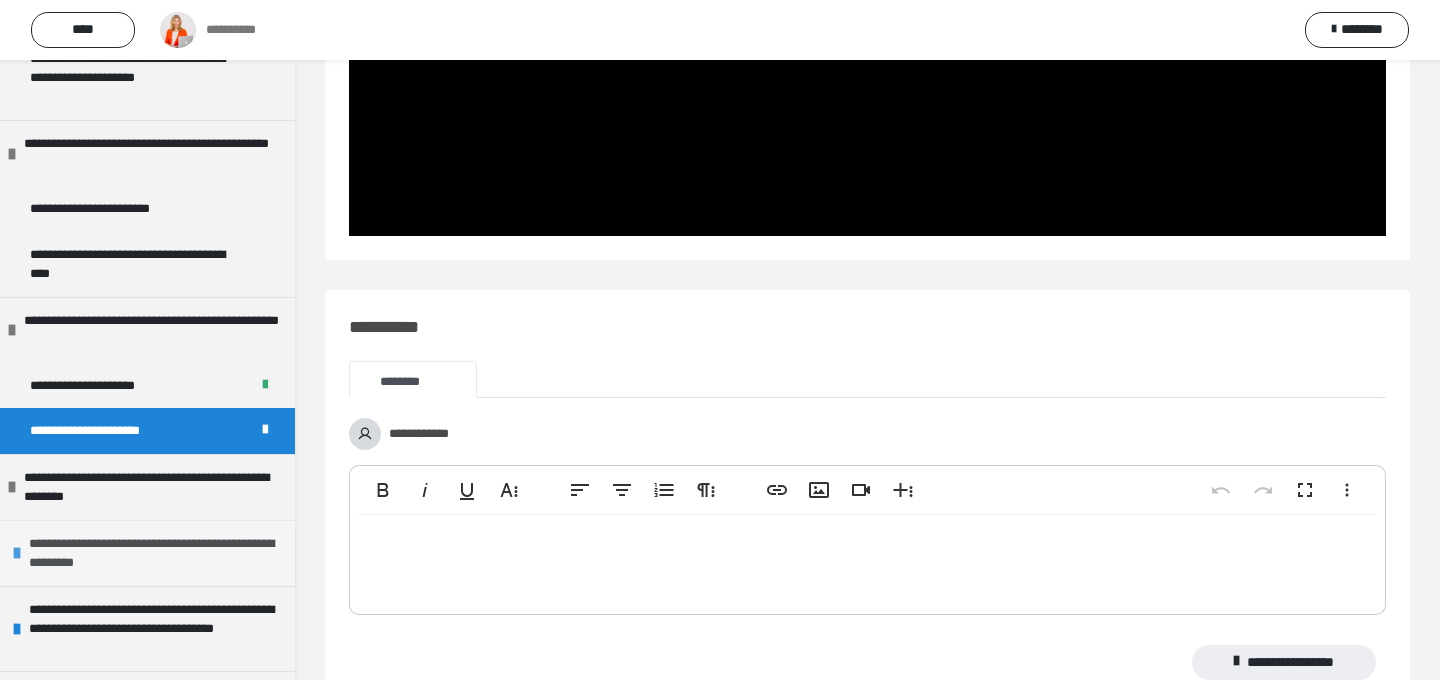 click on "**********" at bounding box center [157, 553] 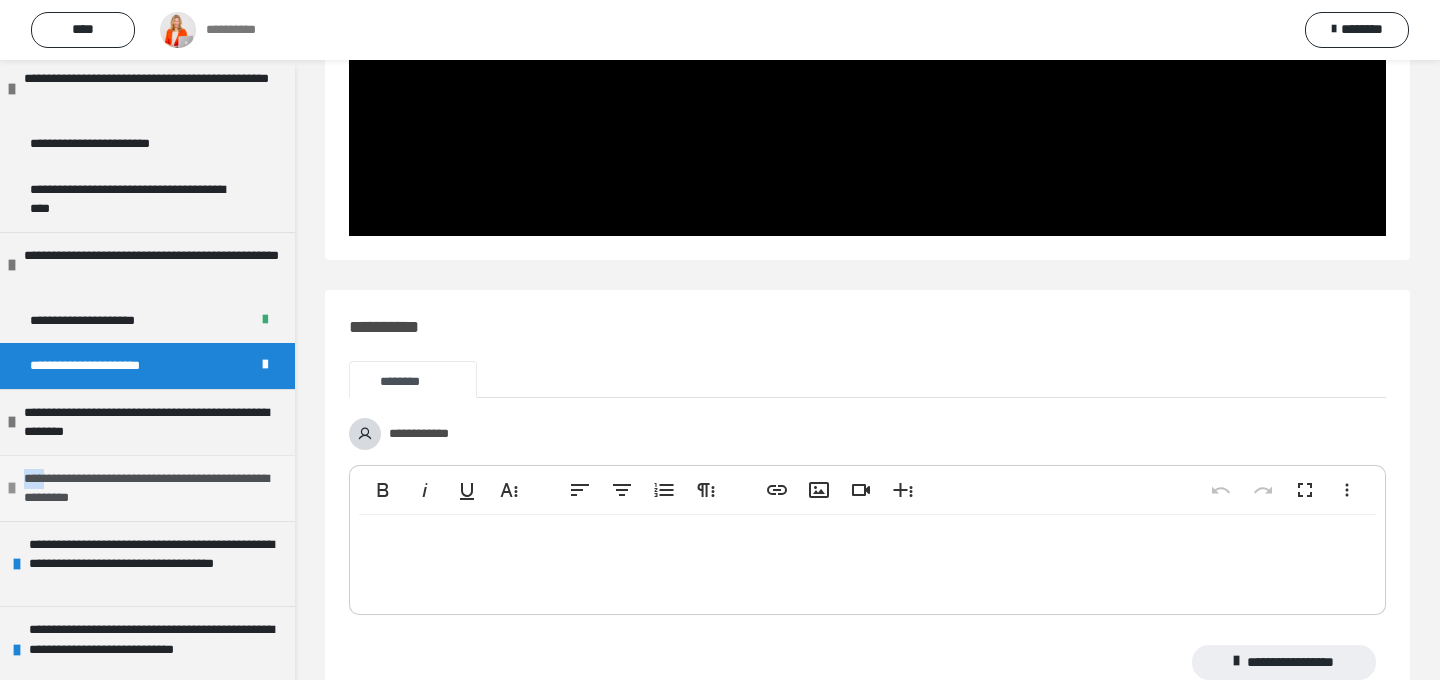 scroll, scrollTop: 833, scrollLeft: 0, axis: vertical 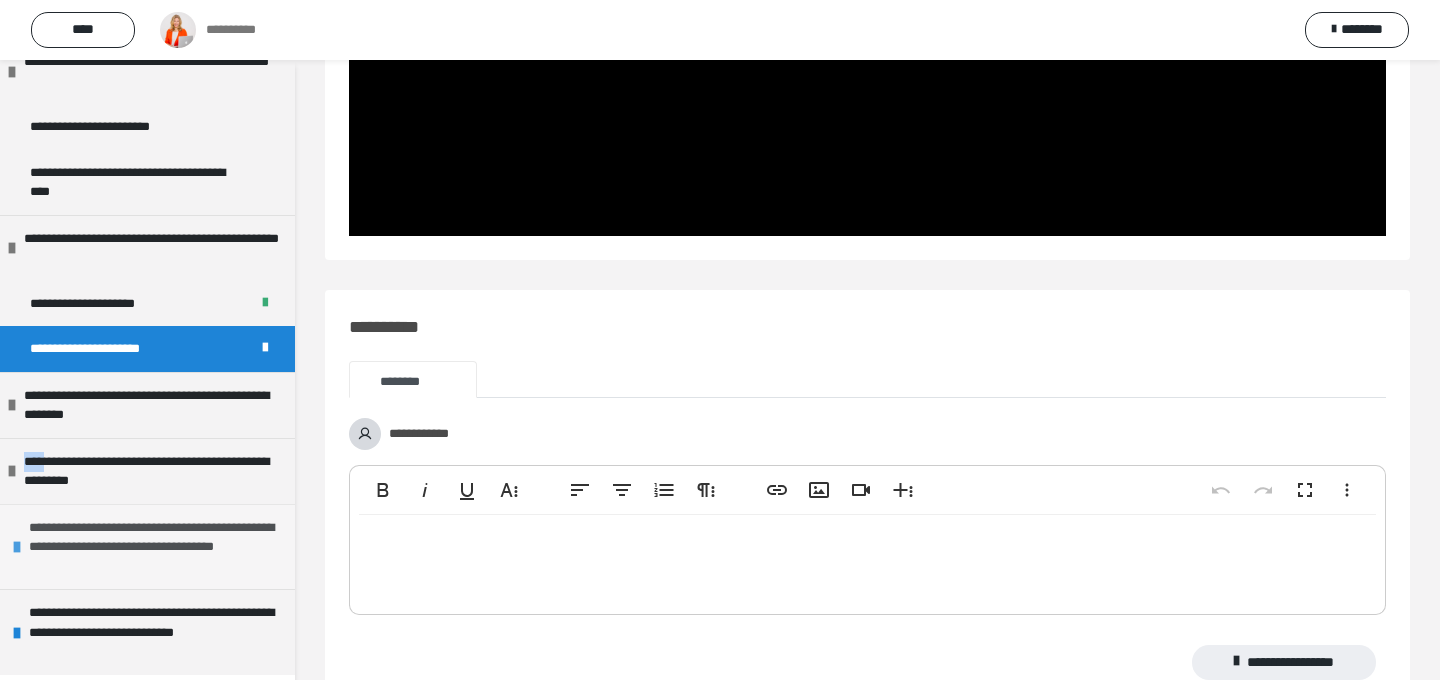 click on "**********" at bounding box center [157, 547] 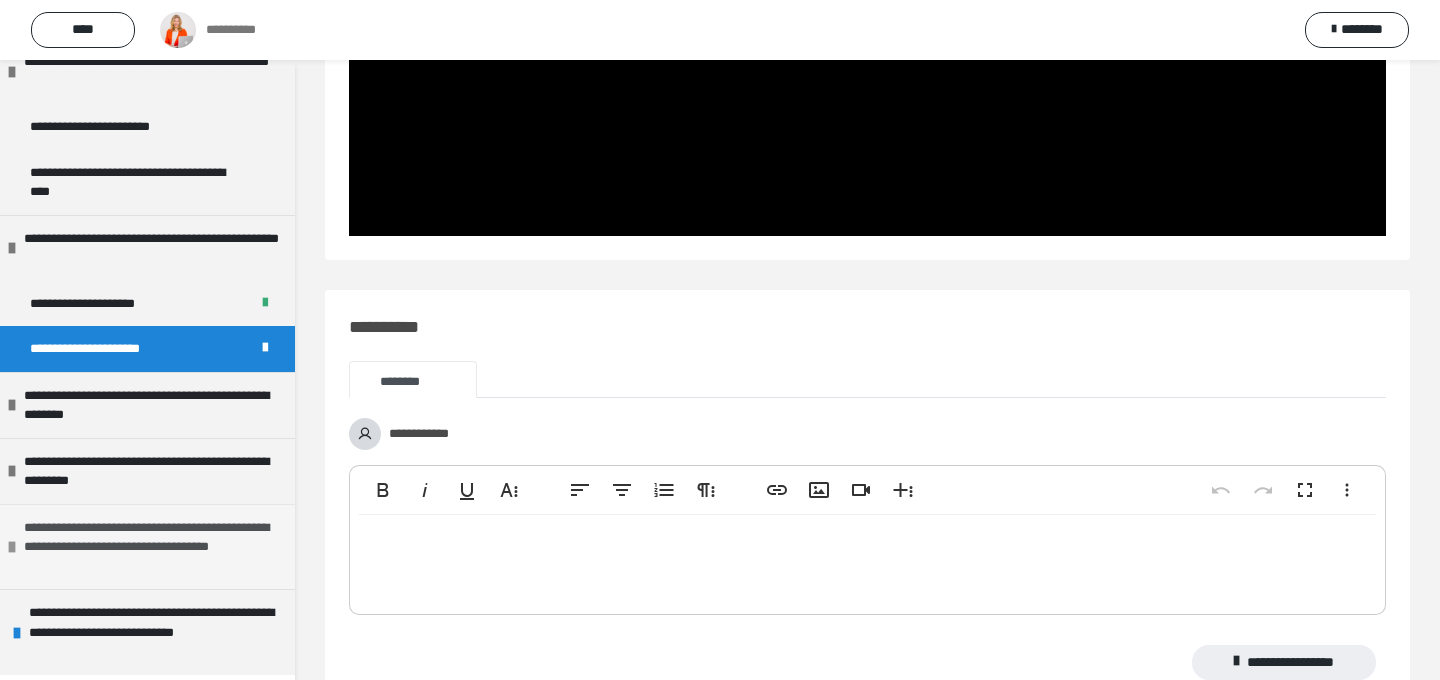click on "**********" at bounding box center [152, 547] 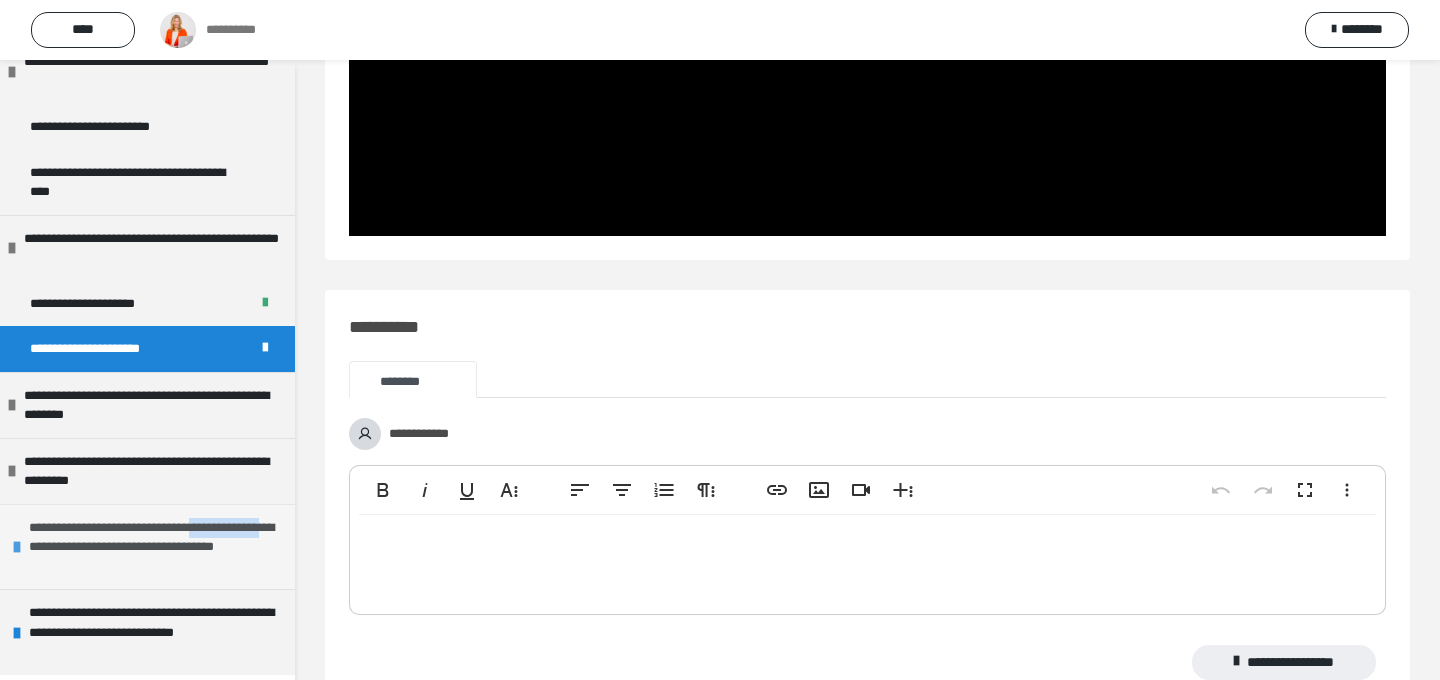 click on "**********" at bounding box center [157, 547] 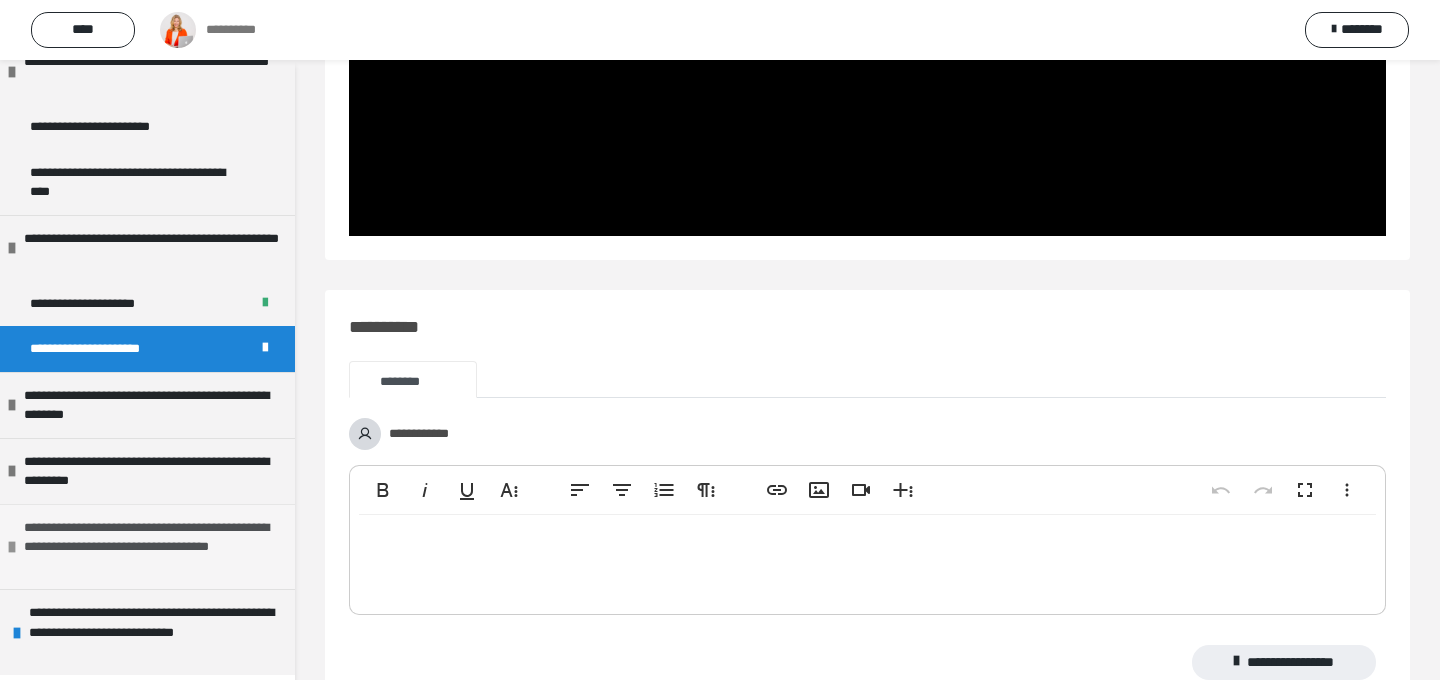 click on "**********" at bounding box center [152, 547] 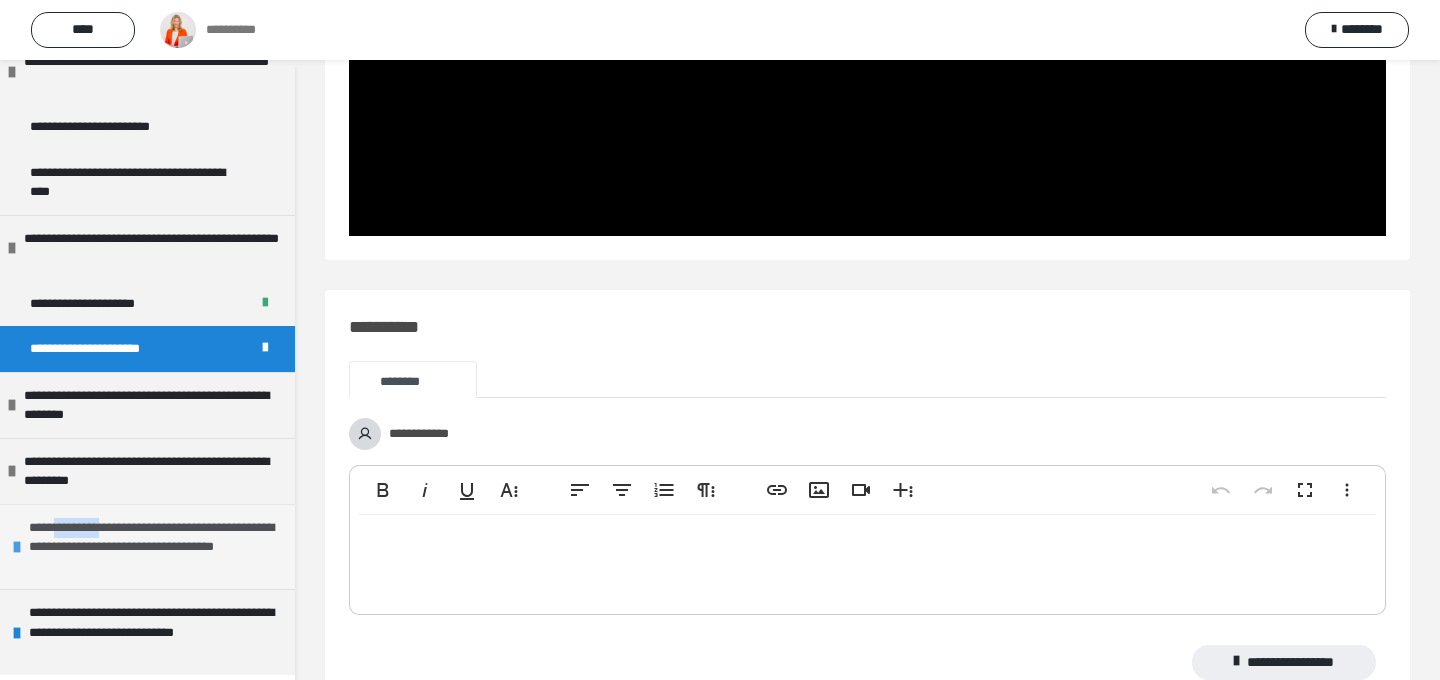 click on "**********" at bounding box center [157, 547] 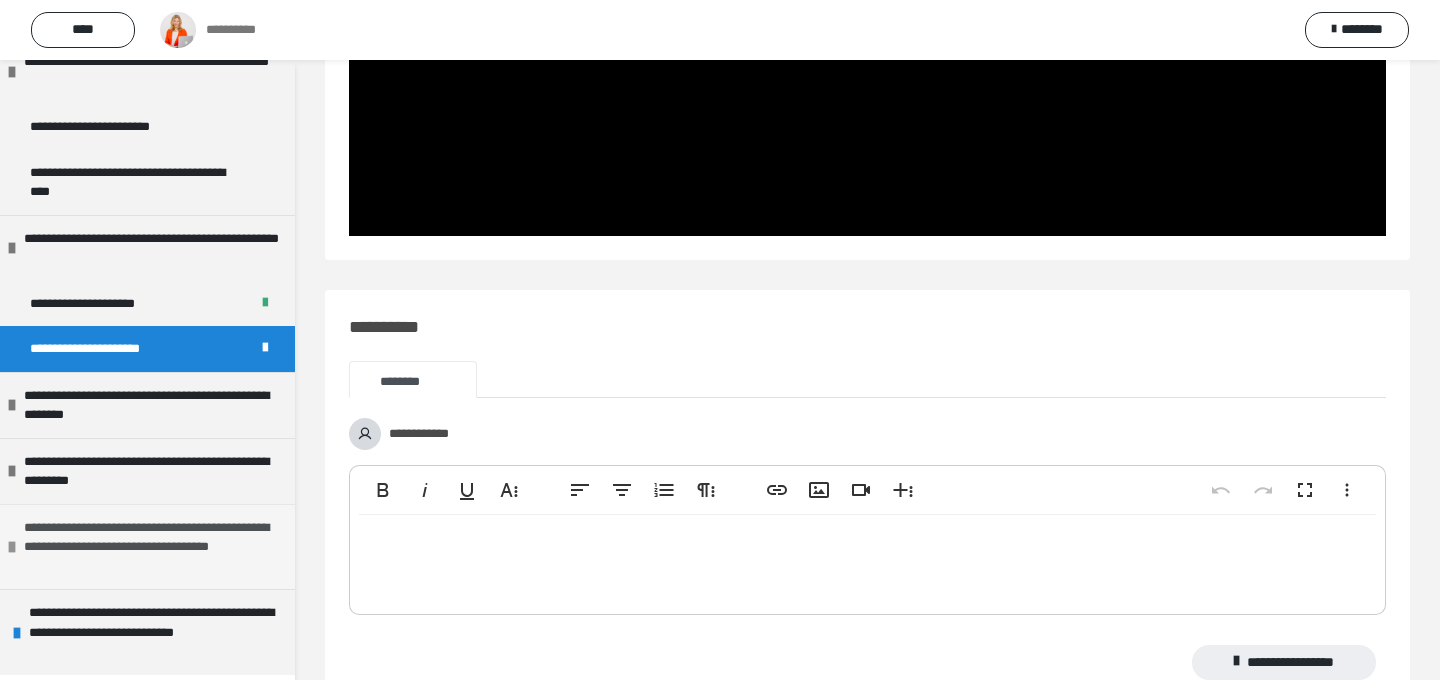 click on "**********" at bounding box center (152, 547) 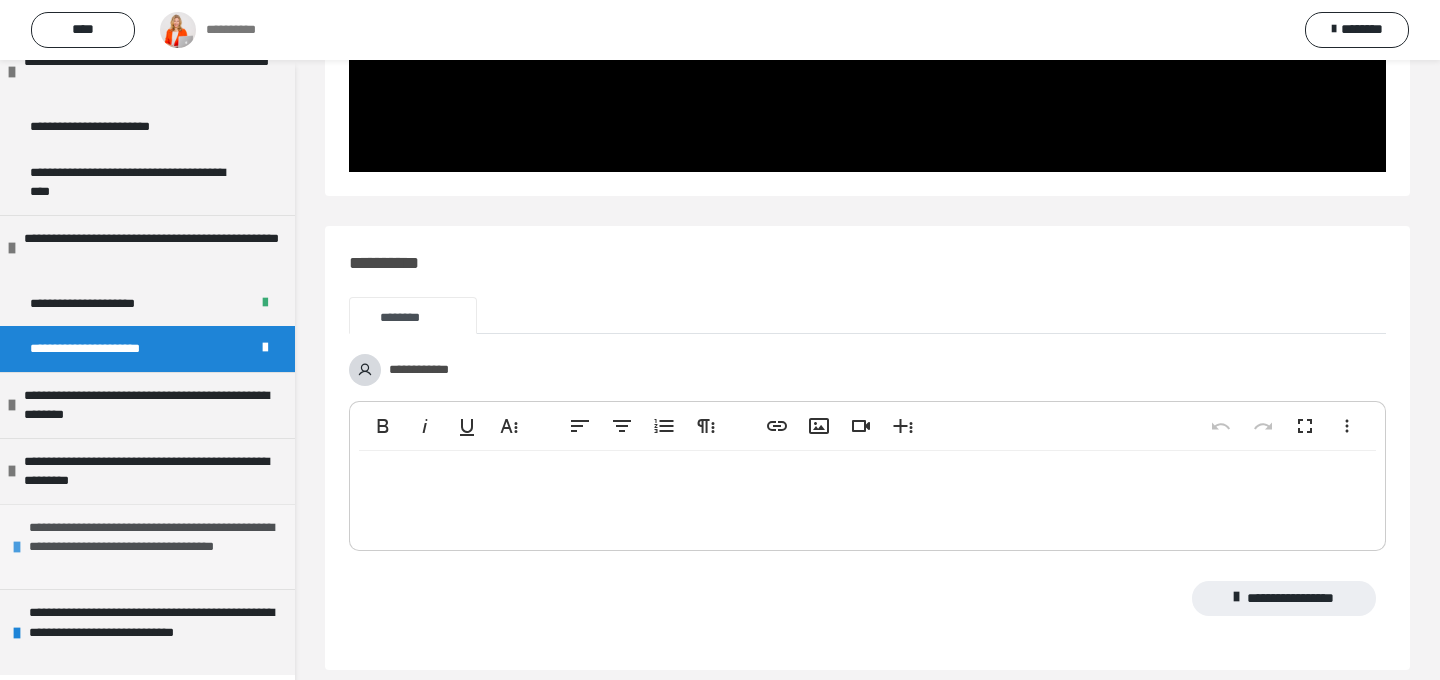 scroll, scrollTop: 572, scrollLeft: 0, axis: vertical 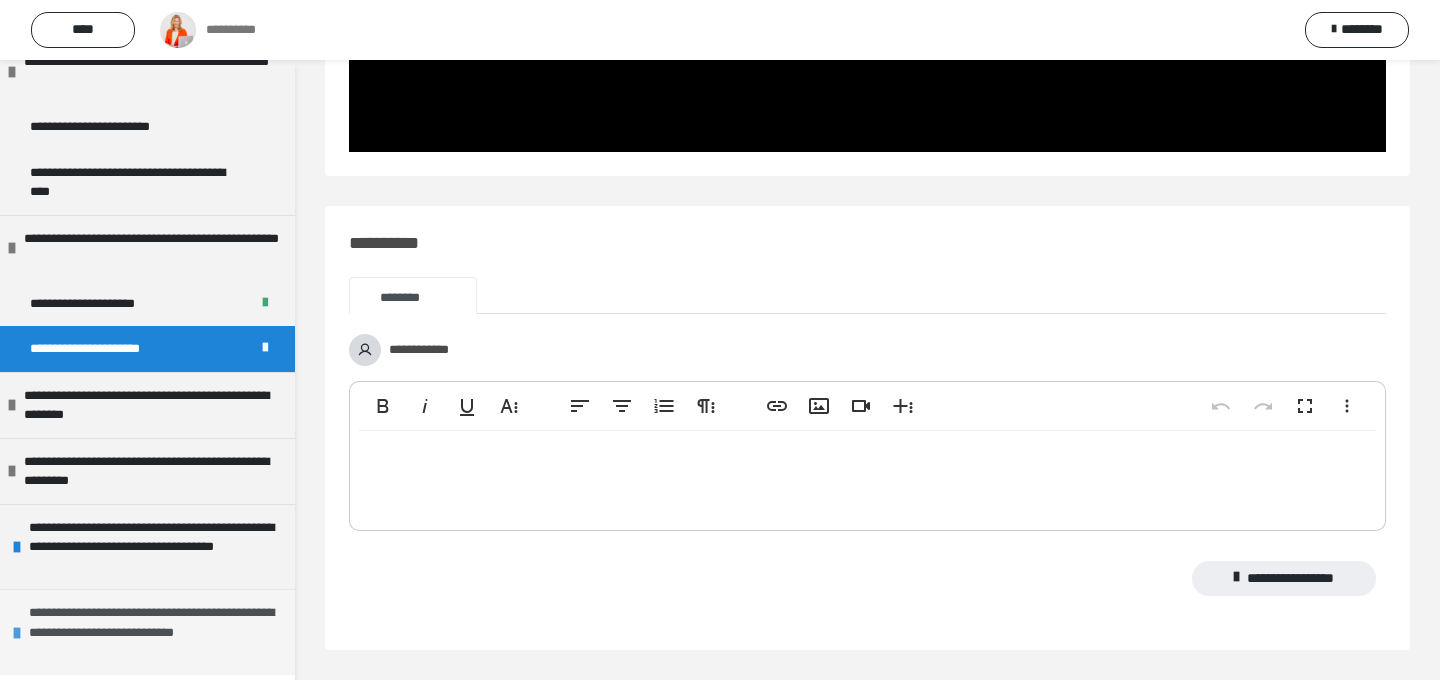 click on "**********" at bounding box center (157, 632) 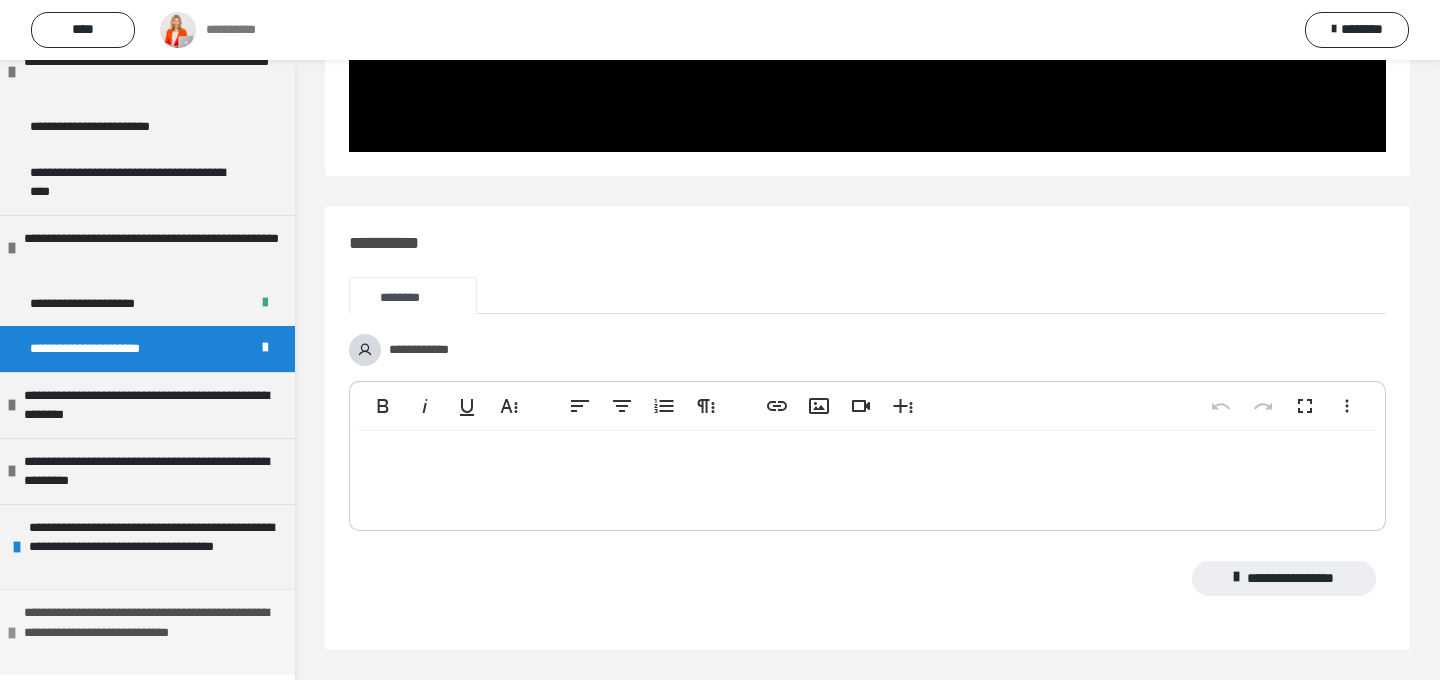 click on "**********" at bounding box center (152, 632) 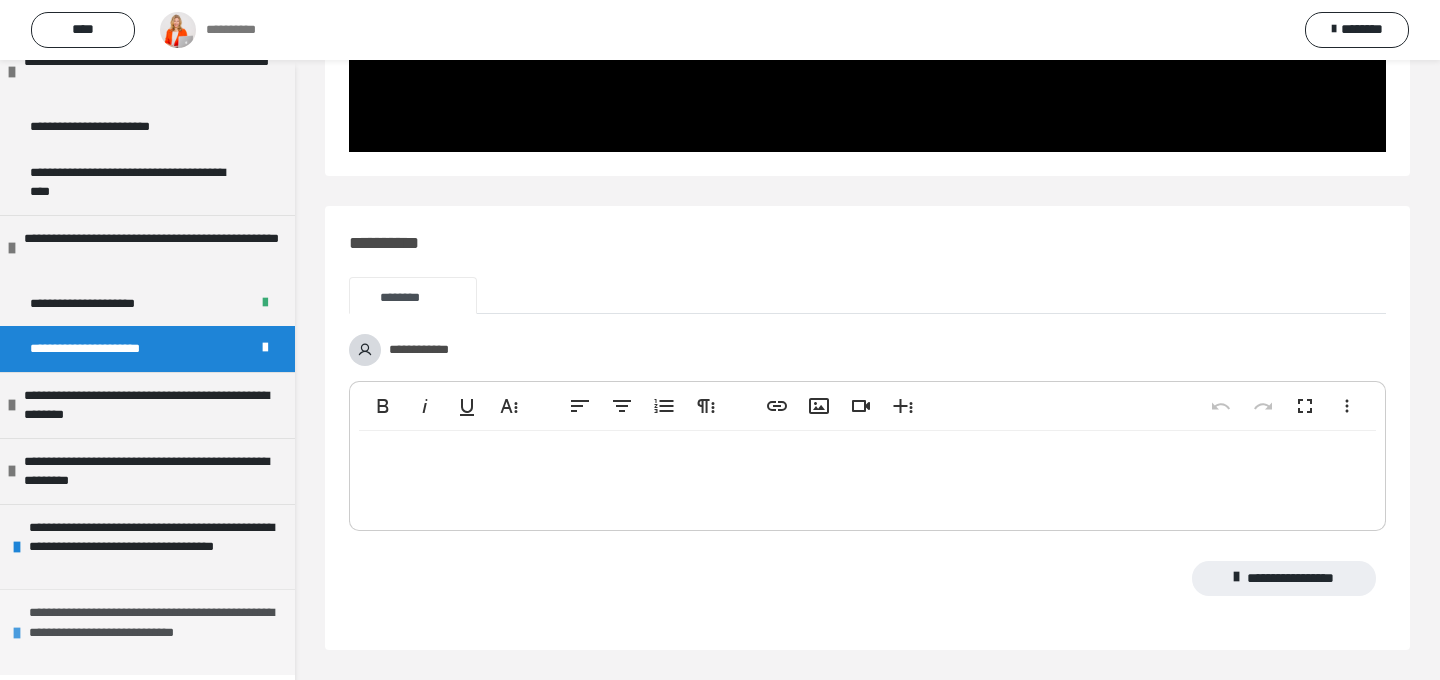 click on "**********" at bounding box center (157, 632) 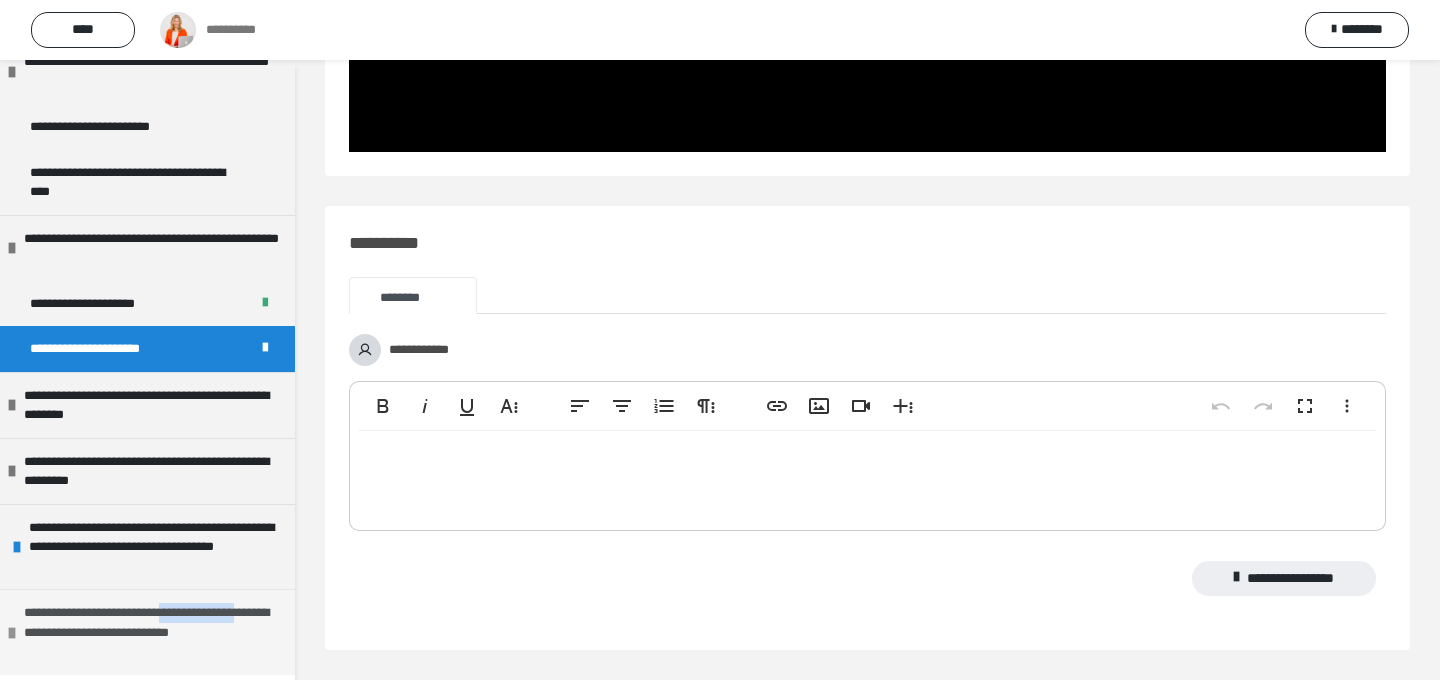 click on "**********" at bounding box center (152, 632) 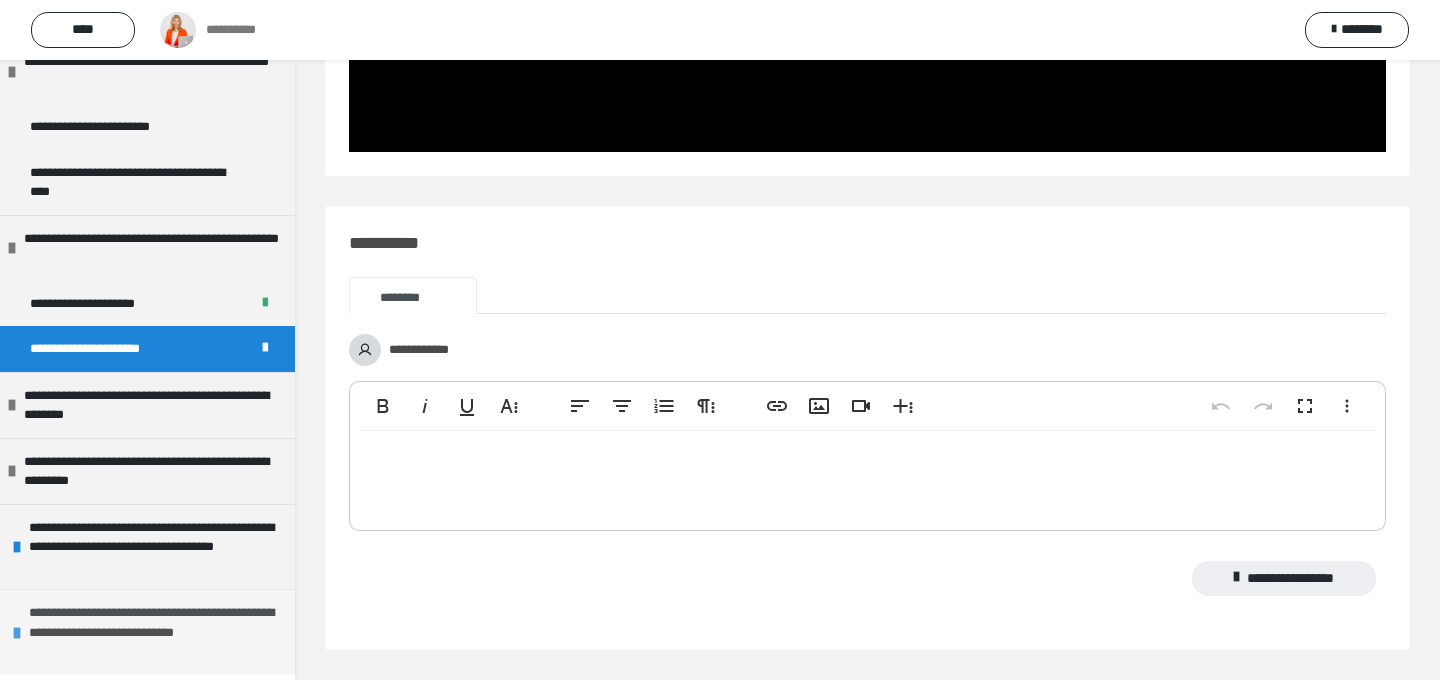 click on "**********" at bounding box center (157, 632) 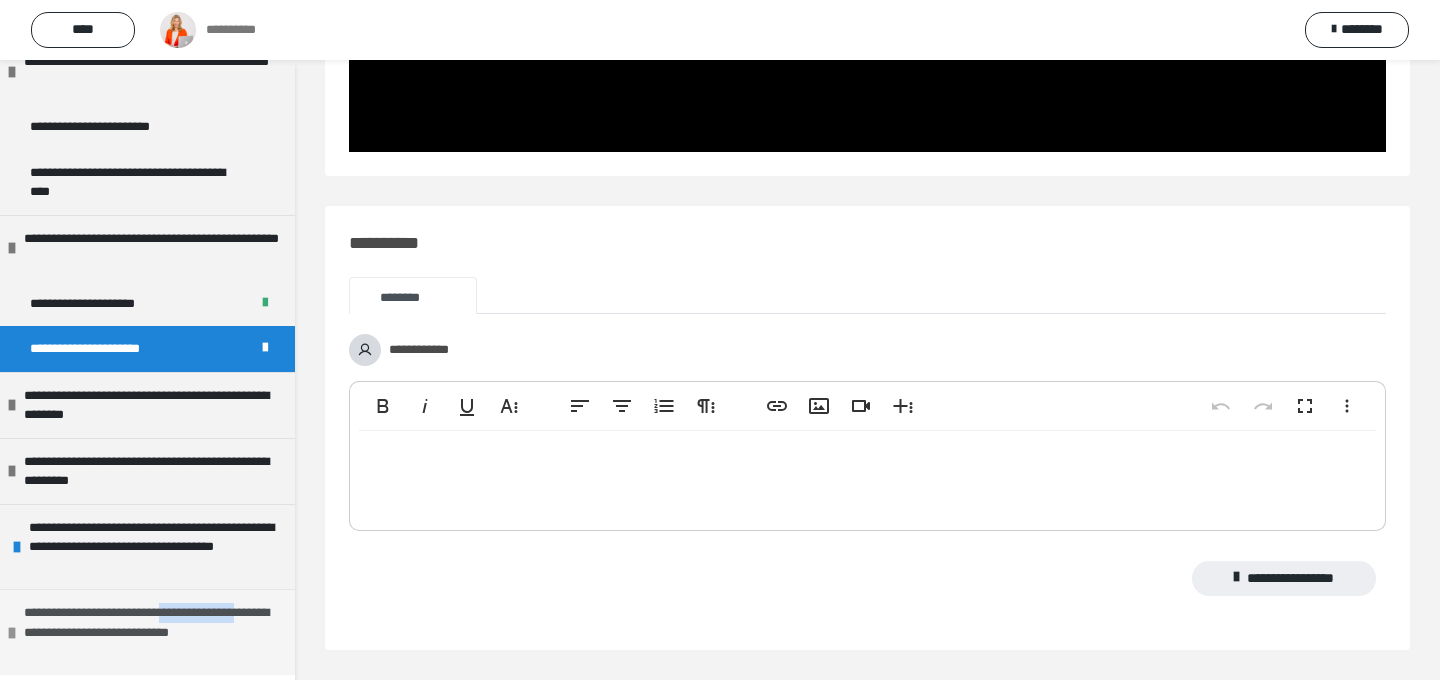 click on "**********" at bounding box center (152, 632) 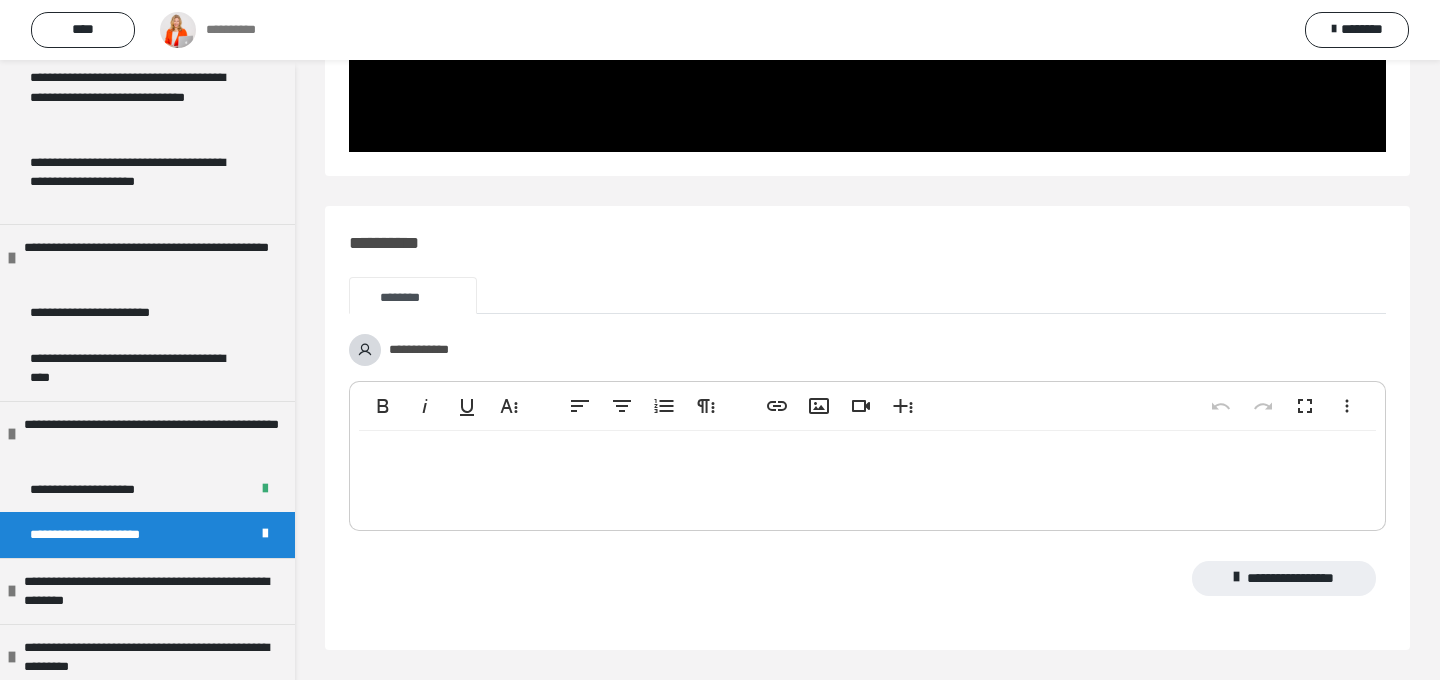 scroll, scrollTop: 644, scrollLeft: 0, axis: vertical 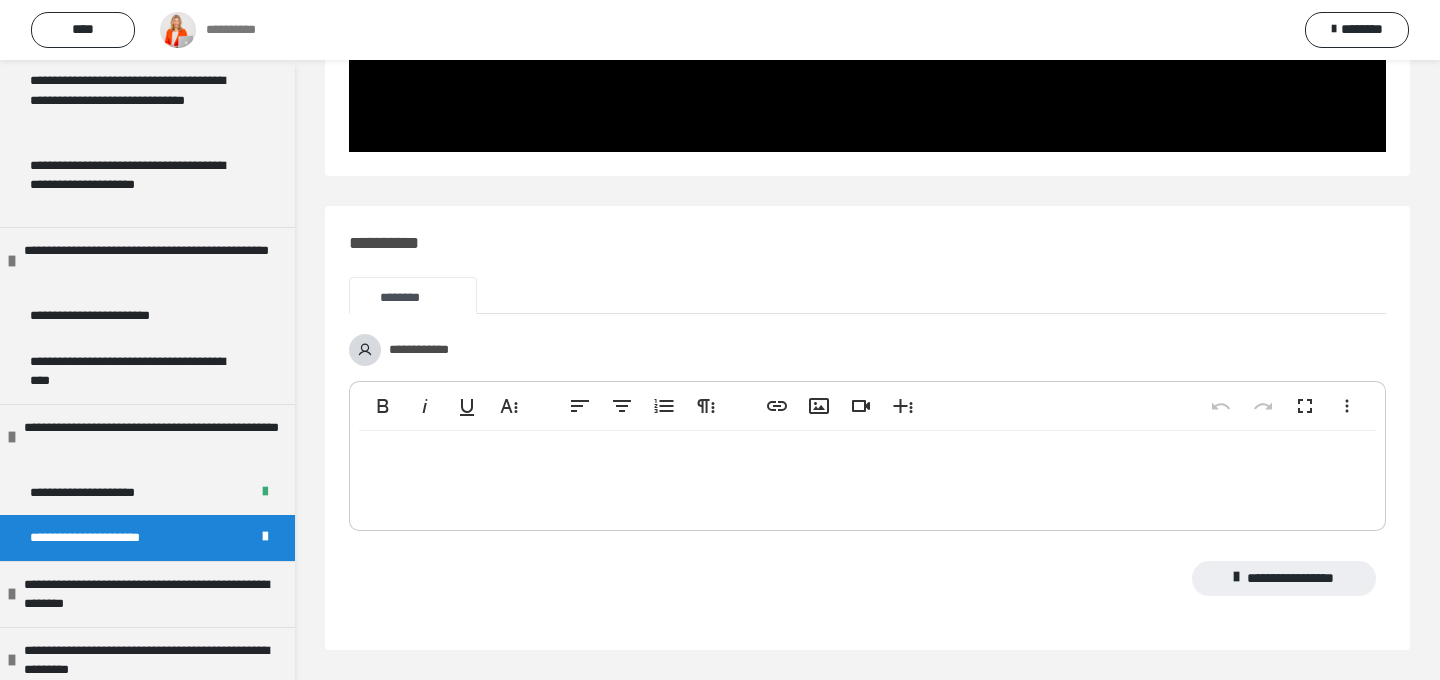 click at bounding box center (265, 537) 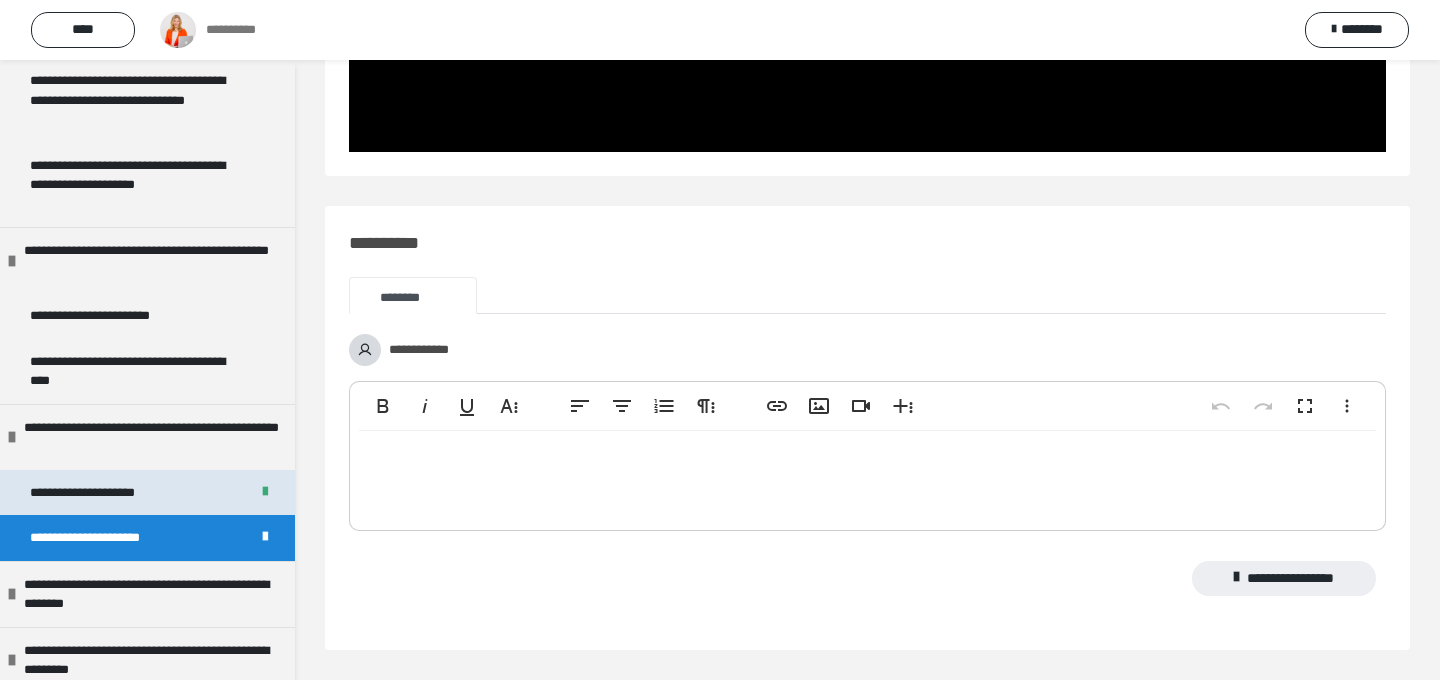 click on "**********" at bounding box center (99, 493) 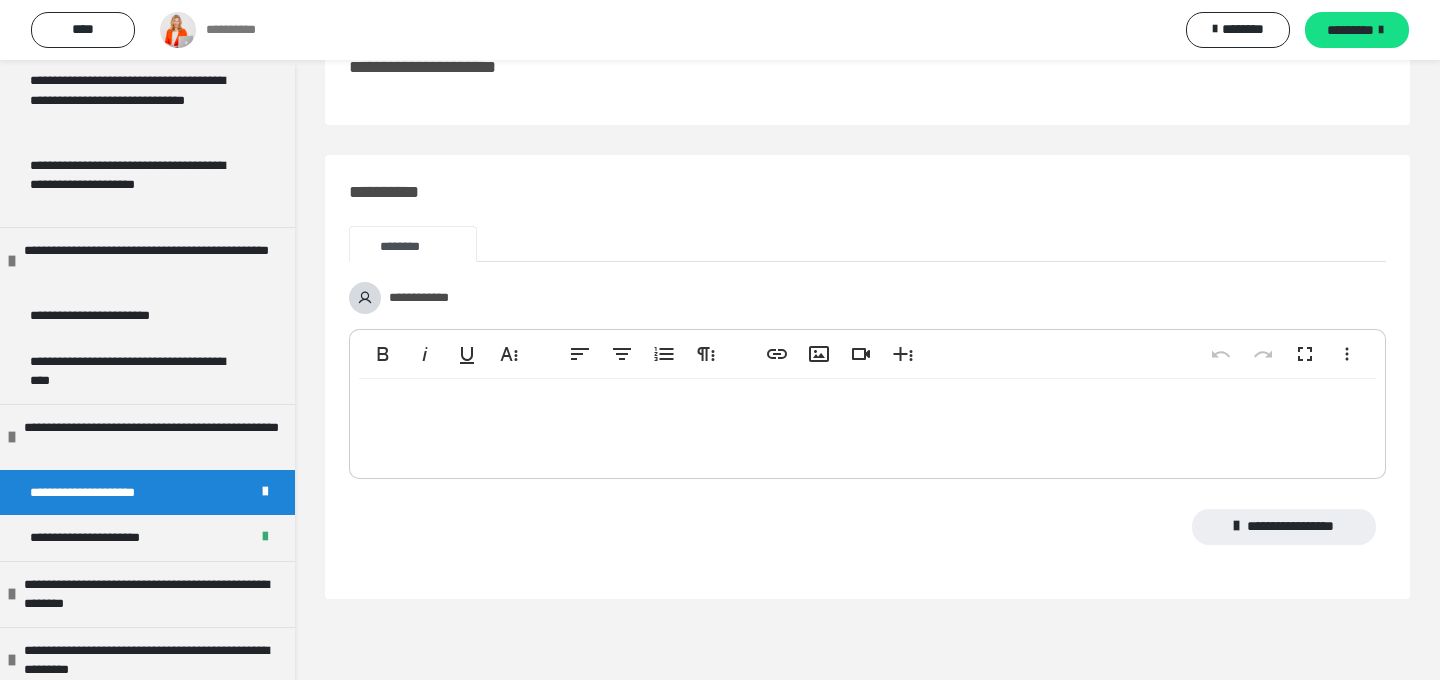 scroll, scrollTop: 60, scrollLeft: 0, axis: vertical 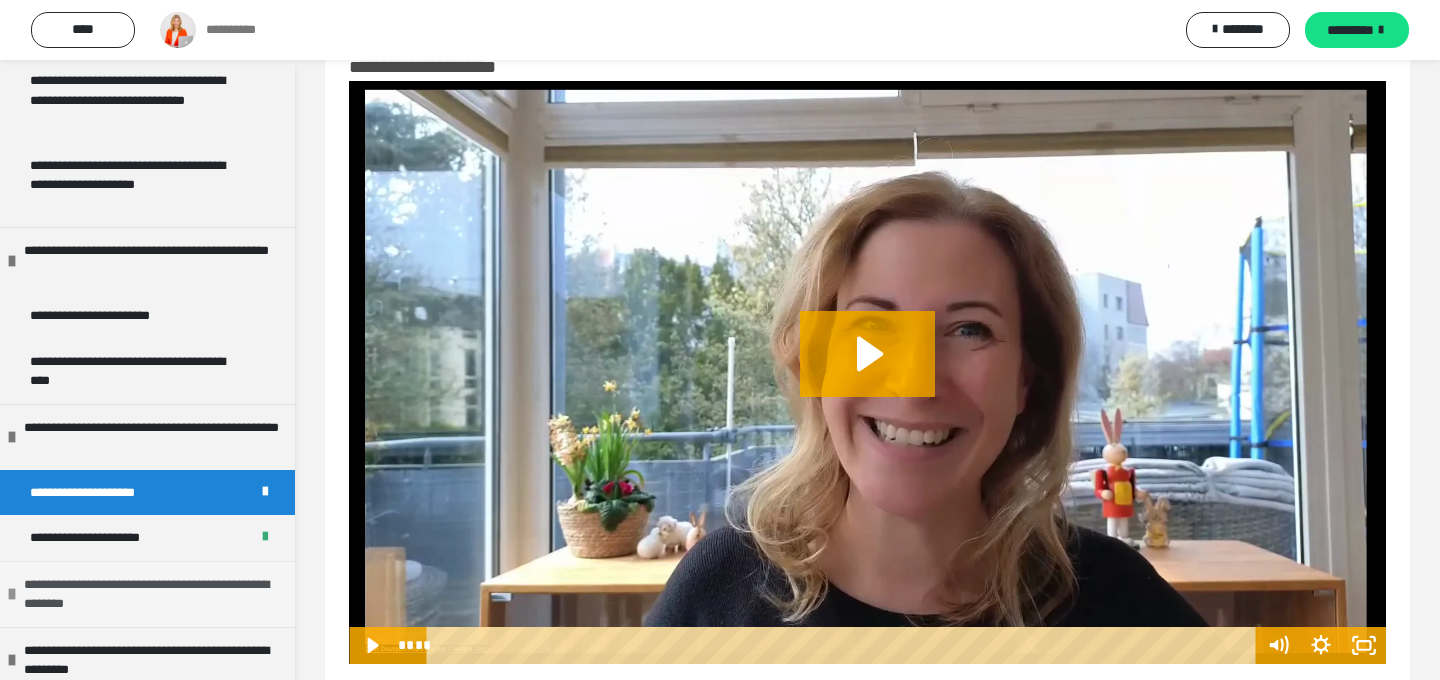 click on "**********" at bounding box center [152, 594] 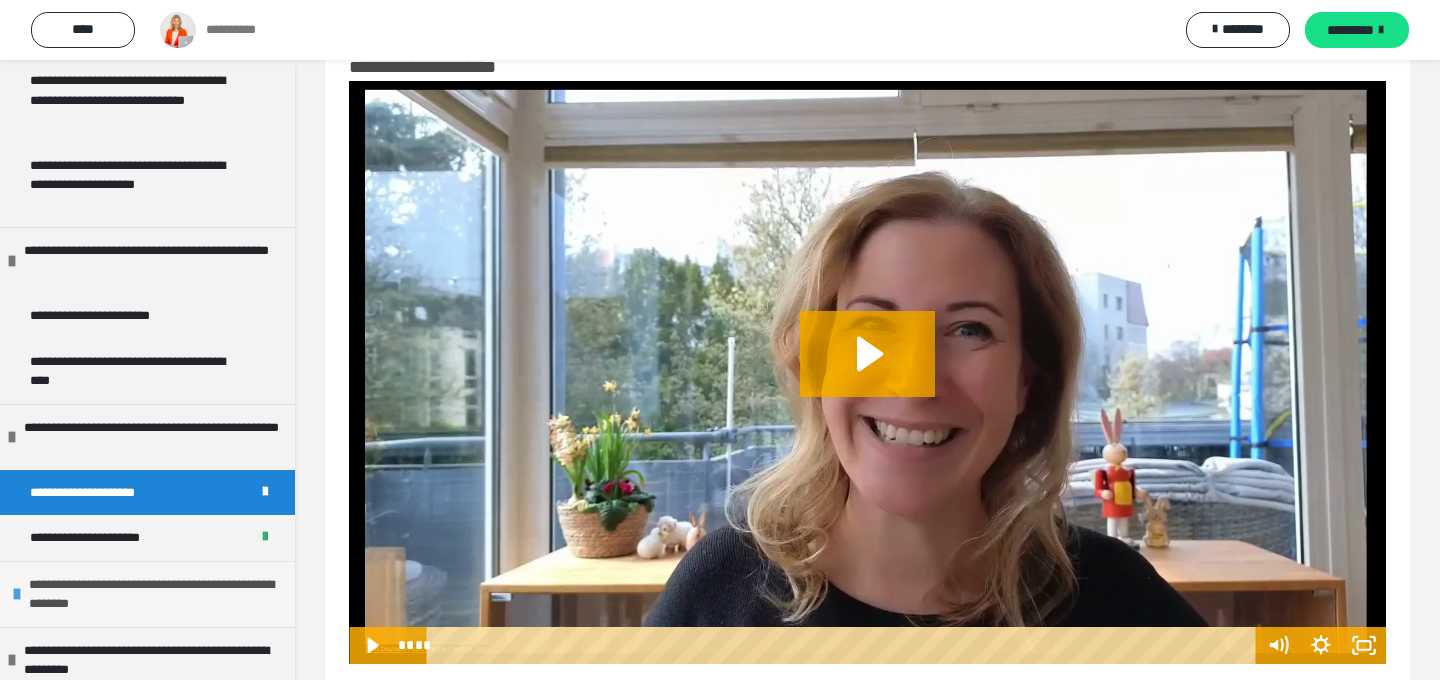 click on "**********" at bounding box center (157, 594) 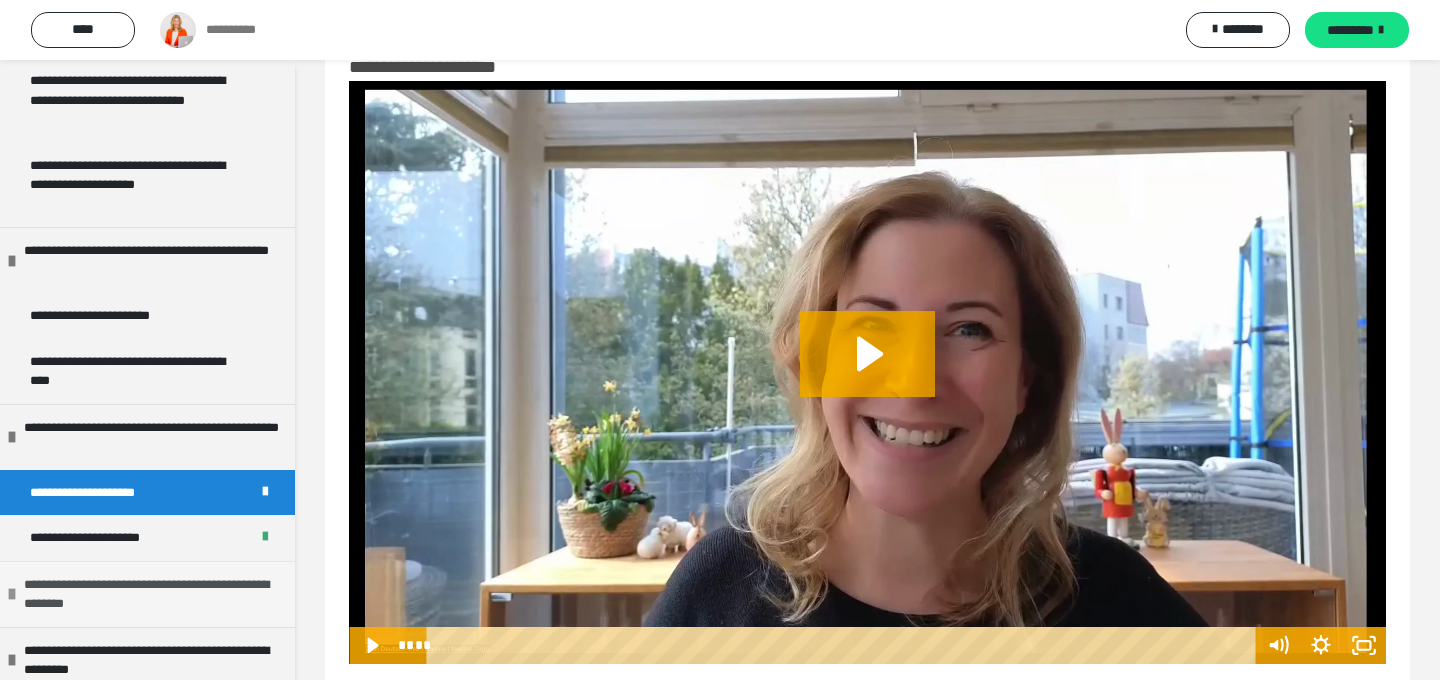 click on "**********" at bounding box center (152, 594) 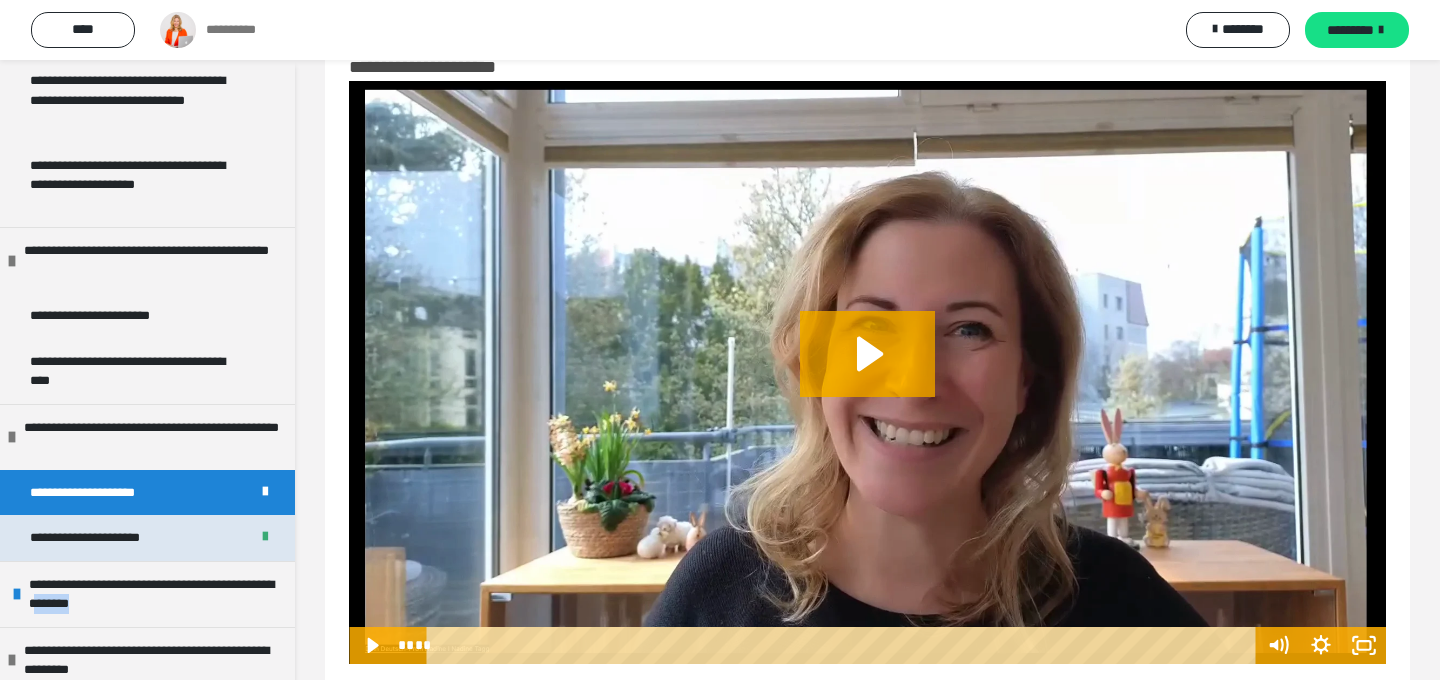 click on "**********" at bounding box center [106, 538] 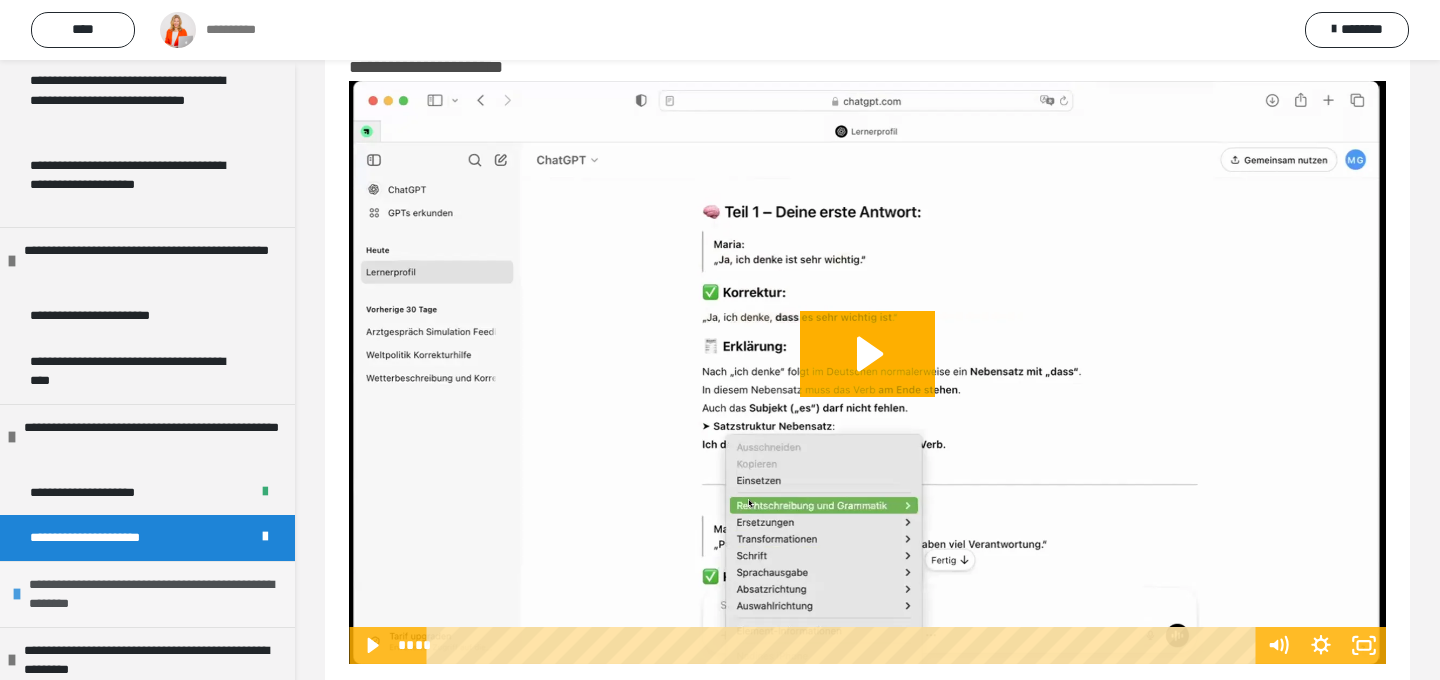 click on "**********" at bounding box center [157, 594] 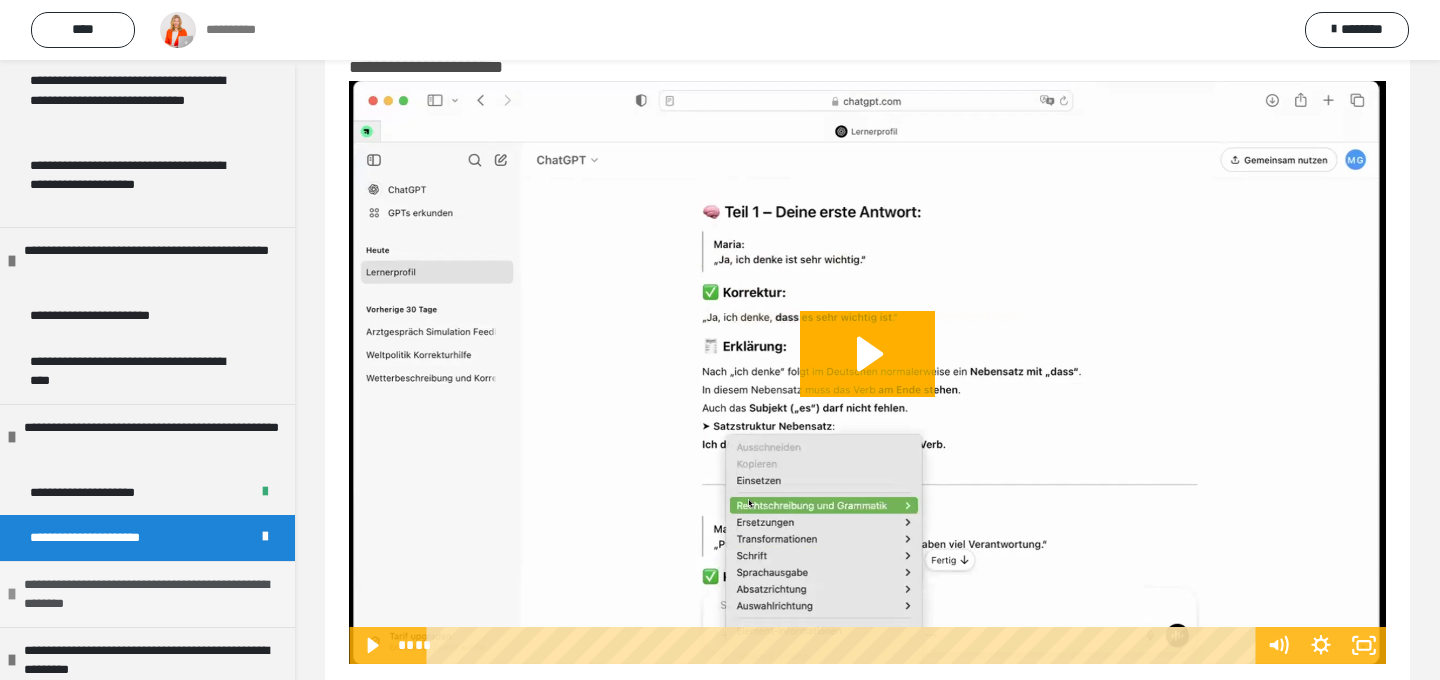 click on "**********" at bounding box center [152, 594] 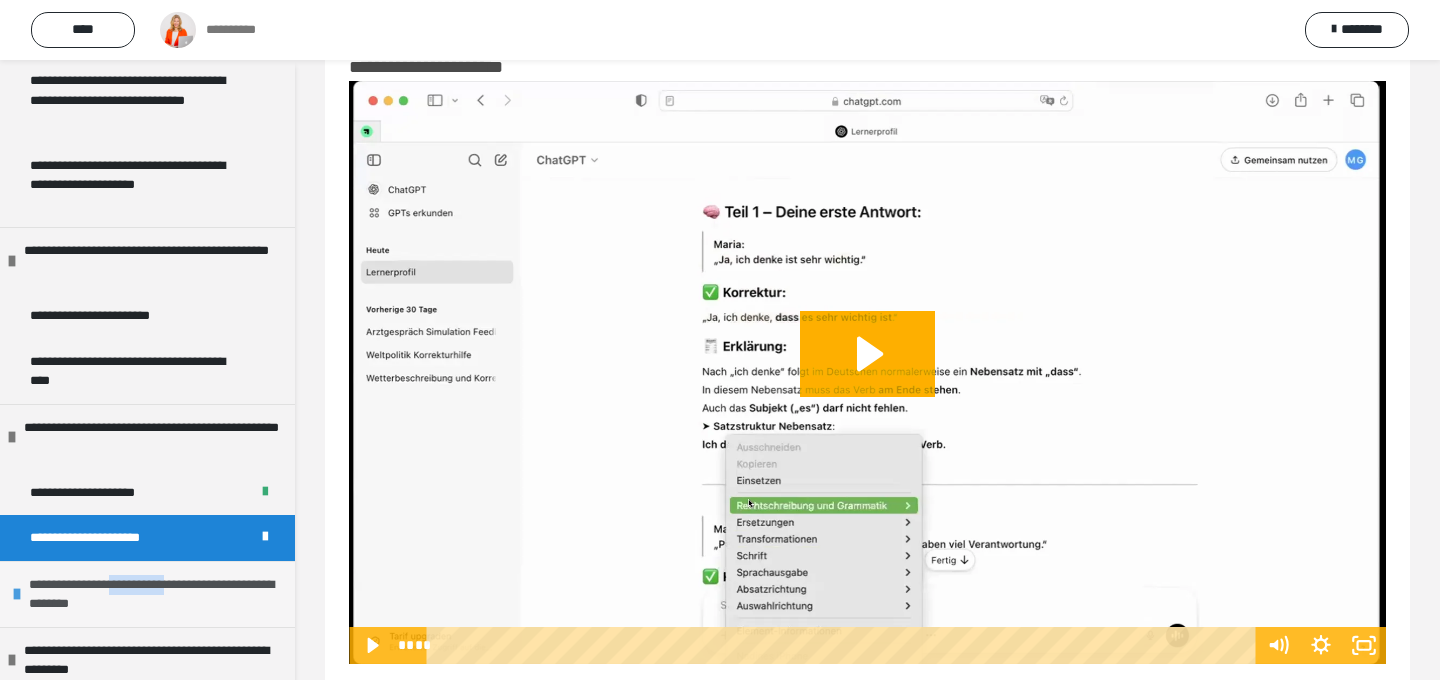 click on "**********" at bounding box center (157, 594) 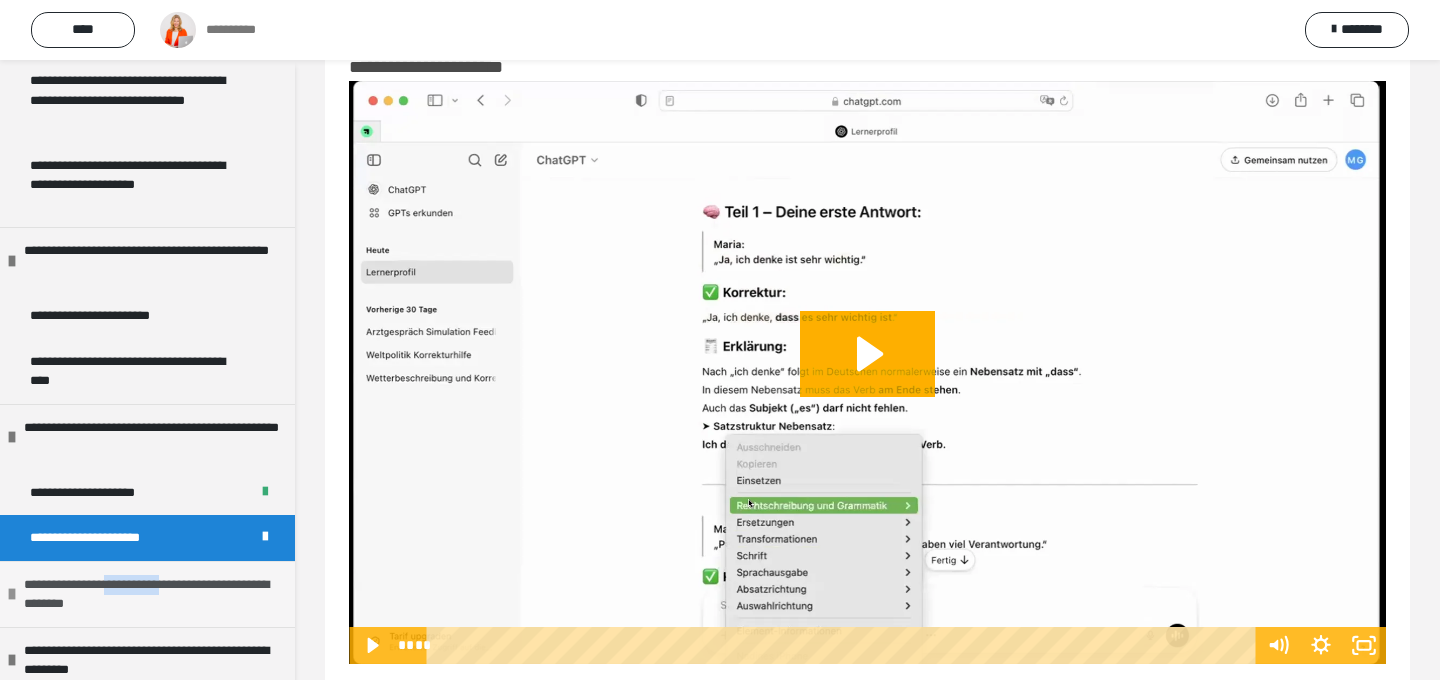 click on "**********" at bounding box center (152, 594) 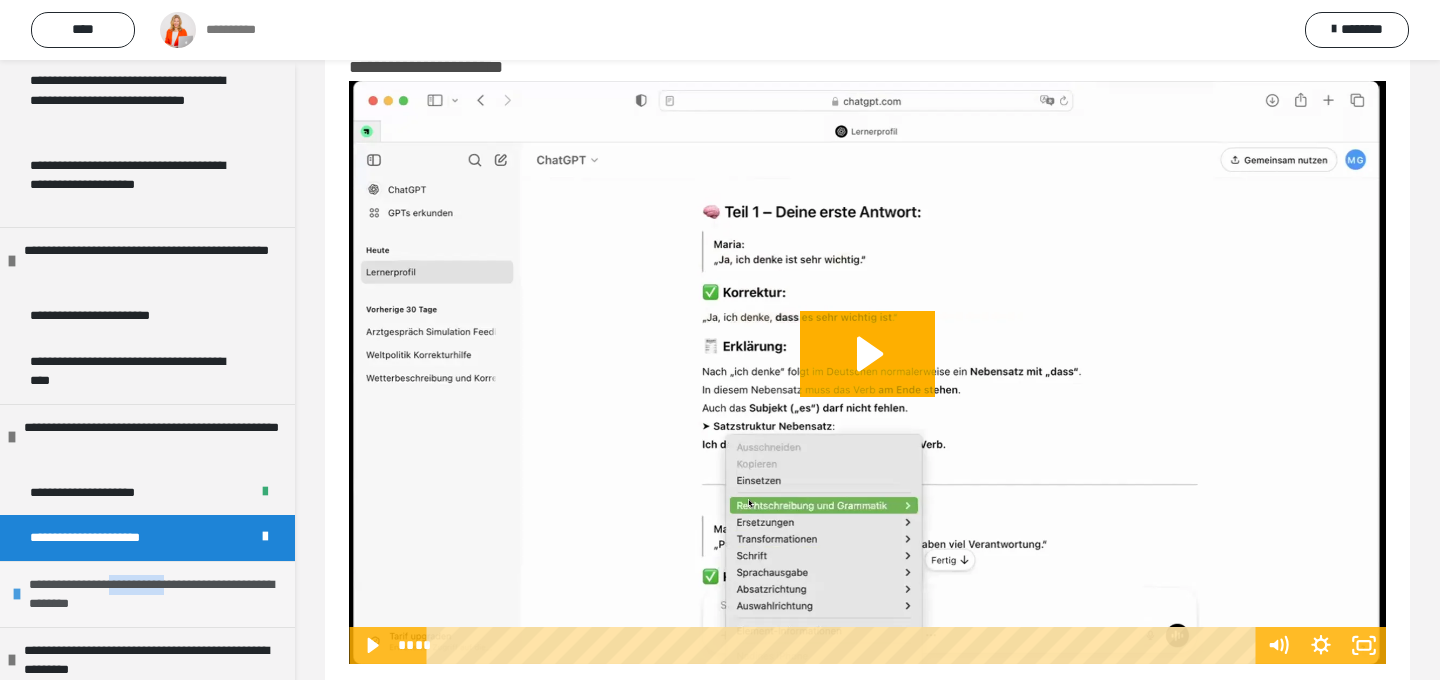 click on "**********" at bounding box center [157, 594] 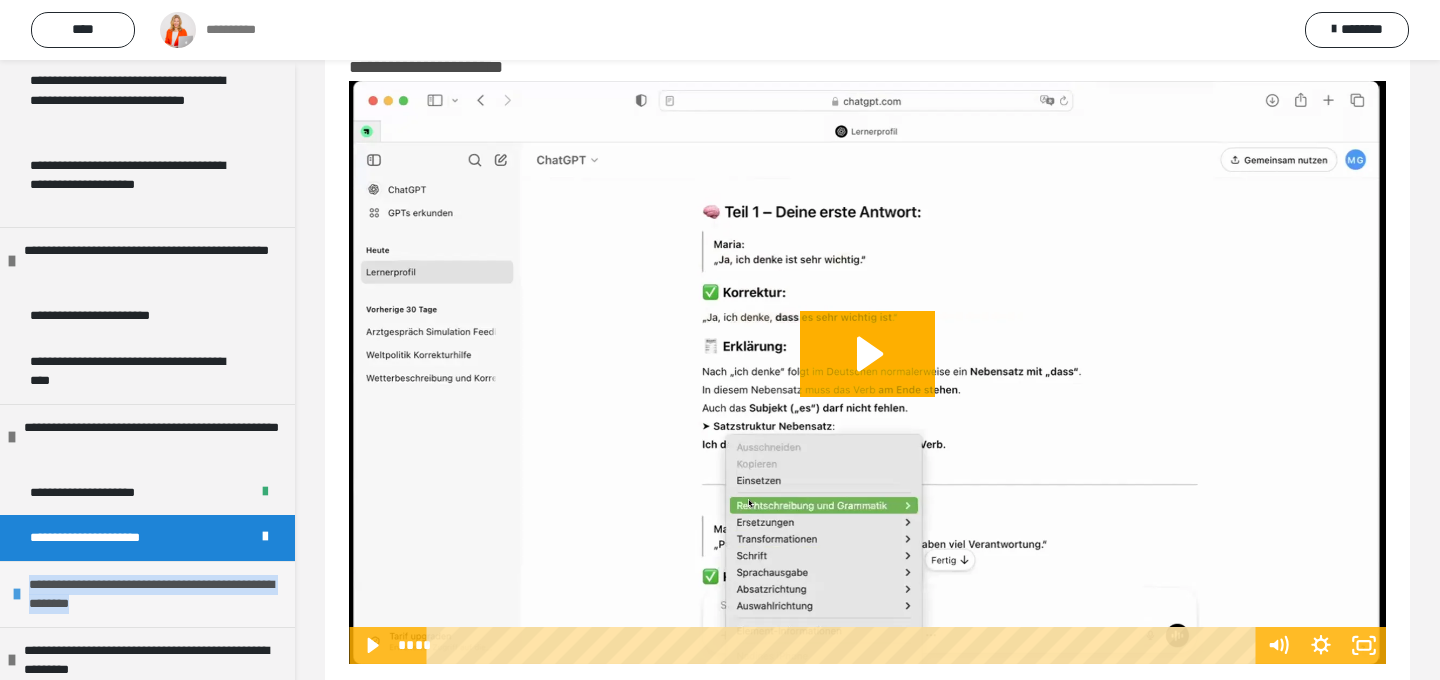 click on "**********" at bounding box center [157, 594] 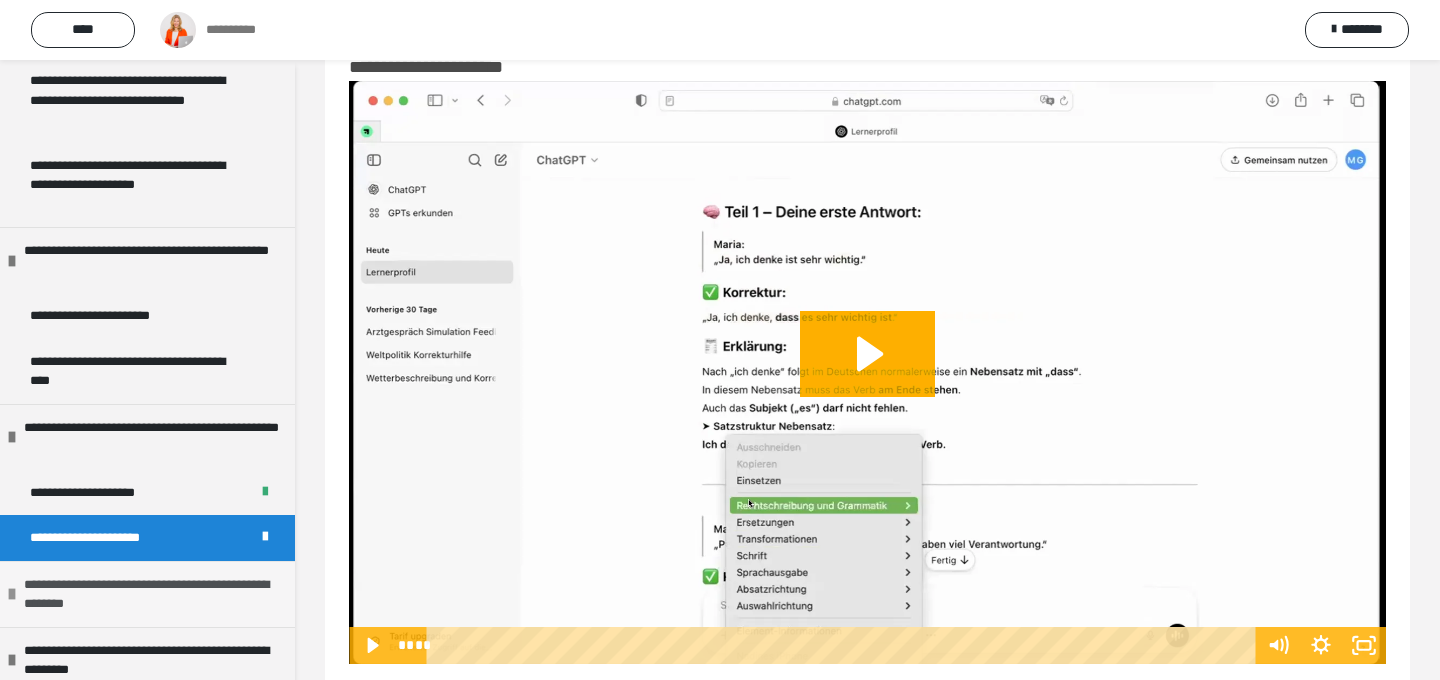 click on "**********" at bounding box center (152, 594) 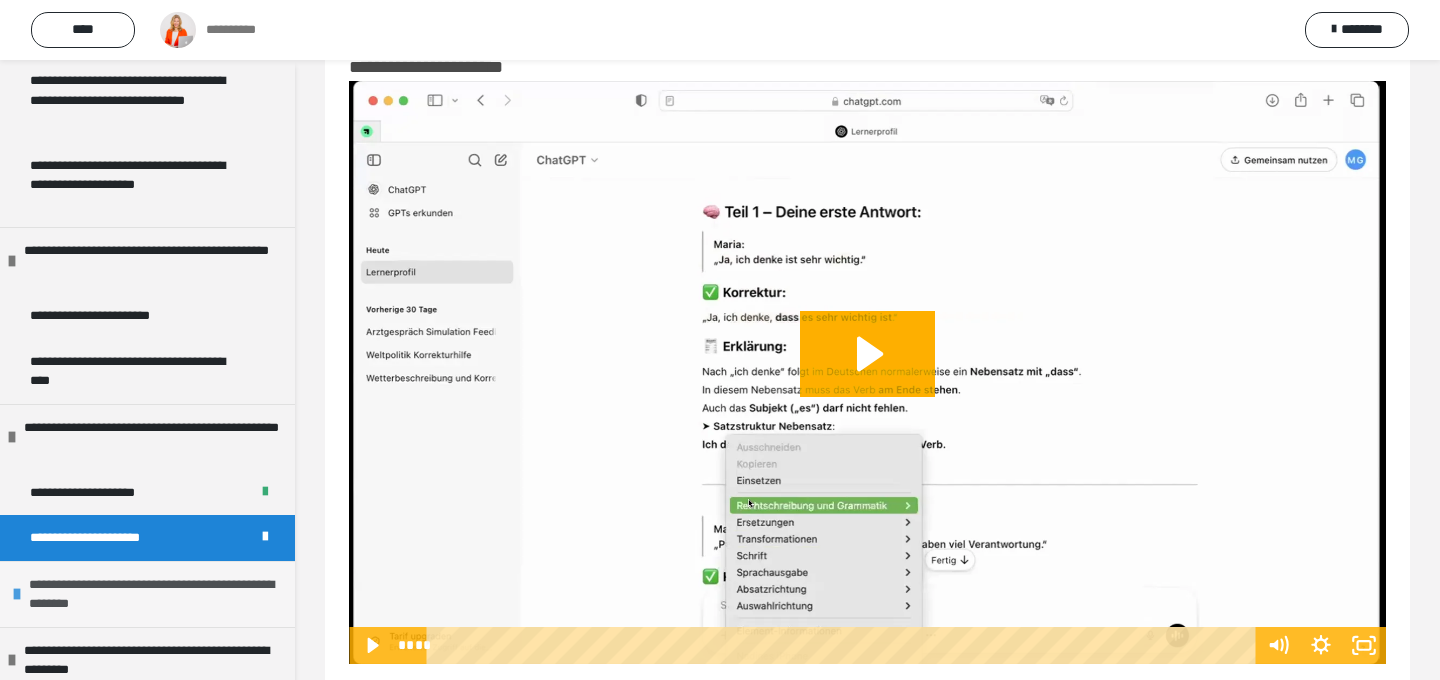 click on "**********" at bounding box center [157, 594] 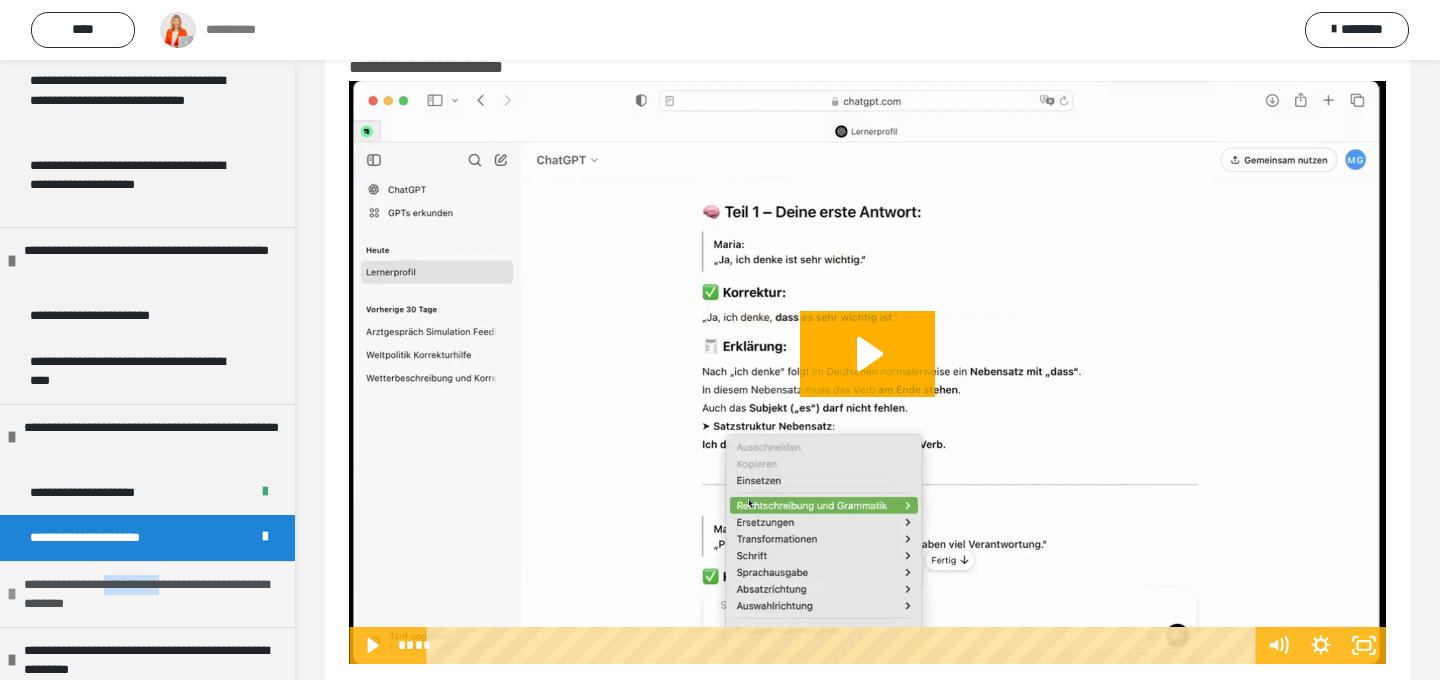 click on "**********" at bounding box center (152, 594) 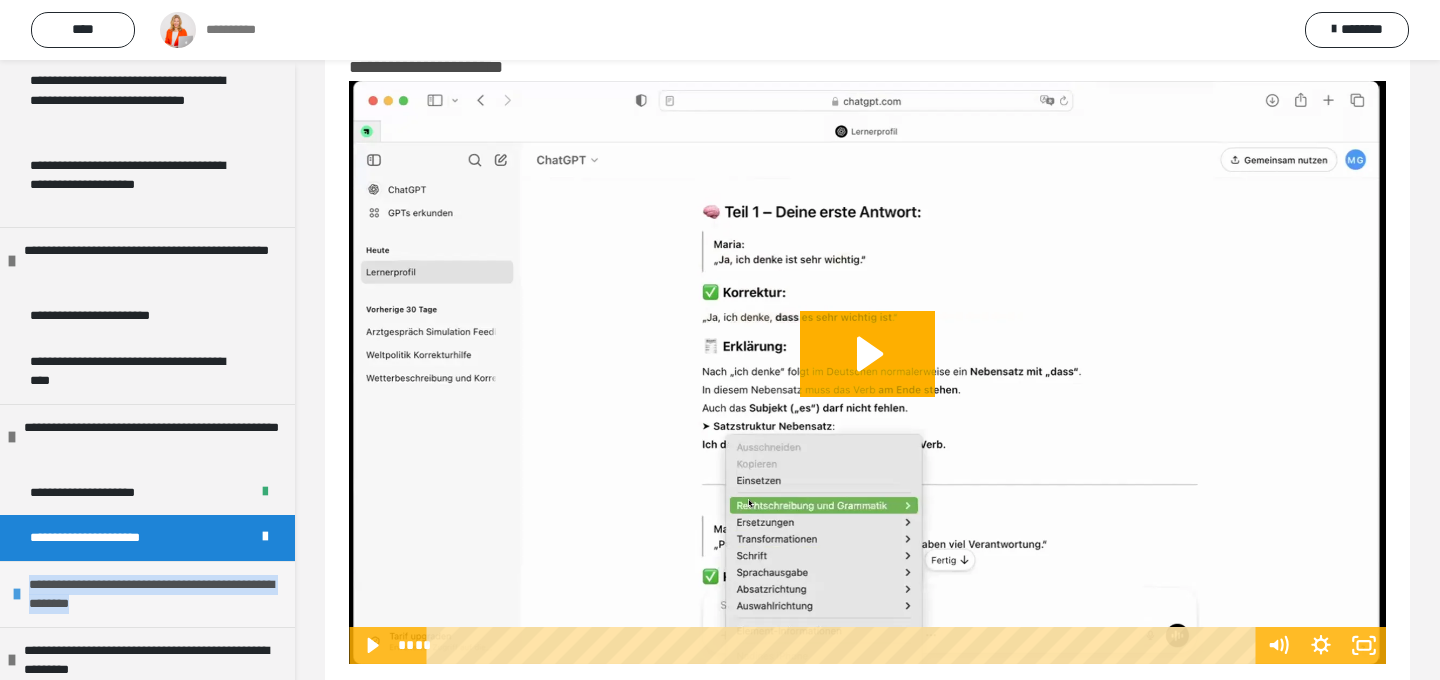 click on "**********" at bounding box center (157, 594) 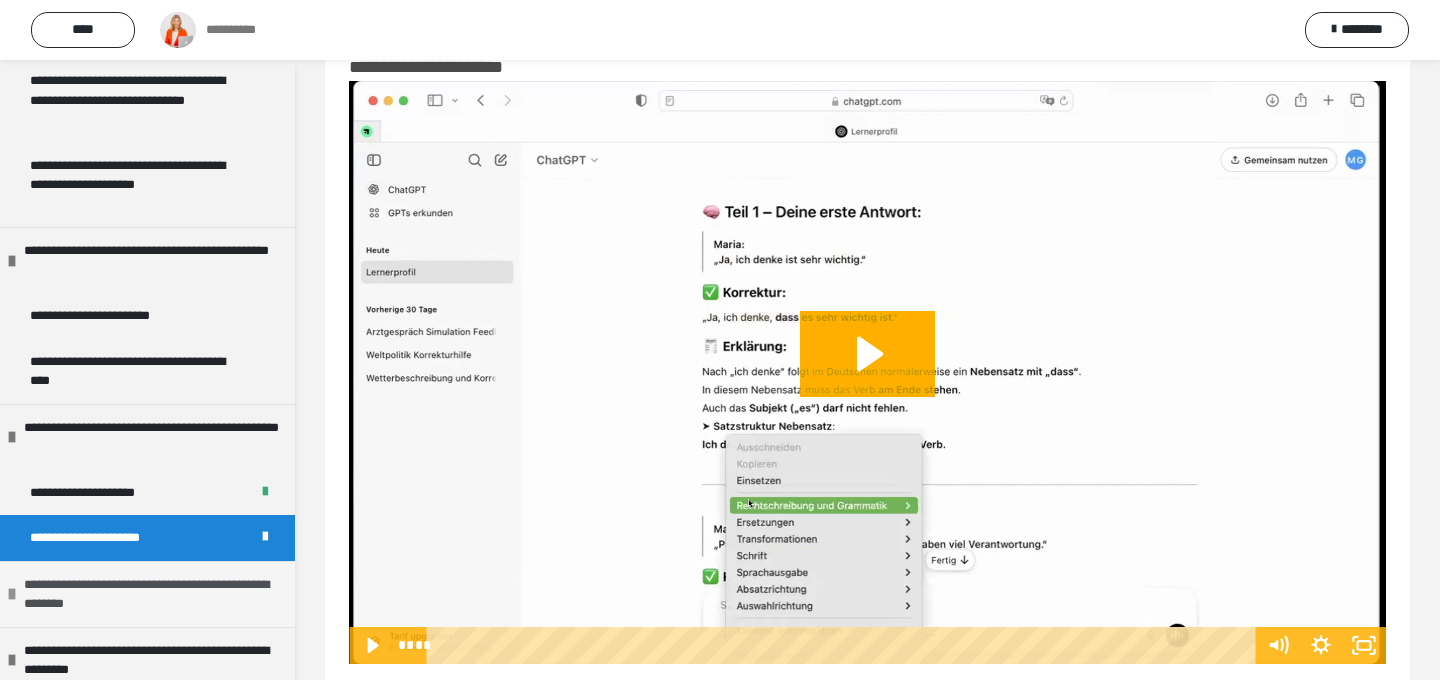 click at bounding box center (12, 594) 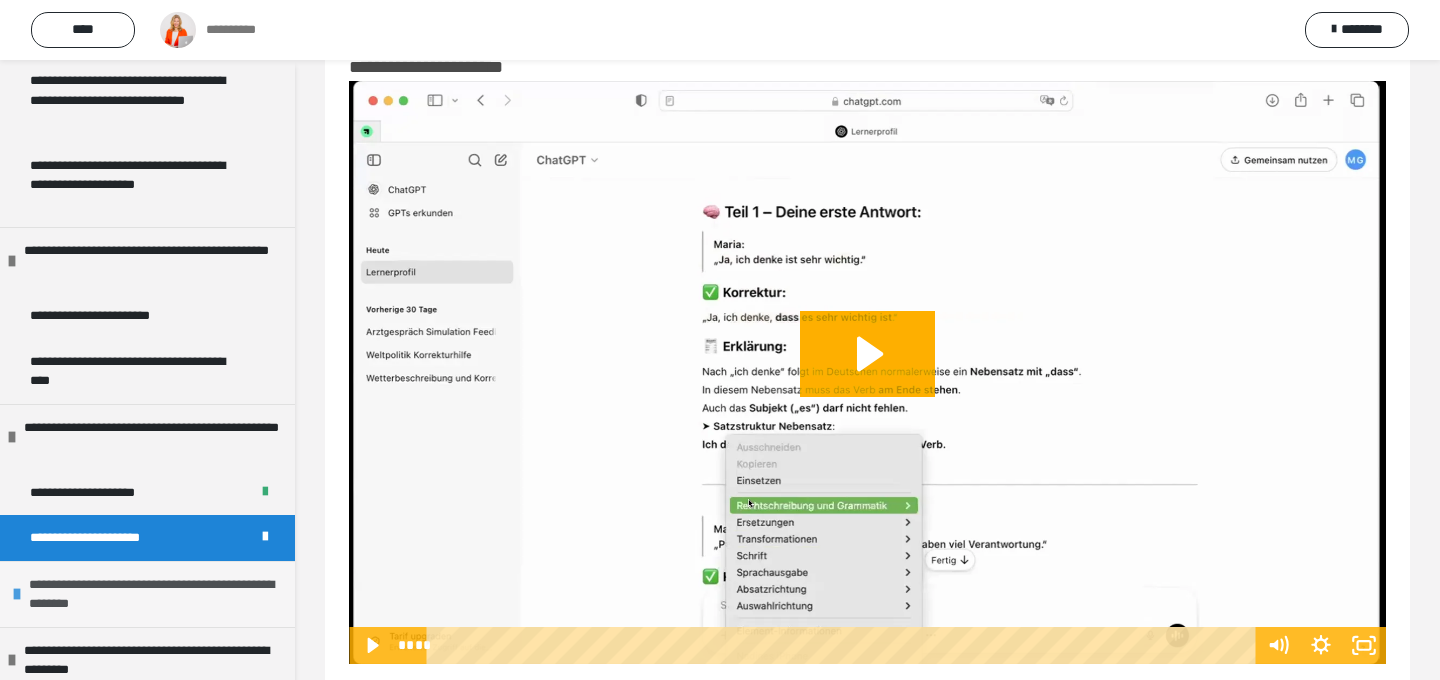 click at bounding box center [17, 594] 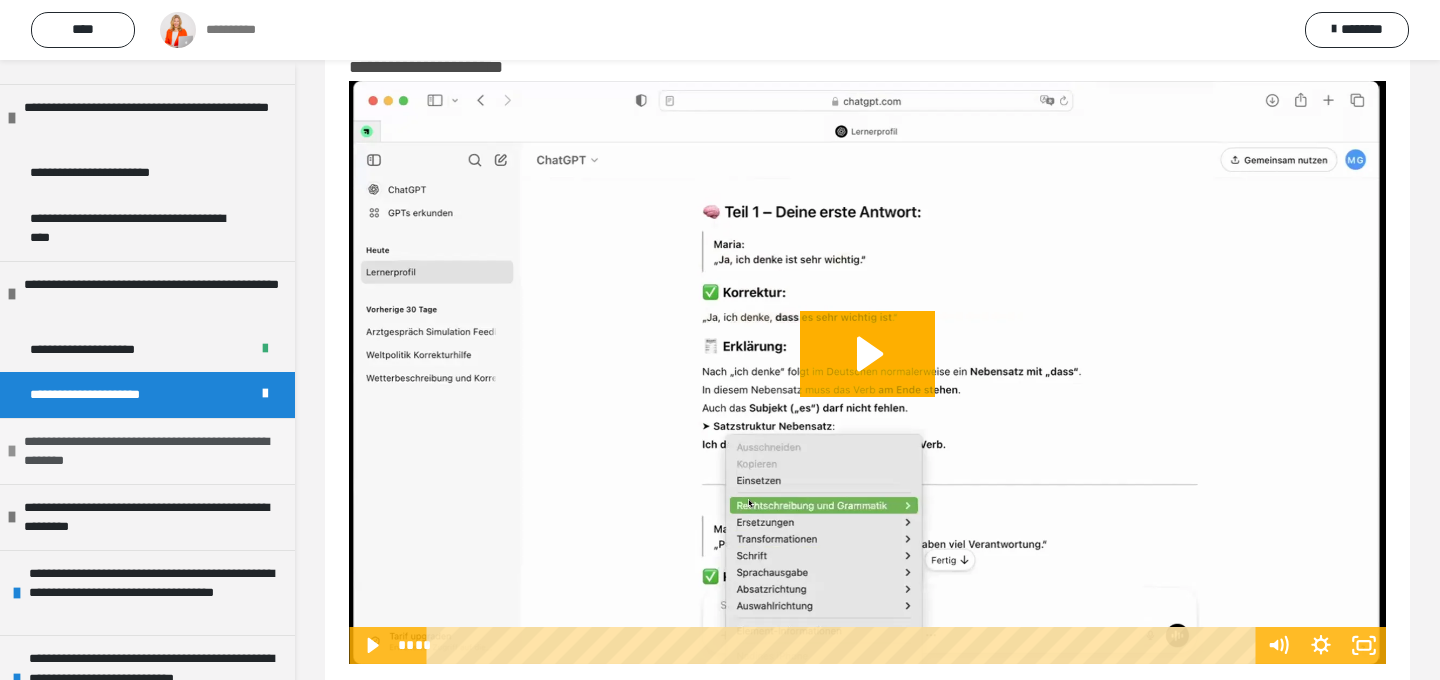 scroll, scrollTop: 793, scrollLeft: 0, axis: vertical 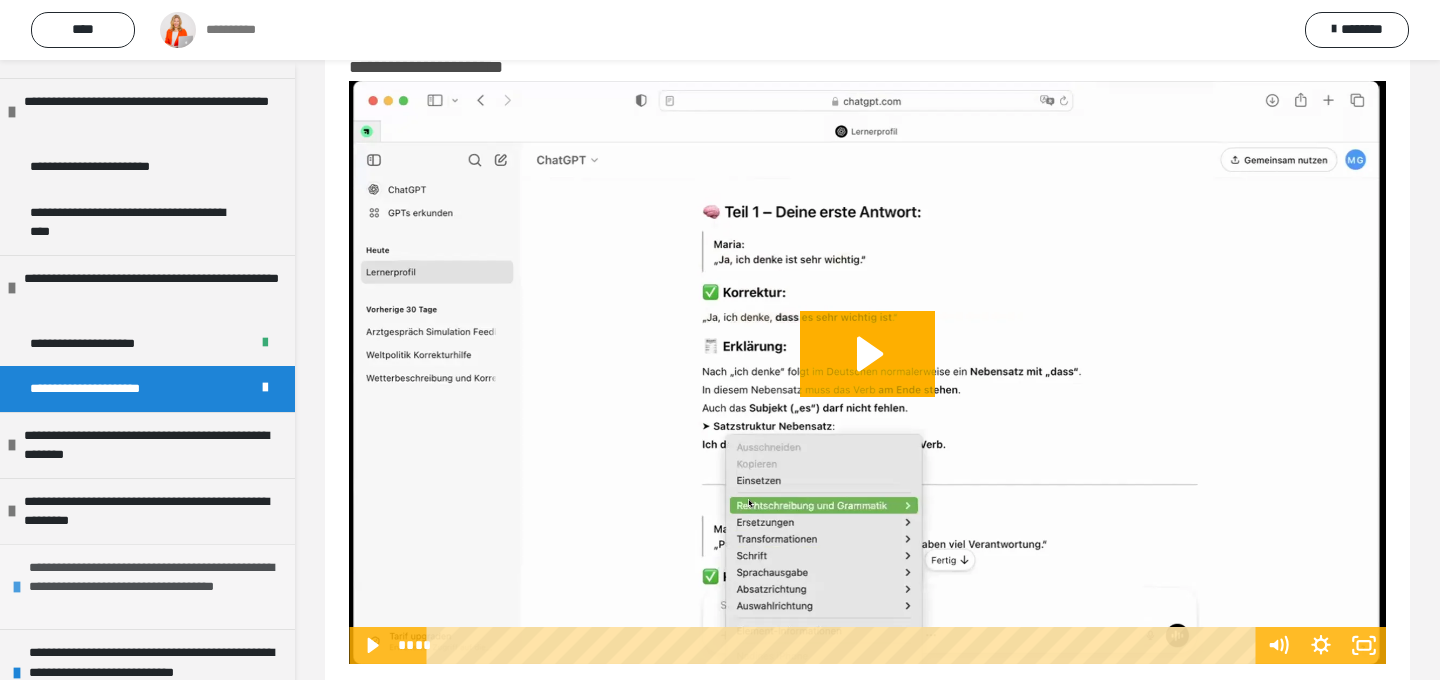click on "**********" at bounding box center (157, 587) 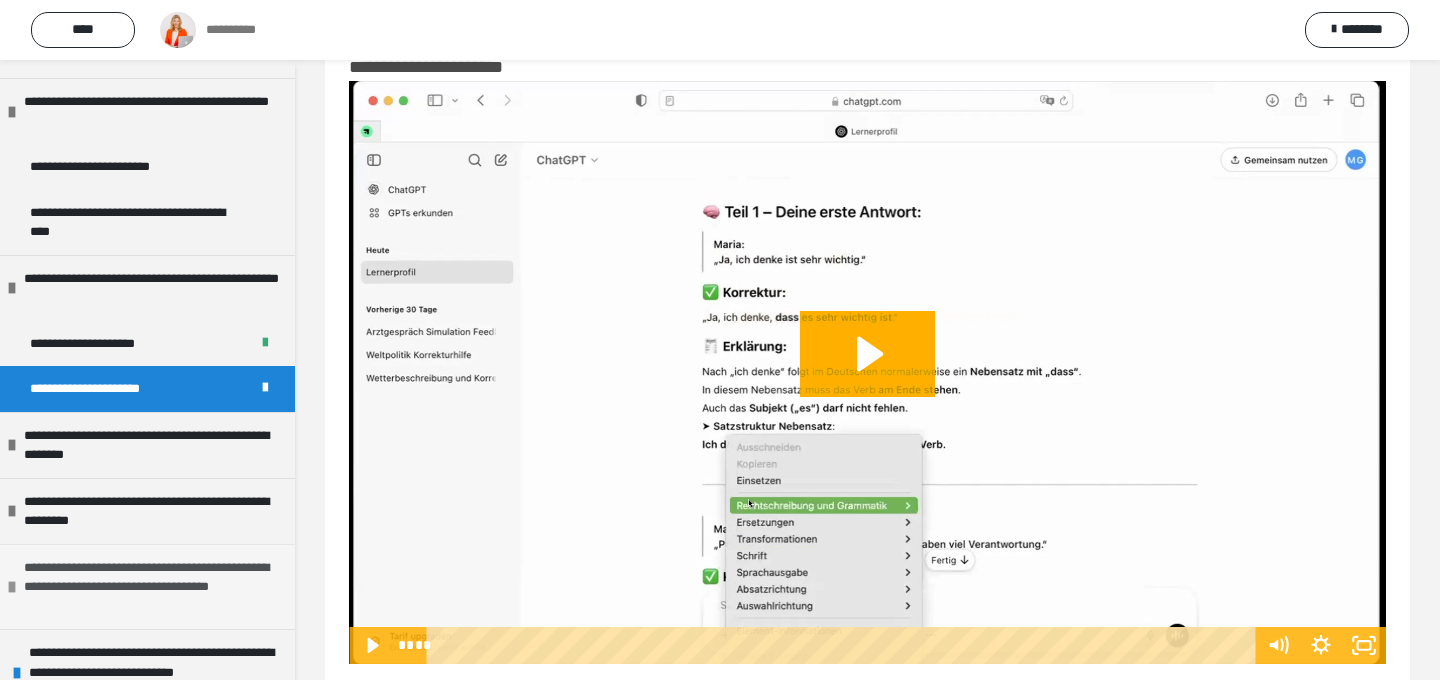 click at bounding box center (12, 587) 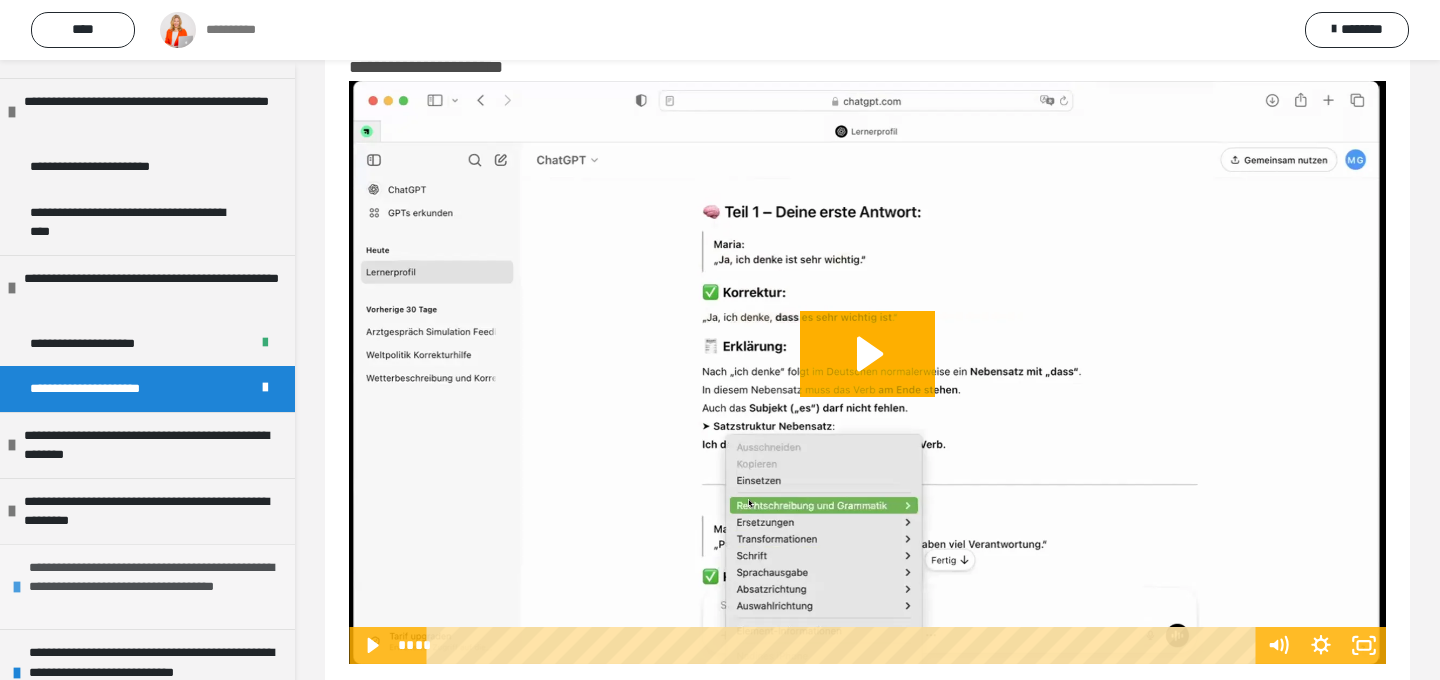 click on "**********" at bounding box center (147, 587) 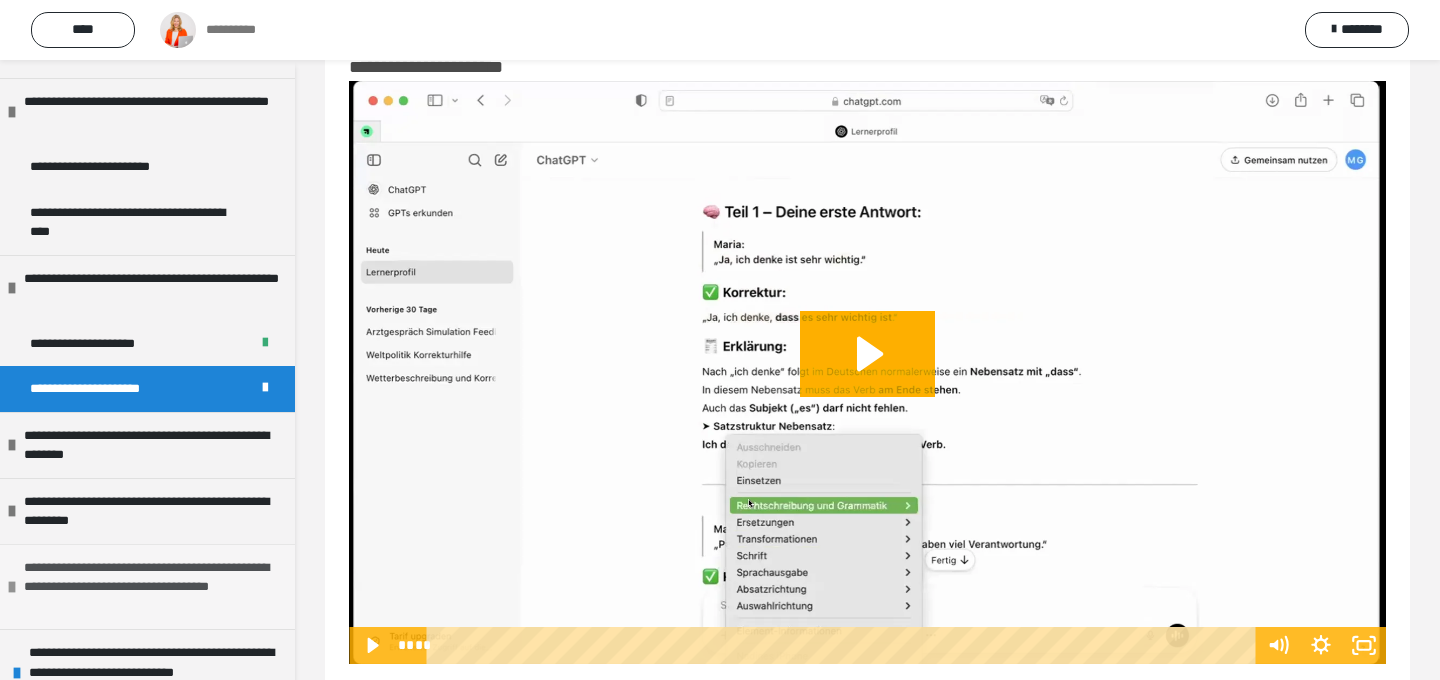 click on "**********" at bounding box center [152, 587] 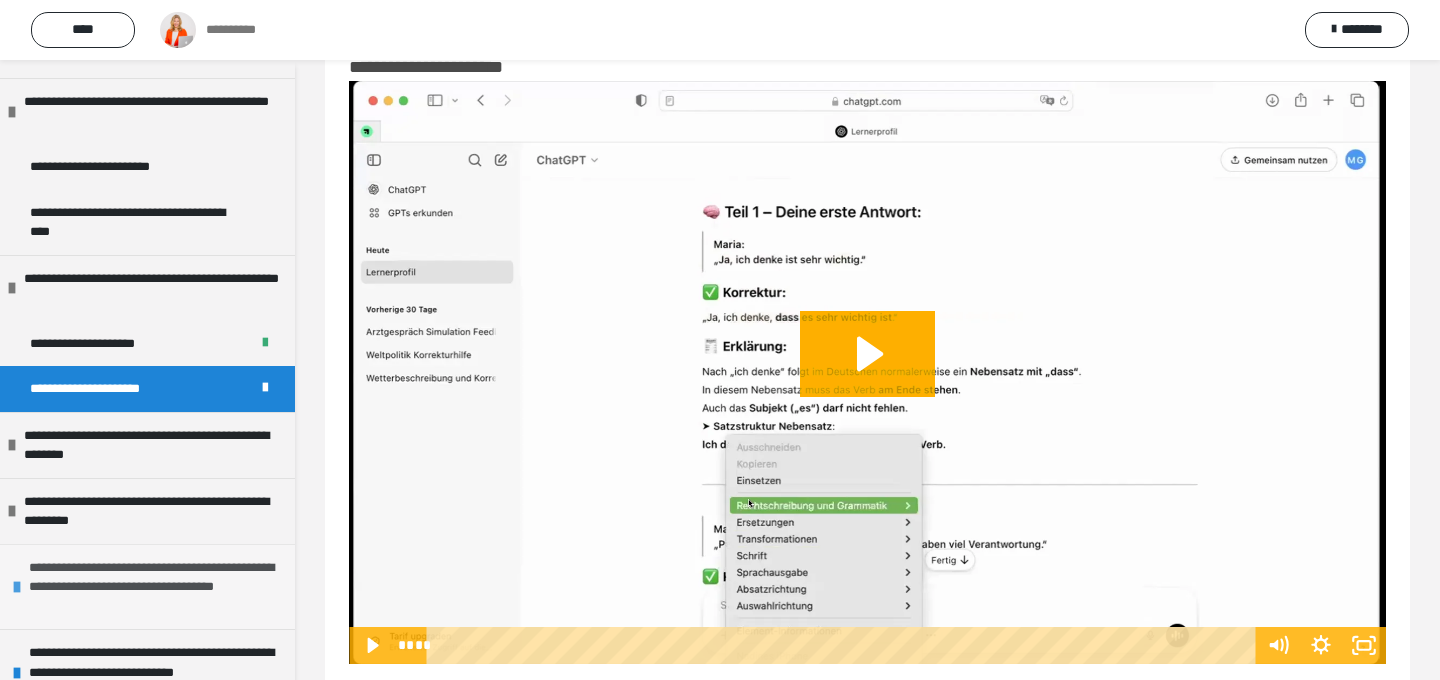 click on "**********" at bounding box center (157, 587) 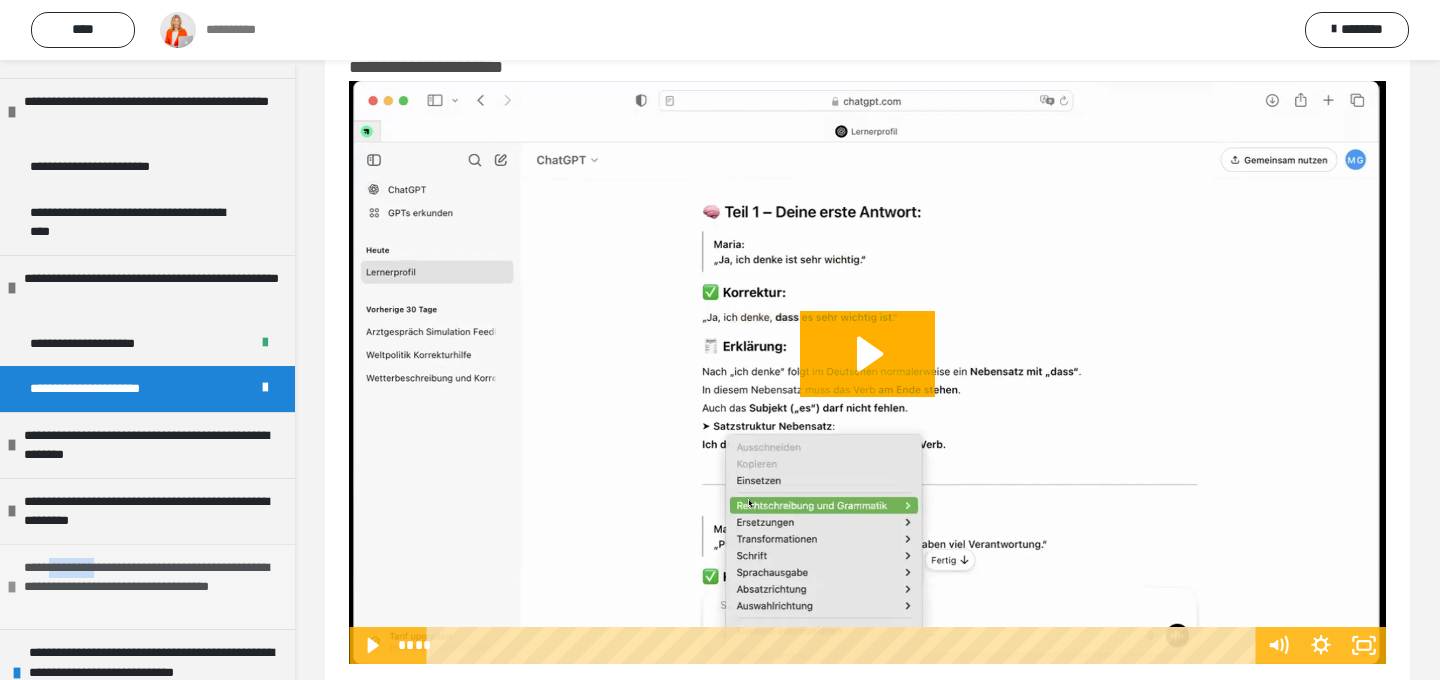 click on "**********" at bounding box center [152, 587] 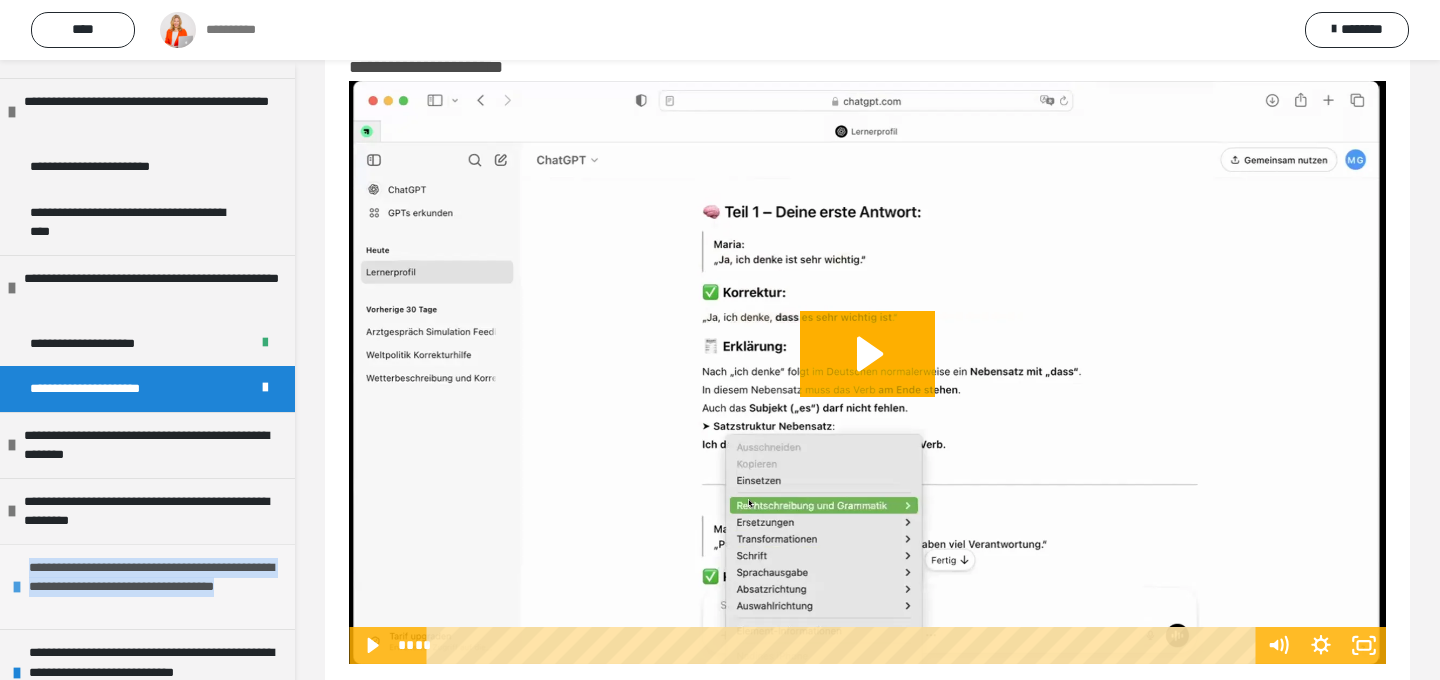 click on "**********" at bounding box center [157, 587] 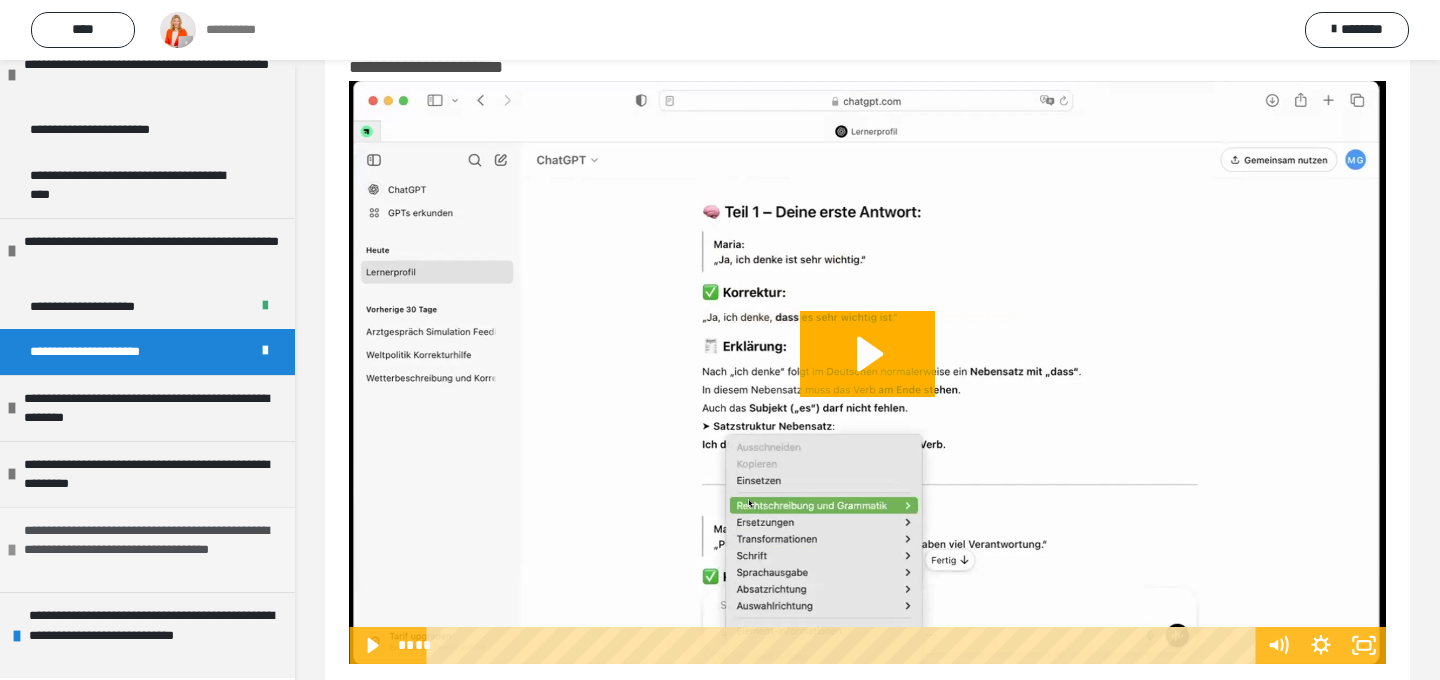 scroll, scrollTop: 833, scrollLeft: 0, axis: vertical 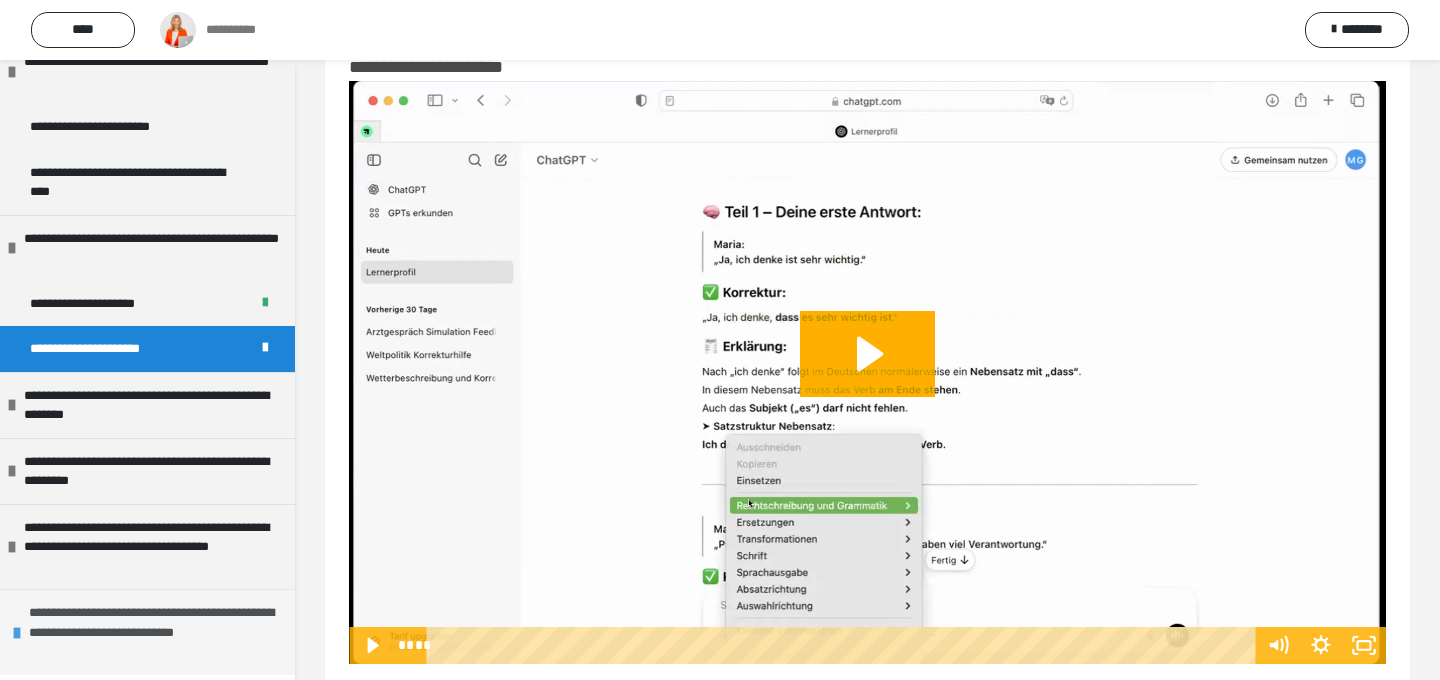 click at bounding box center (17, 633) 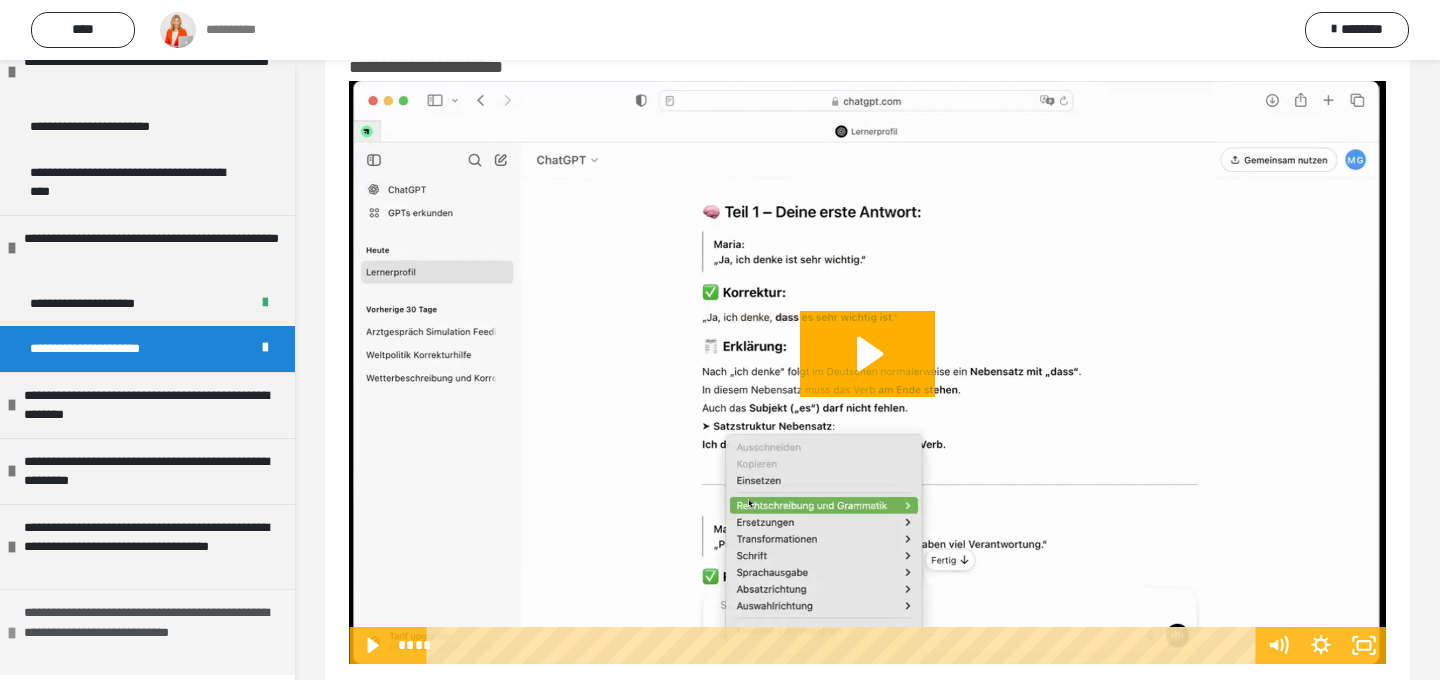 click on "**********" at bounding box center (152, 632) 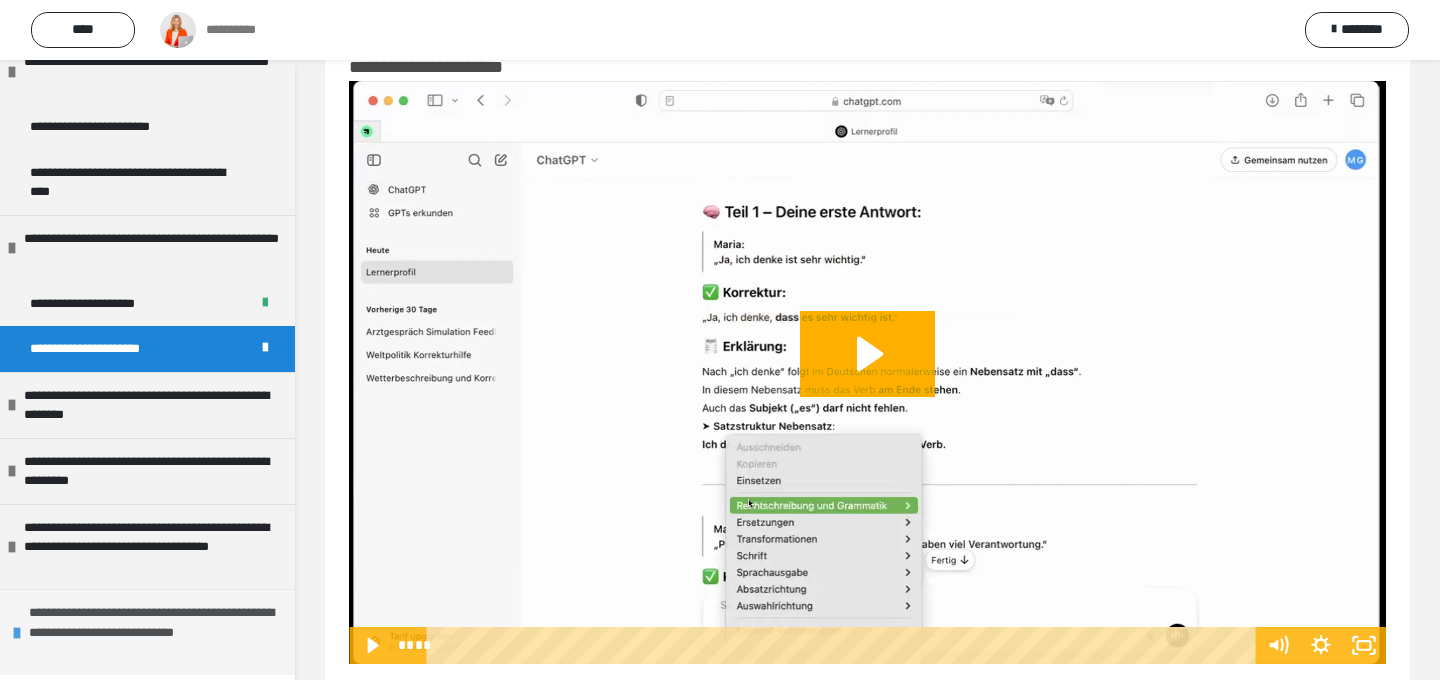 click on "**********" at bounding box center (157, 632) 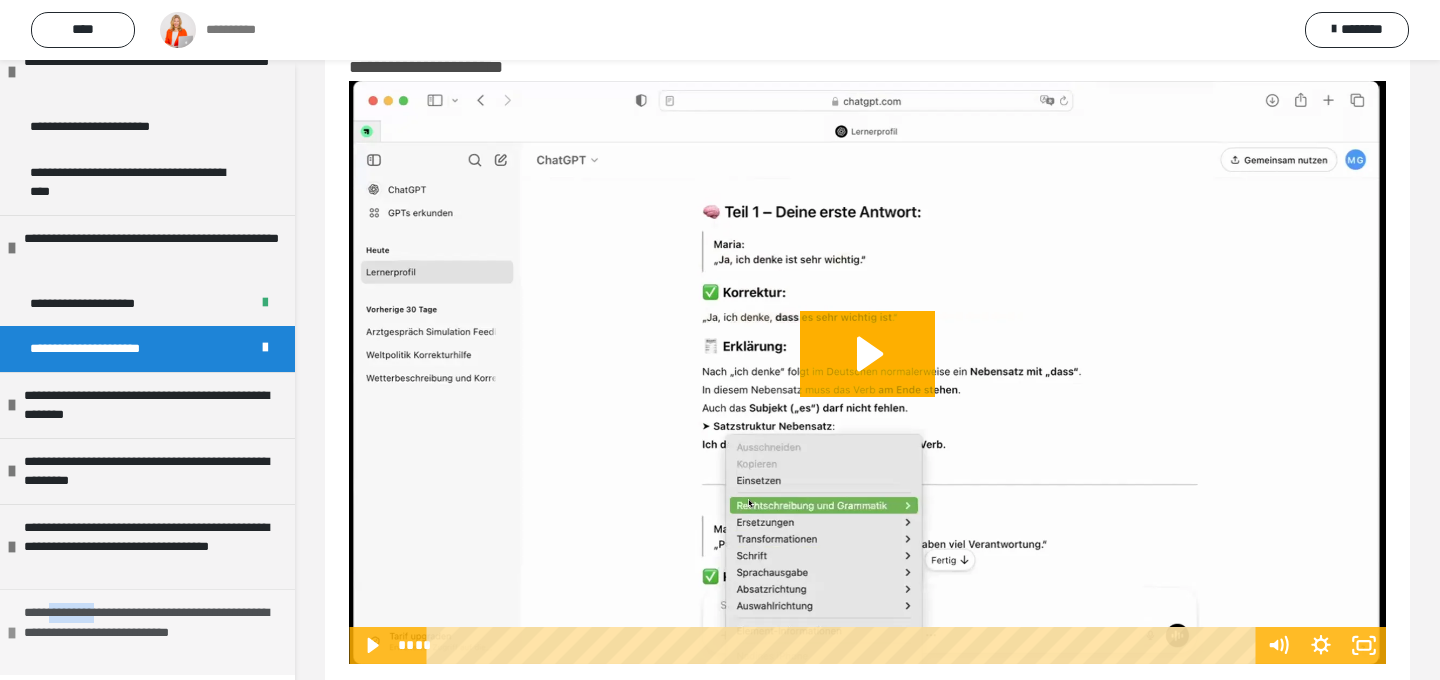 click on "**********" at bounding box center (152, 632) 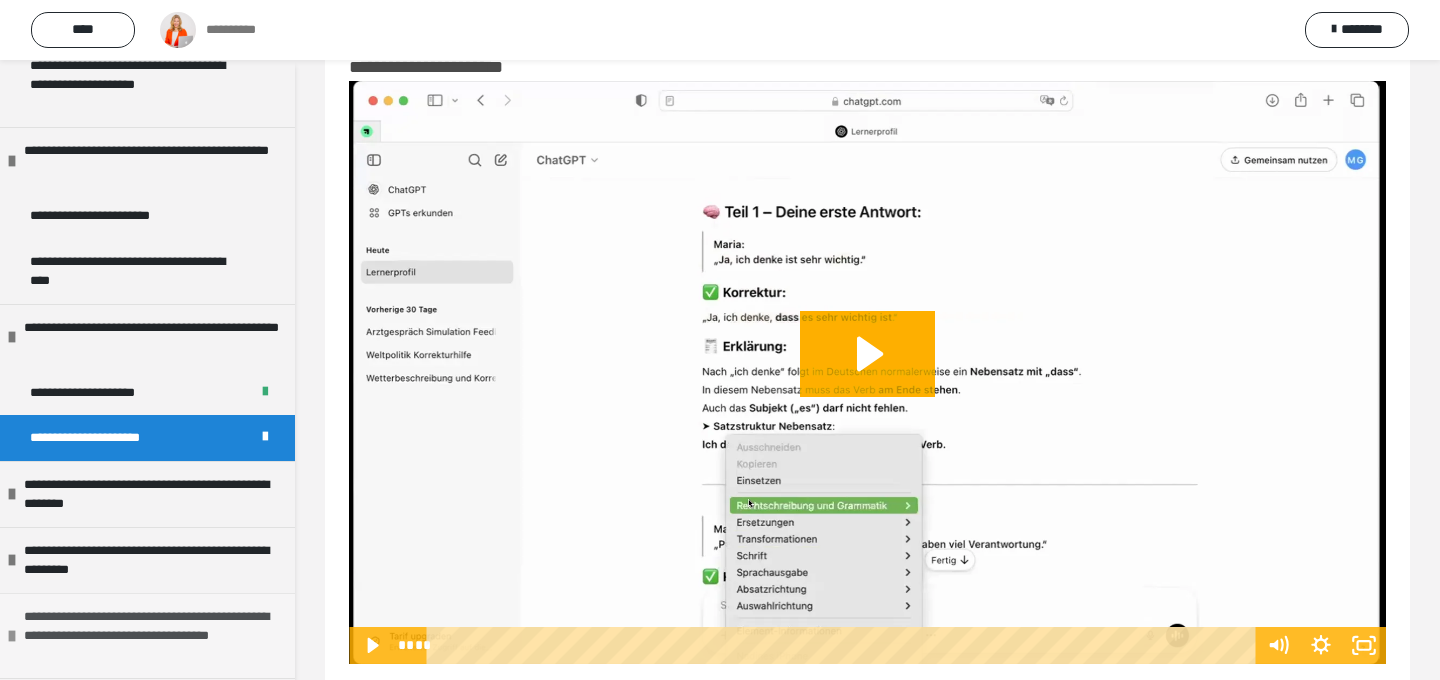 scroll, scrollTop: 733, scrollLeft: 0, axis: vertical 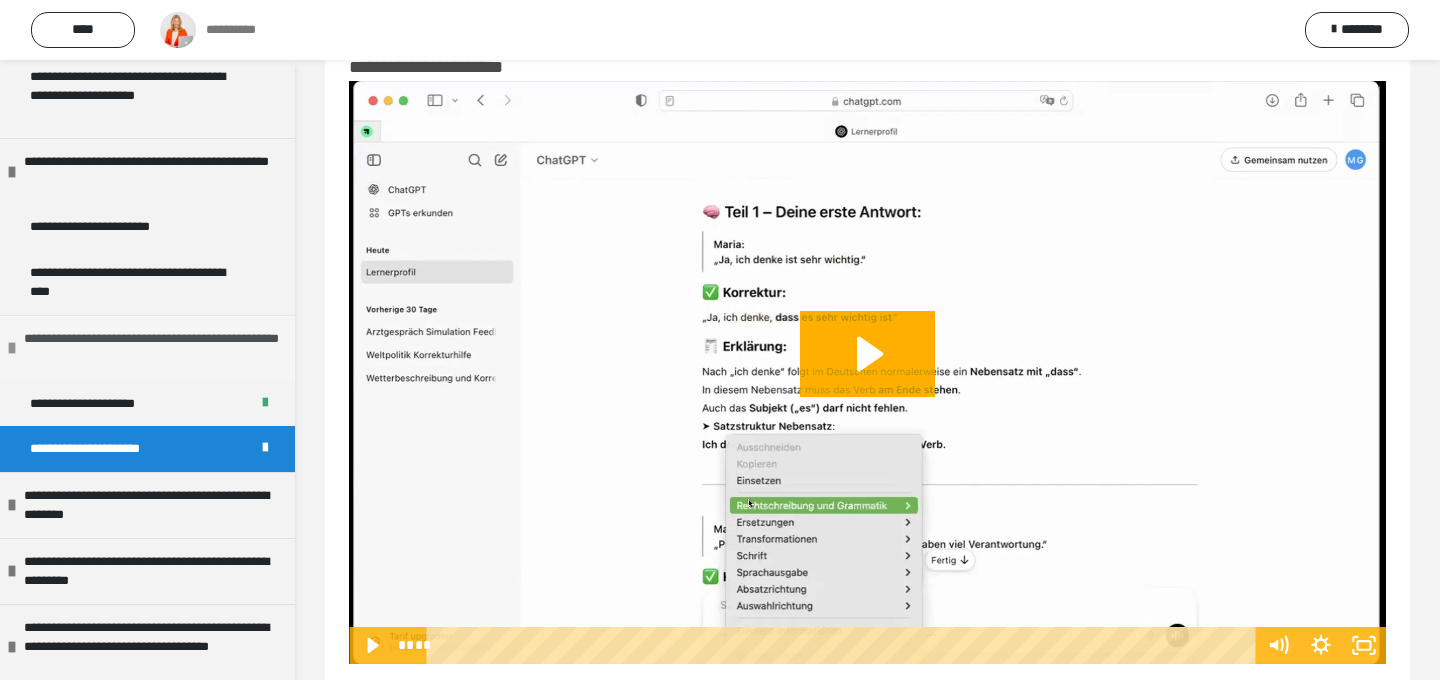 click at bounding box center [12, 348] 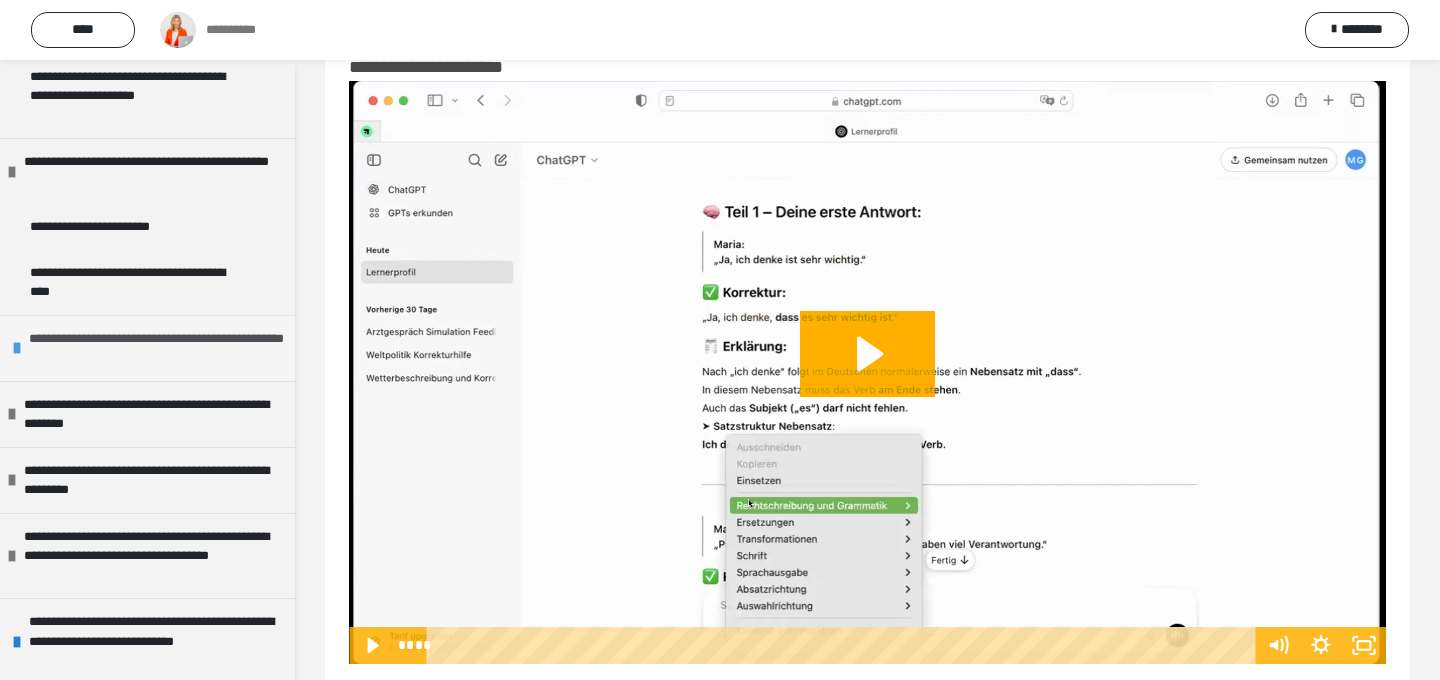 click at bounding box center (17, 348) 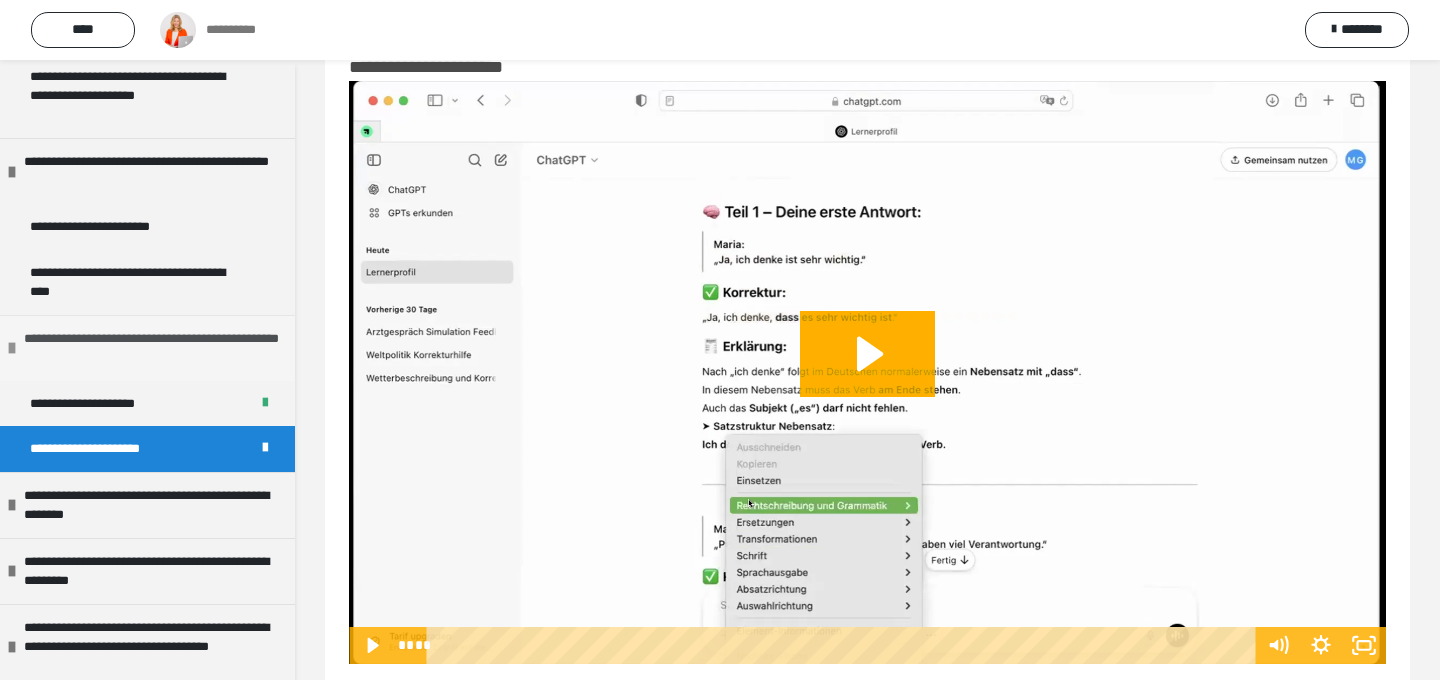 click at bounding box center [12, 348] 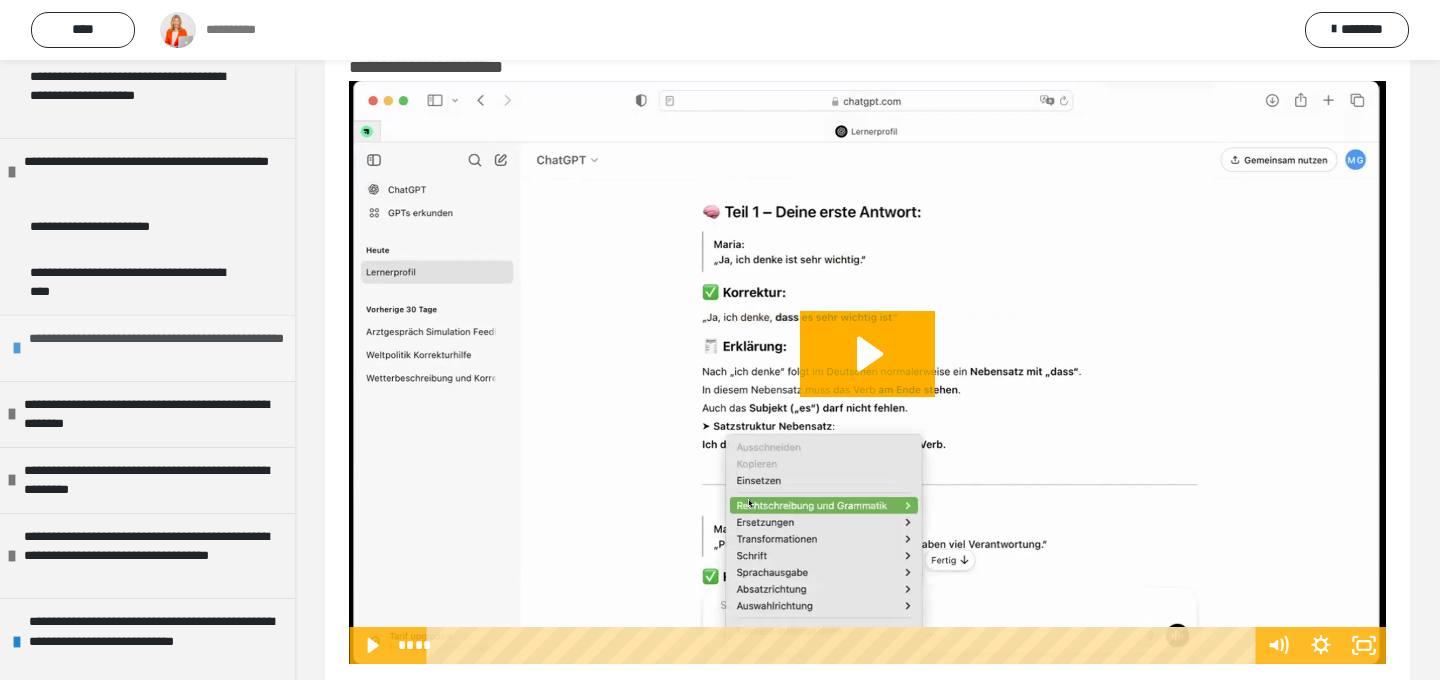 click at bounding box center (17, 348) 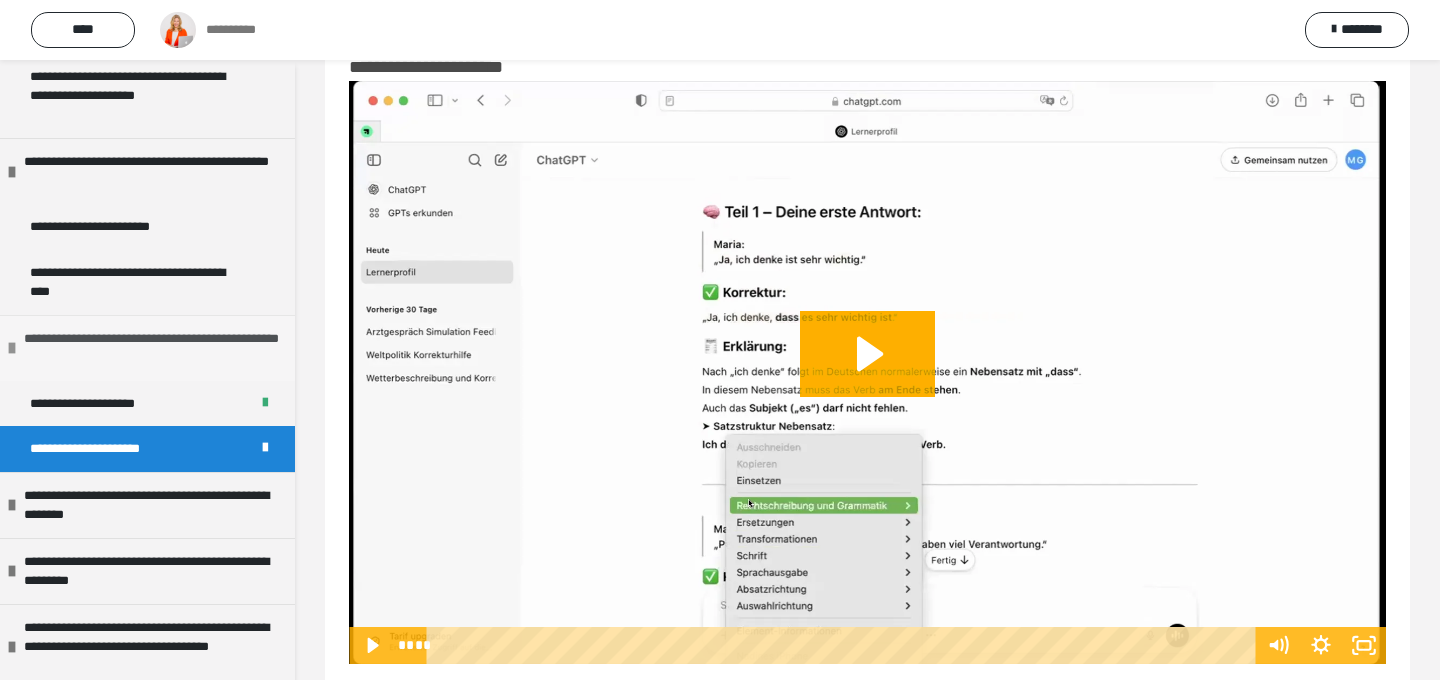 click at bounding box center [12, 348] 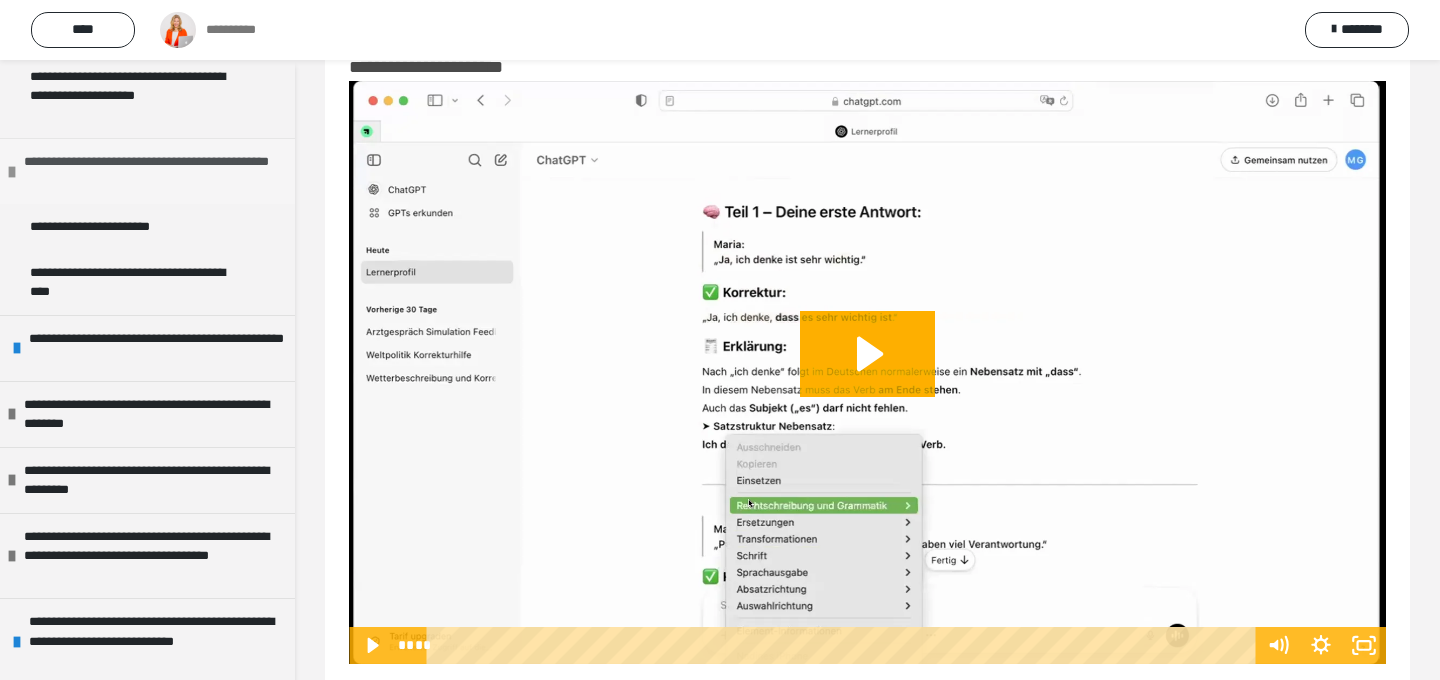 click at bounding box center [12, 172] 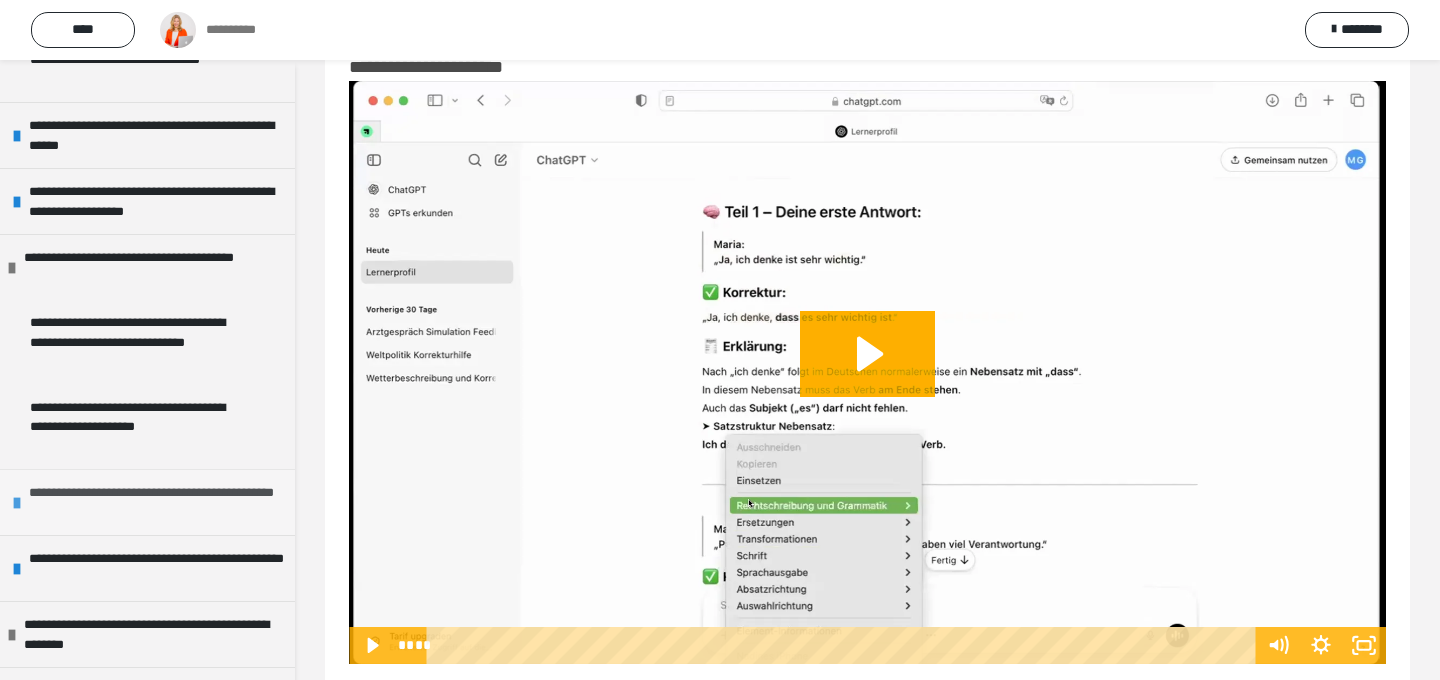 scroll, scrollTop: 397, scrollLeft: 0, axis: vertical 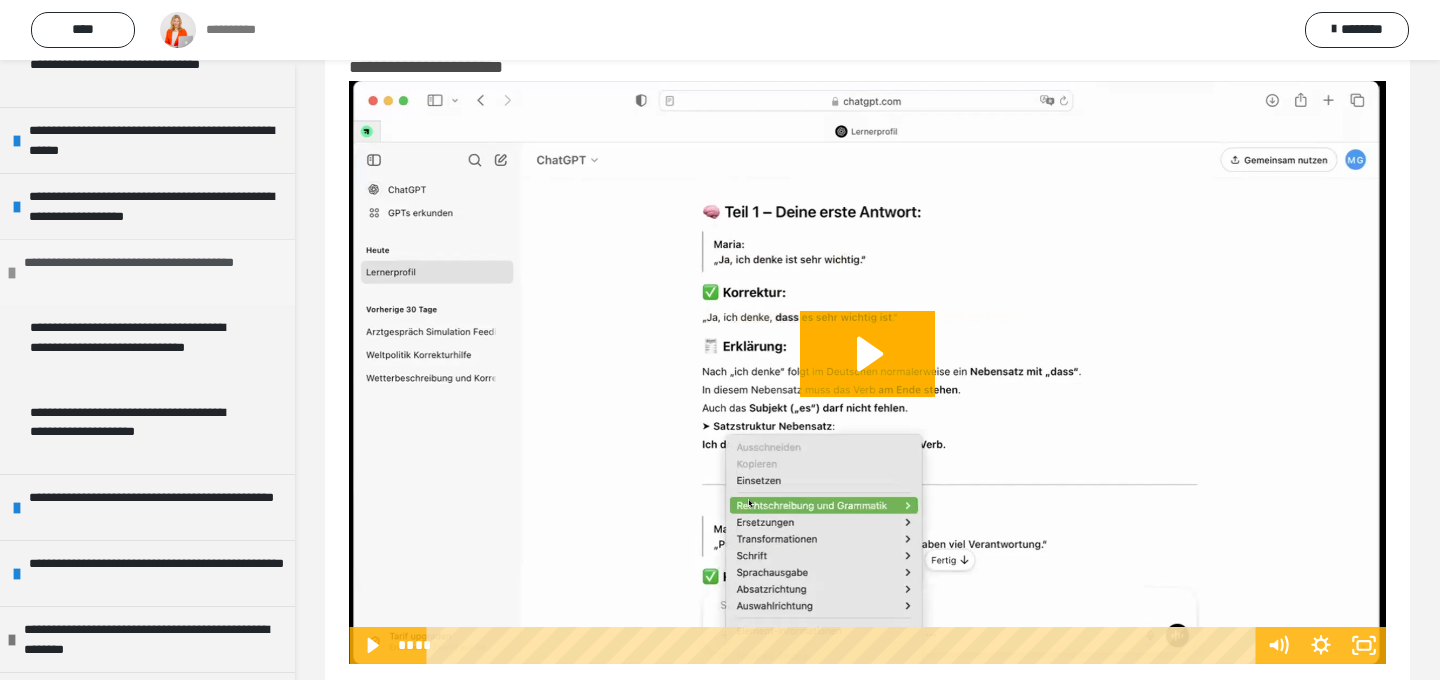 click at bounding box center (12, 273) 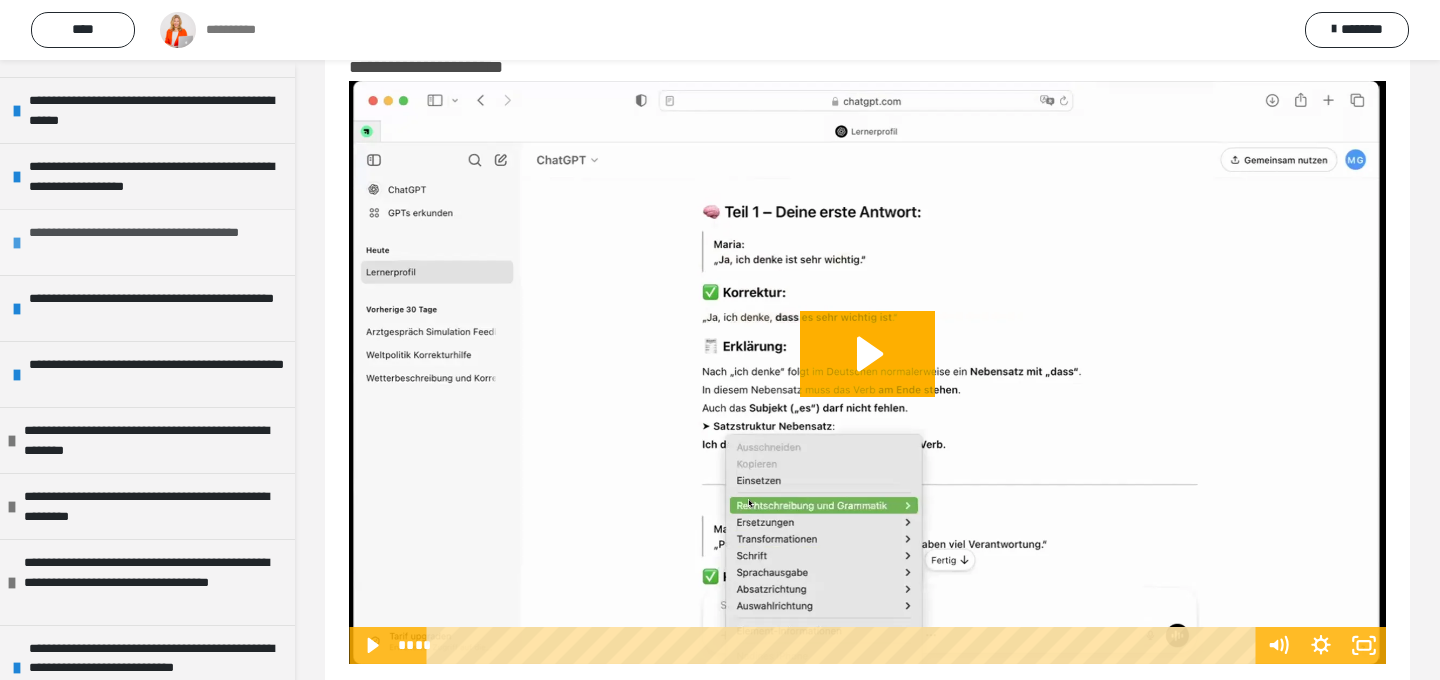 scroll, scrollTop: 443, scrollLeft: 0, axis: vertical 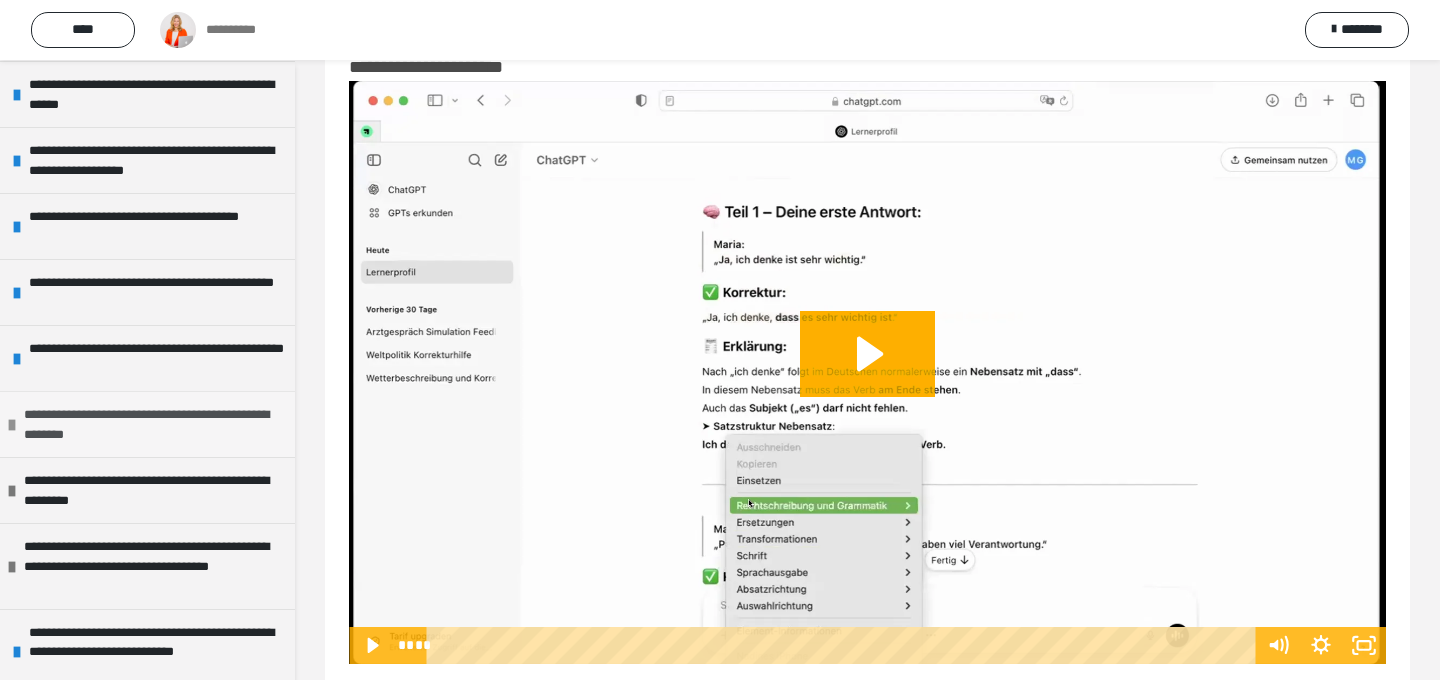 click at bounding box center [12, 425] 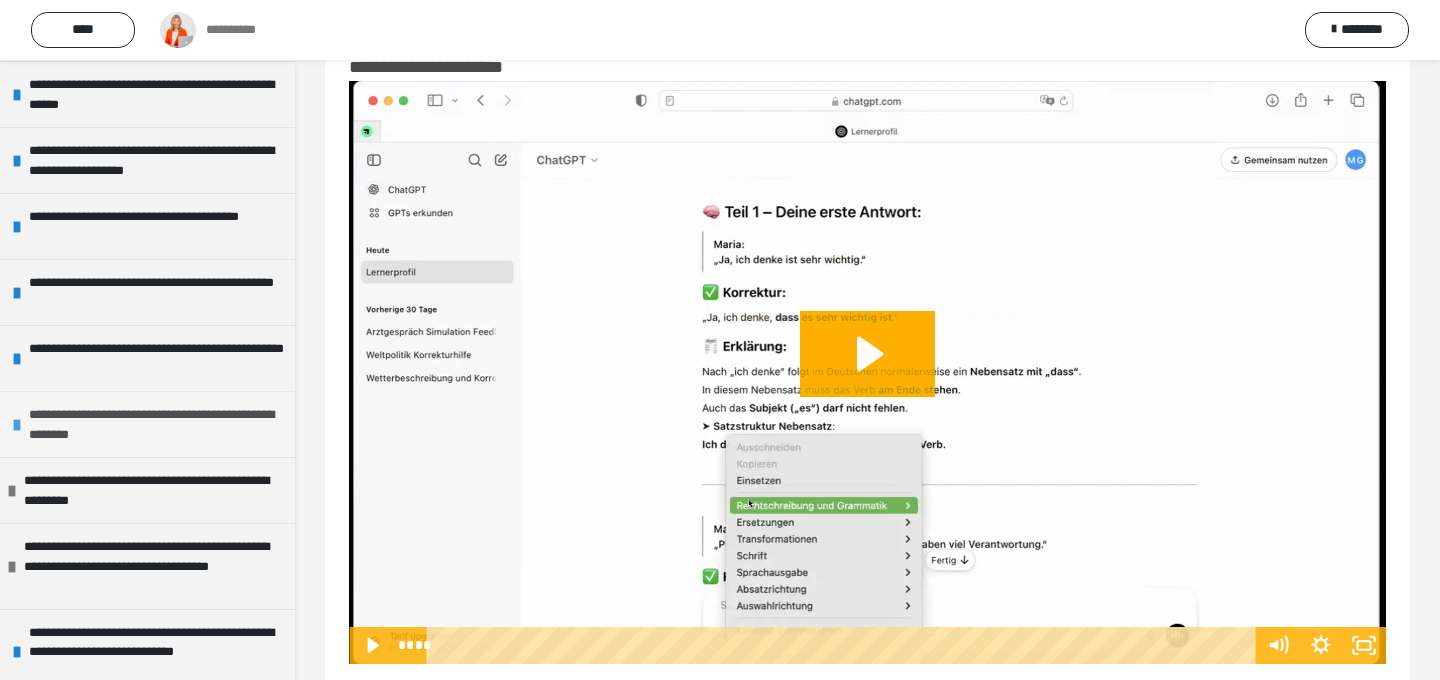 click on "**********" at bounding box center [157, 424] 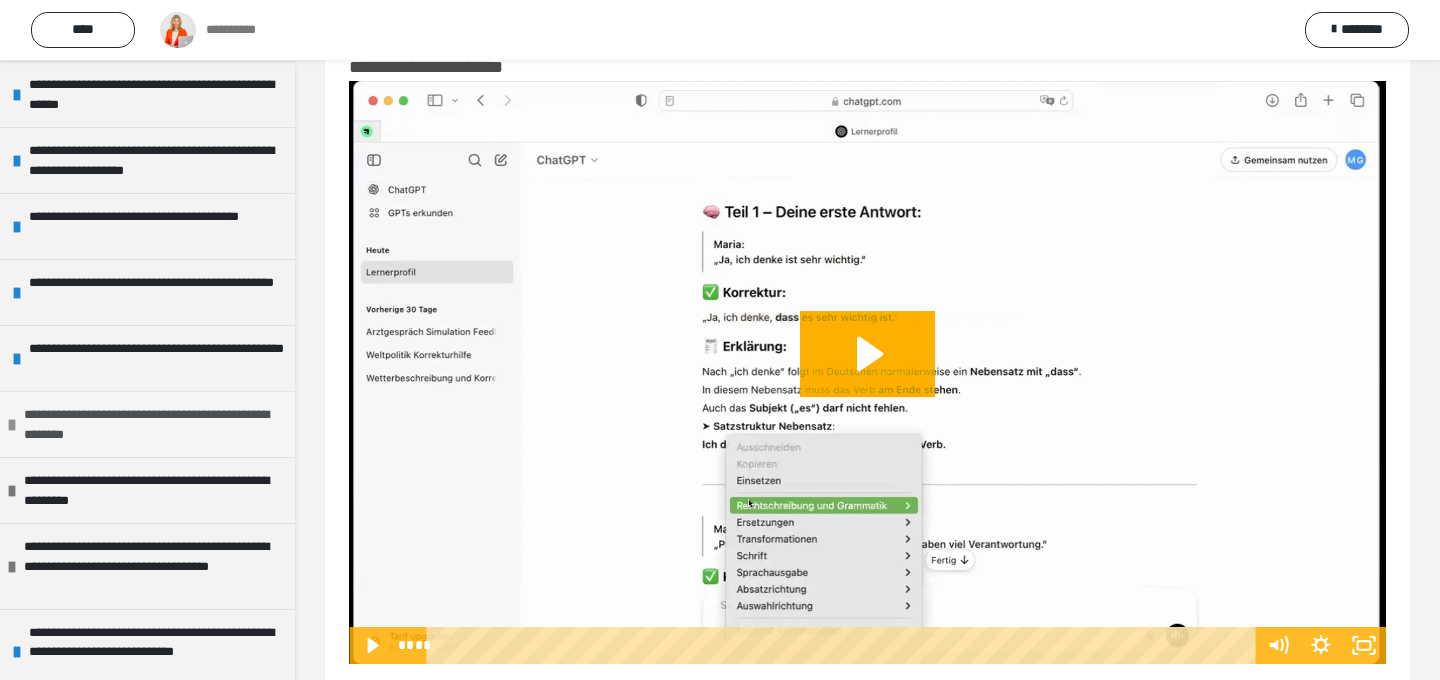click on "**********" at bounding box center [152, 424] 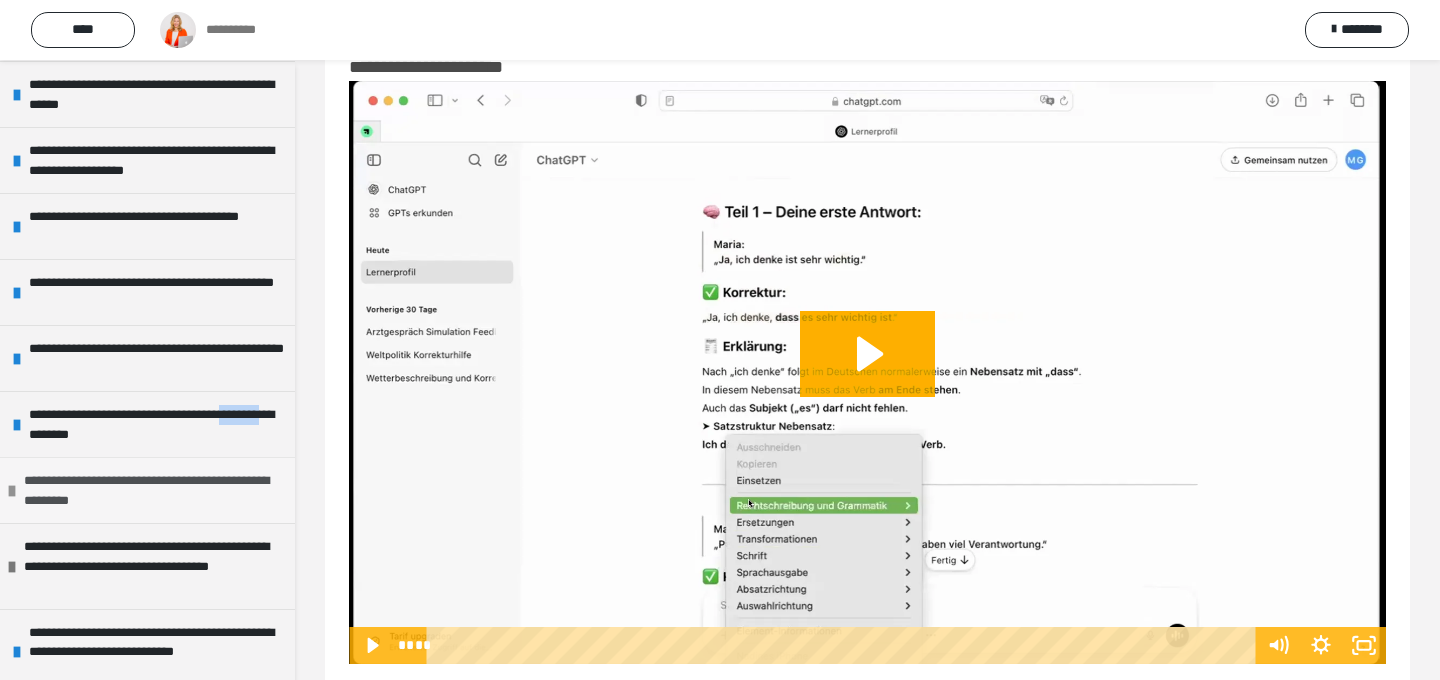 click at bounding box center [12, 491] 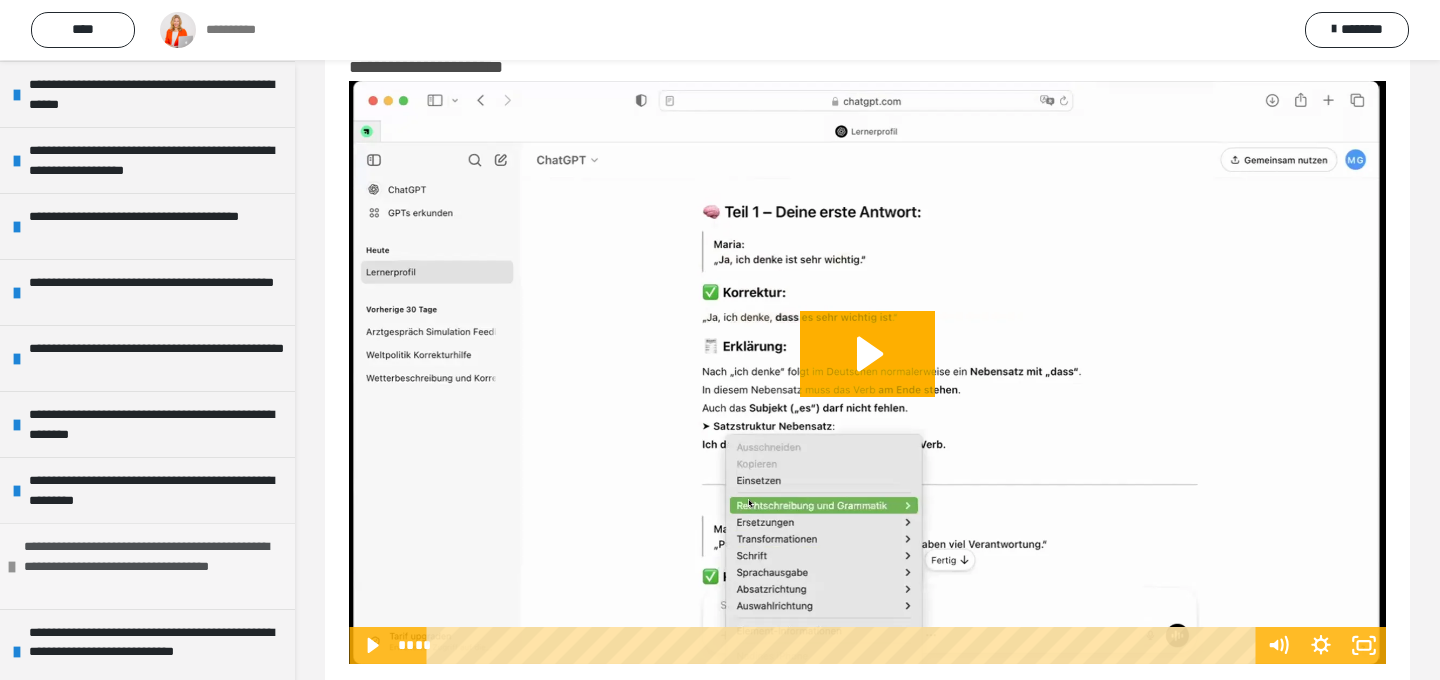 click at bounding box center [12, 567] 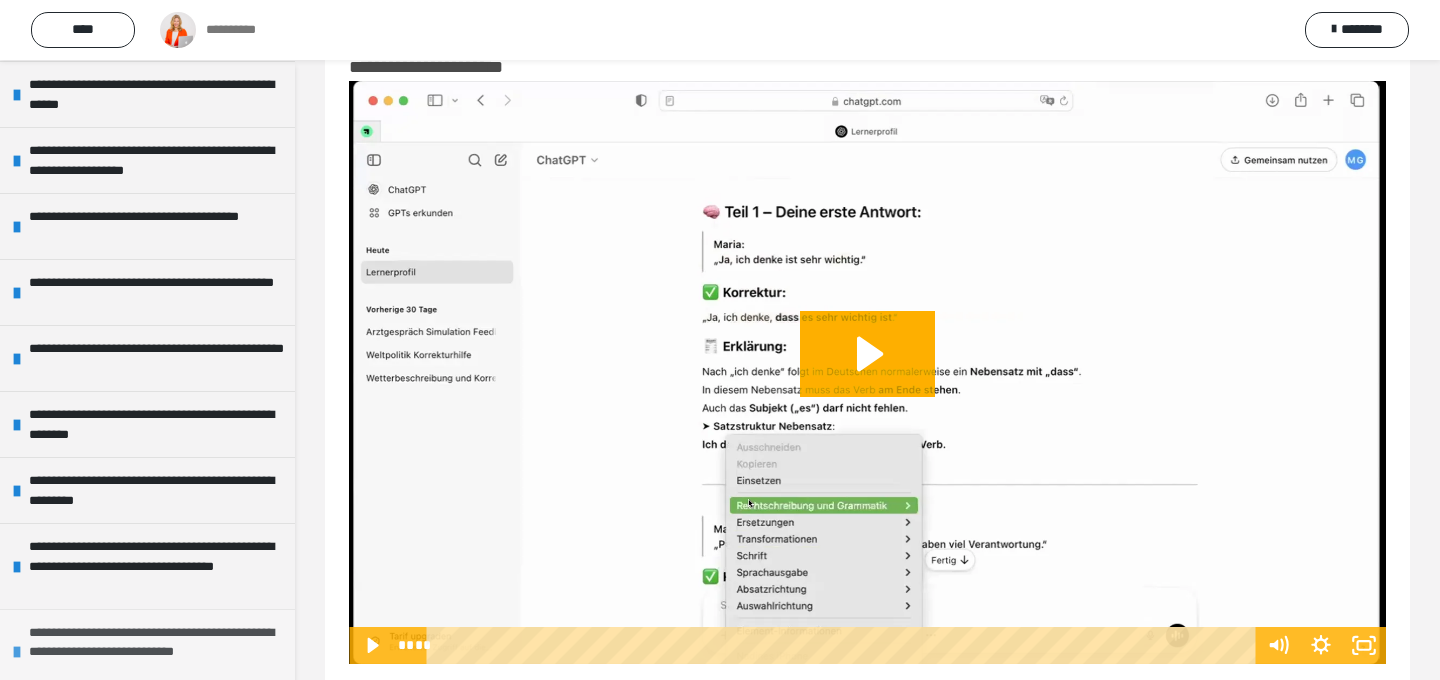 scroll, scrollTop: 462, scrollLeft: 0, axis: vertical 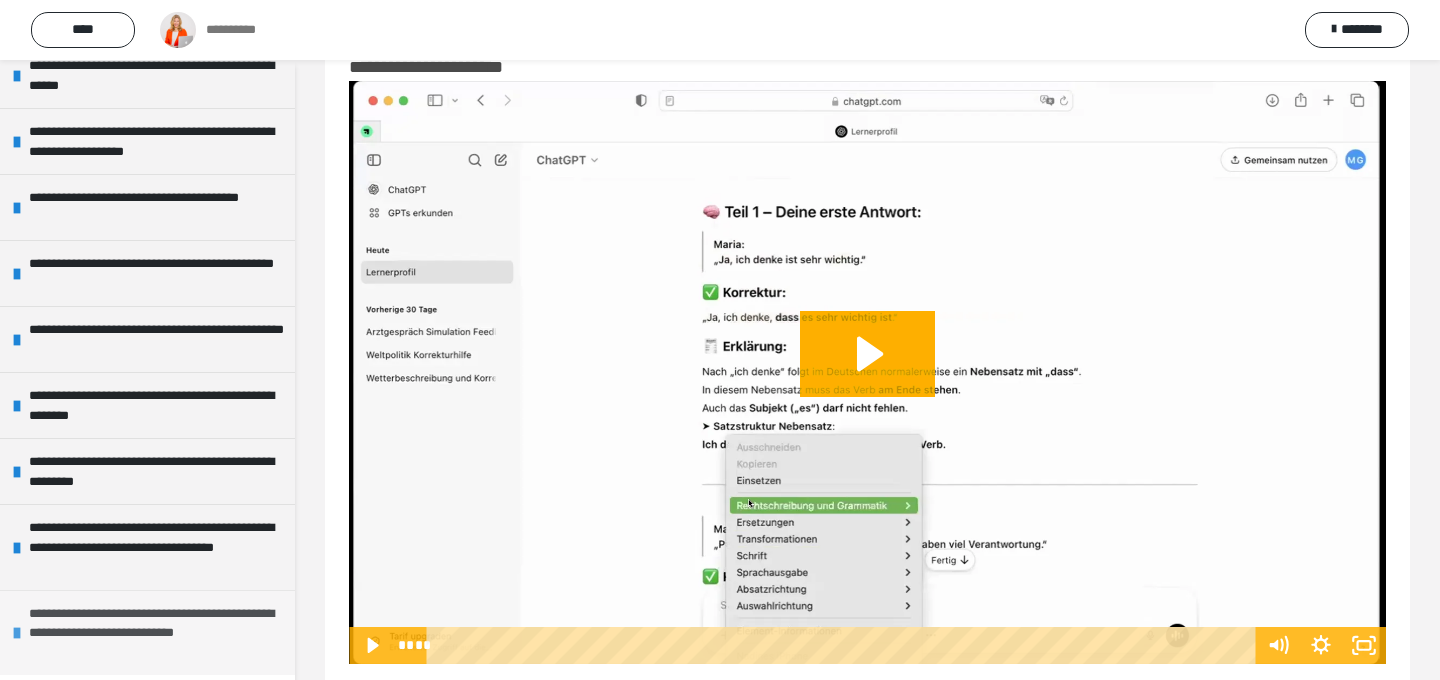 click at bounding box center (17, 633) 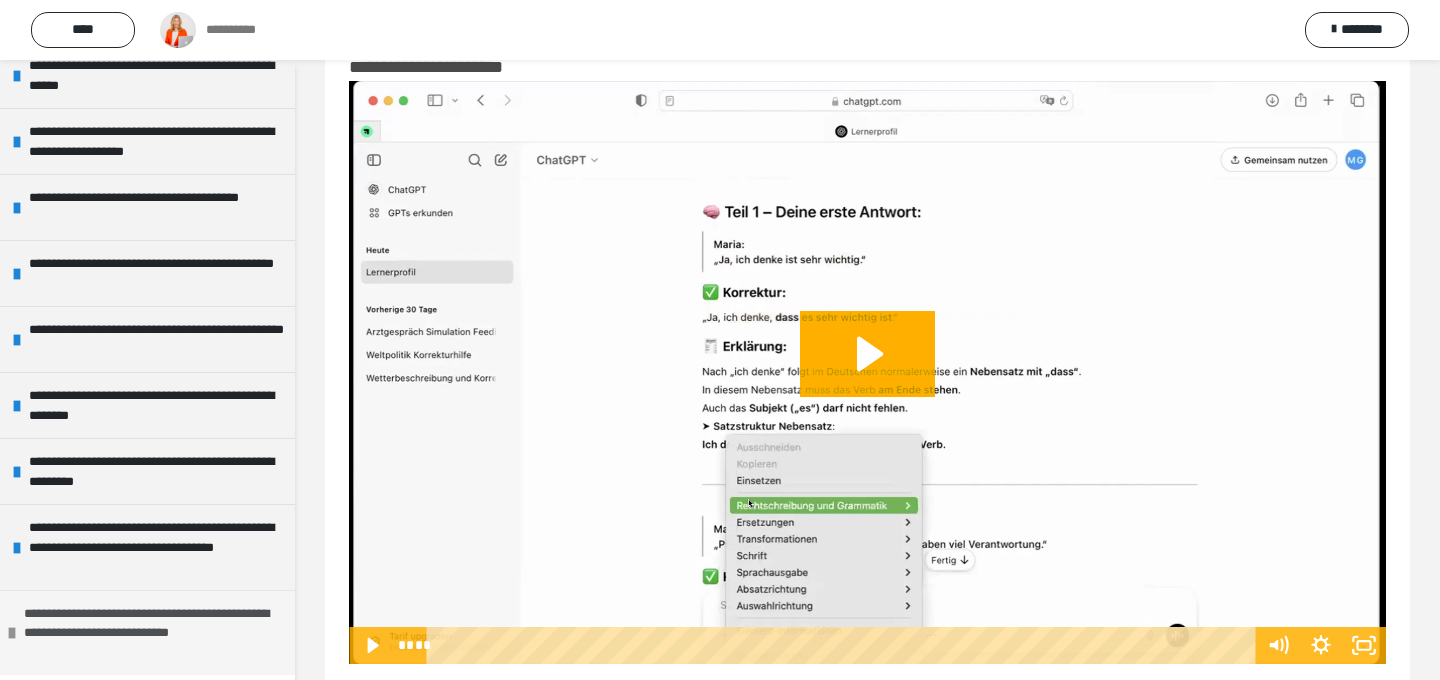 click at bounding box center [12, 633] 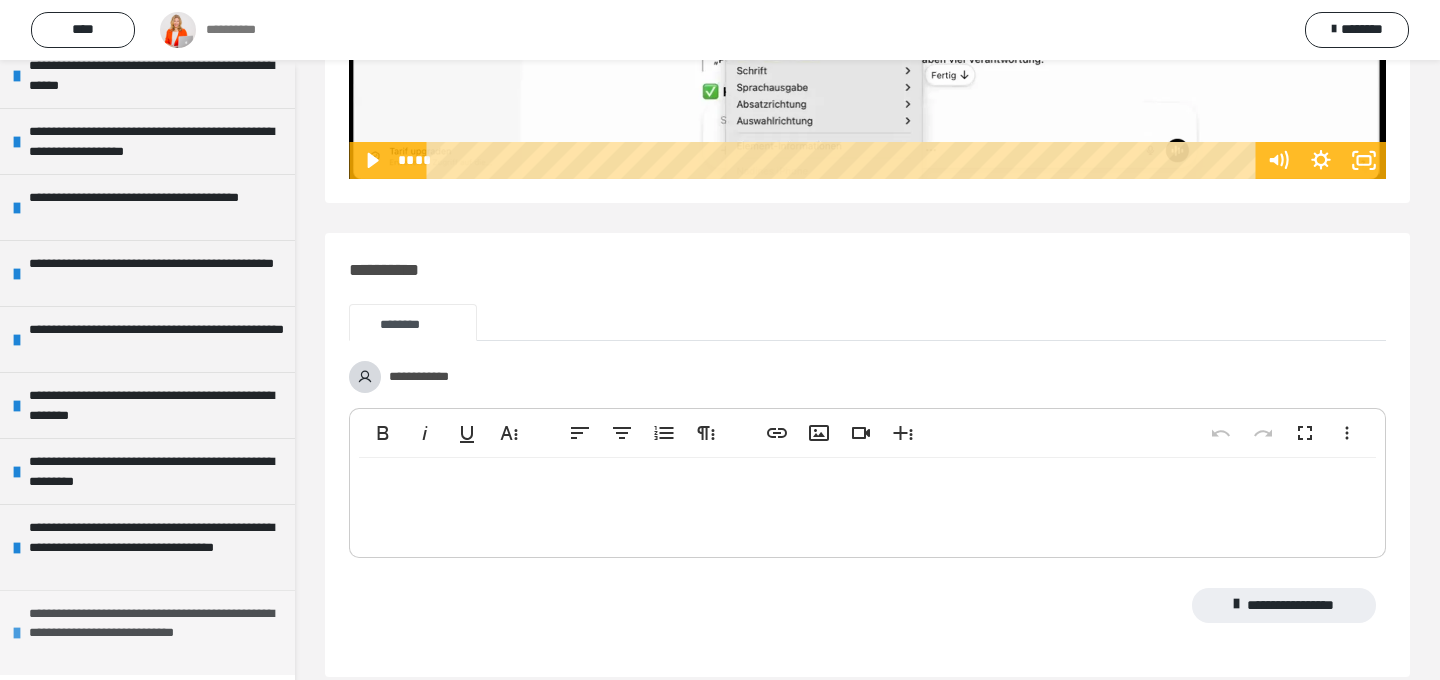 scroll, scrollTop: 572, scrollLeft: 0, axis: vertical 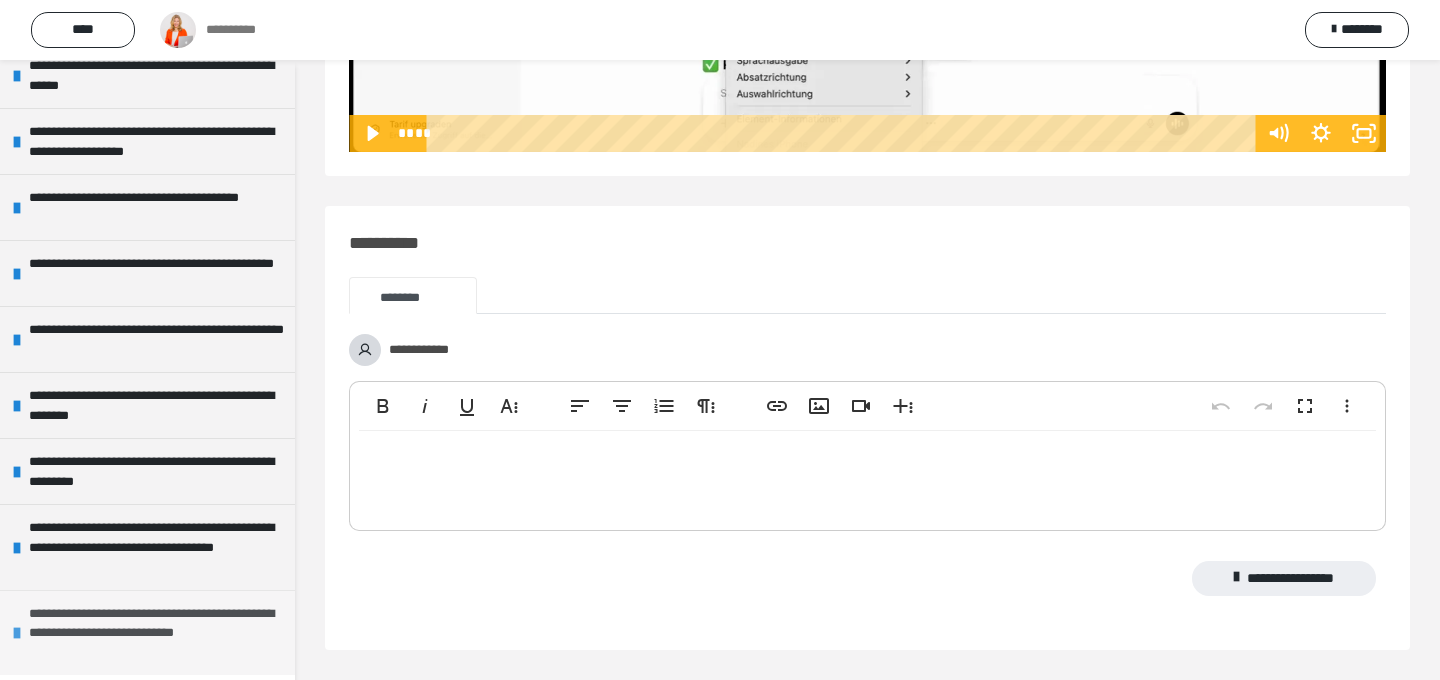 click at bounding box center (17, 633) 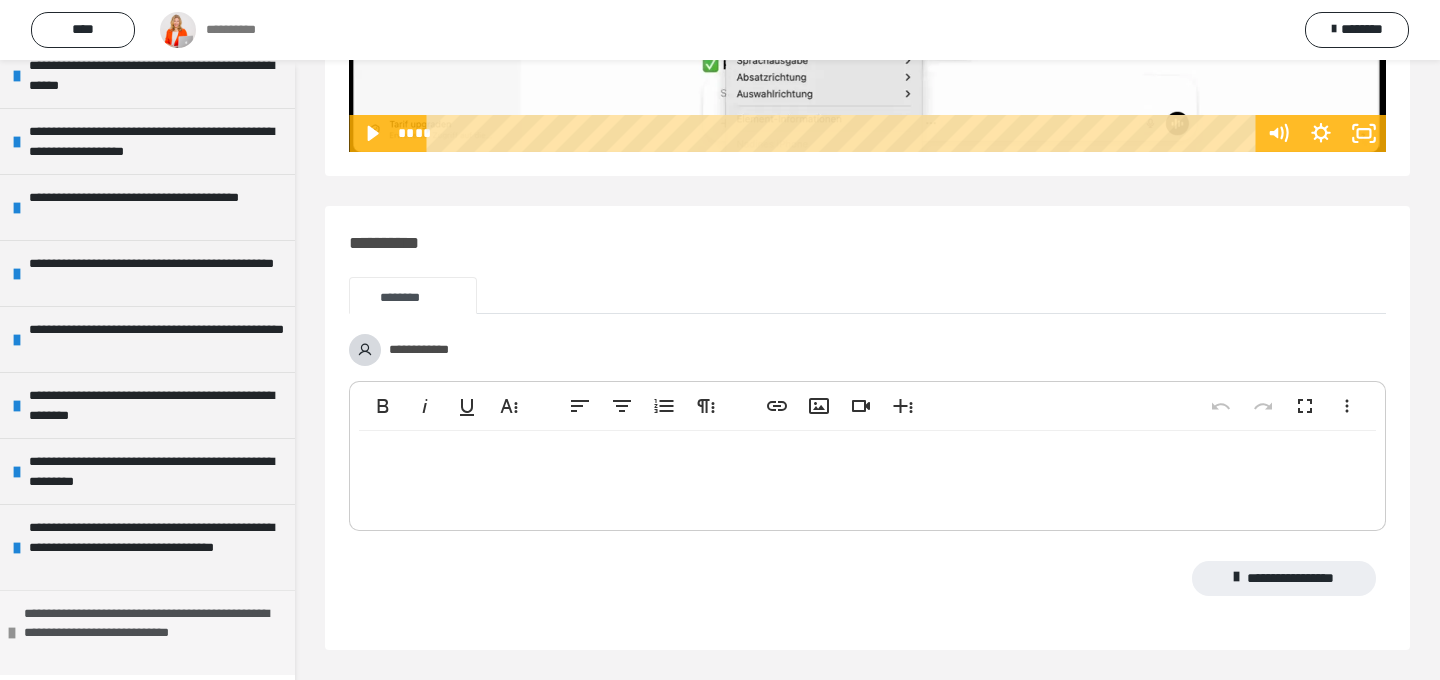 click at bounding box center (12, 633) 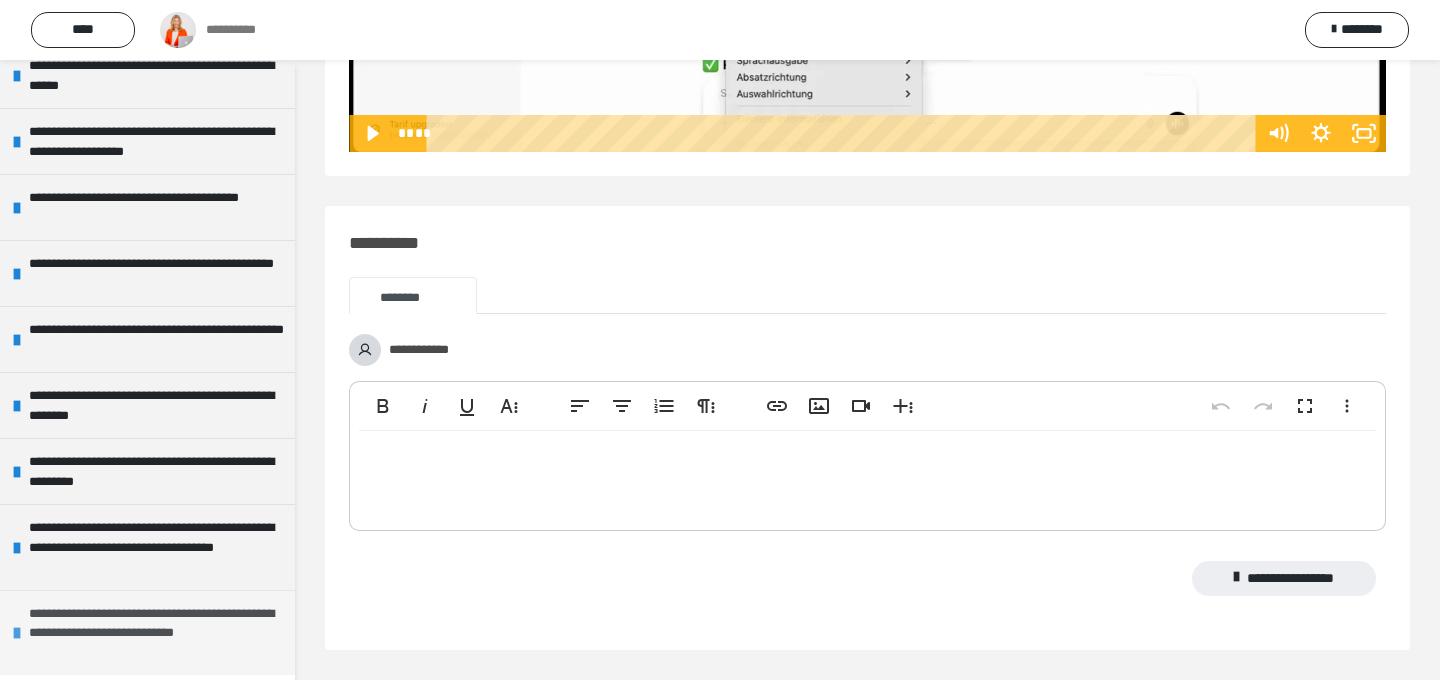 click at bounding box center [17, 633] 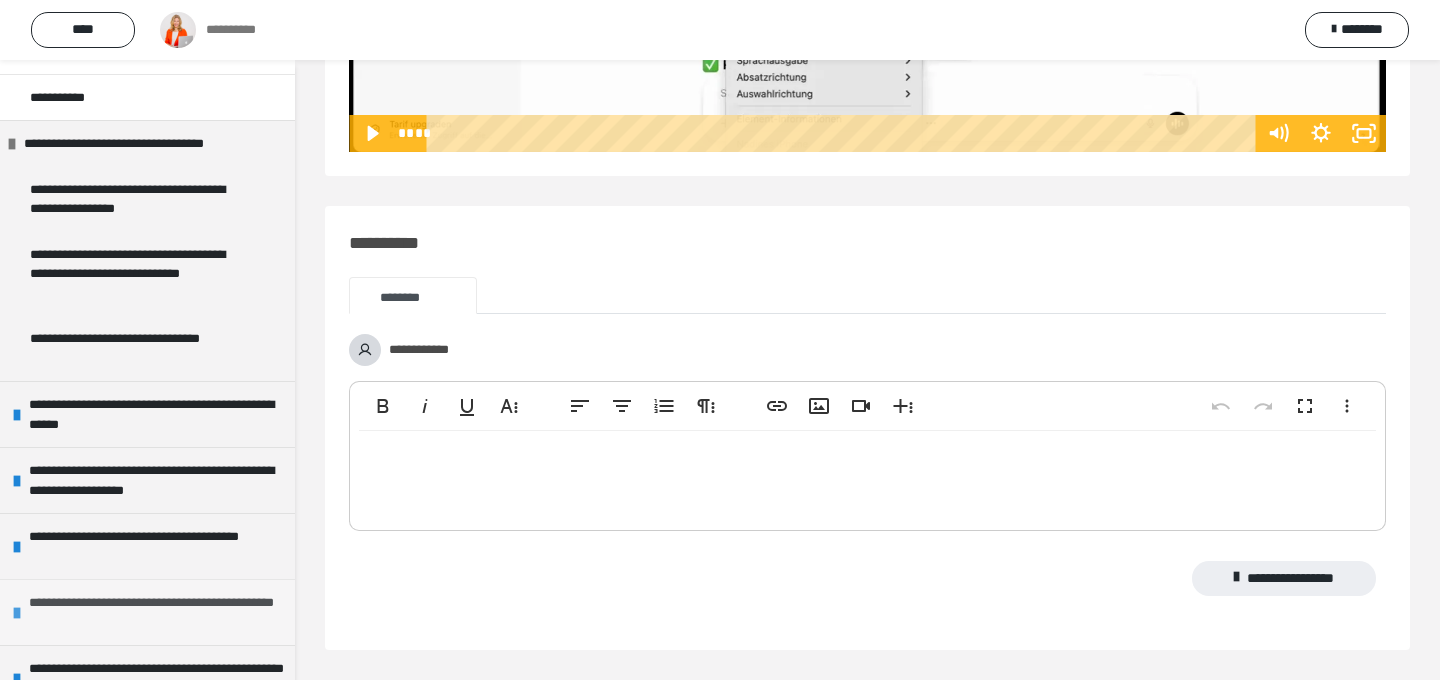 scroll, scrollTop: 117, scrollLeft: 0, axis: vertical 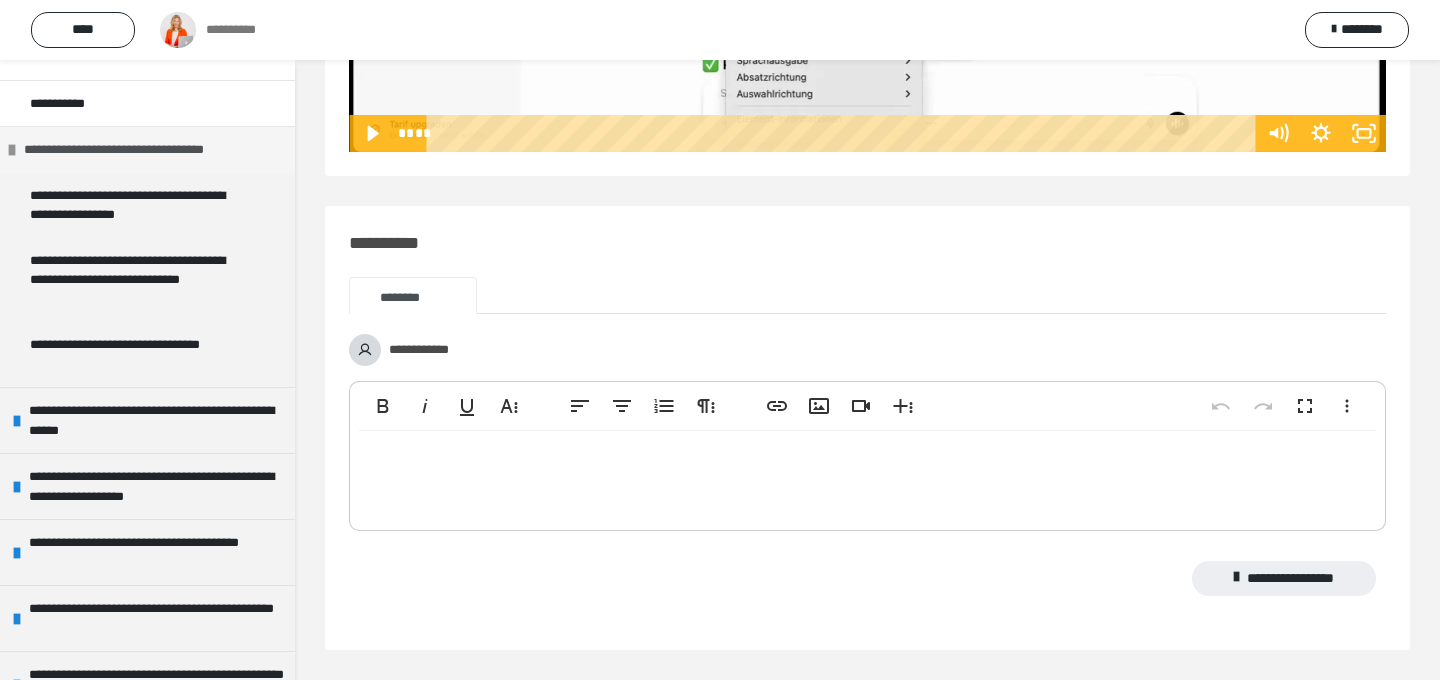 click at bounding box center [12, 150] 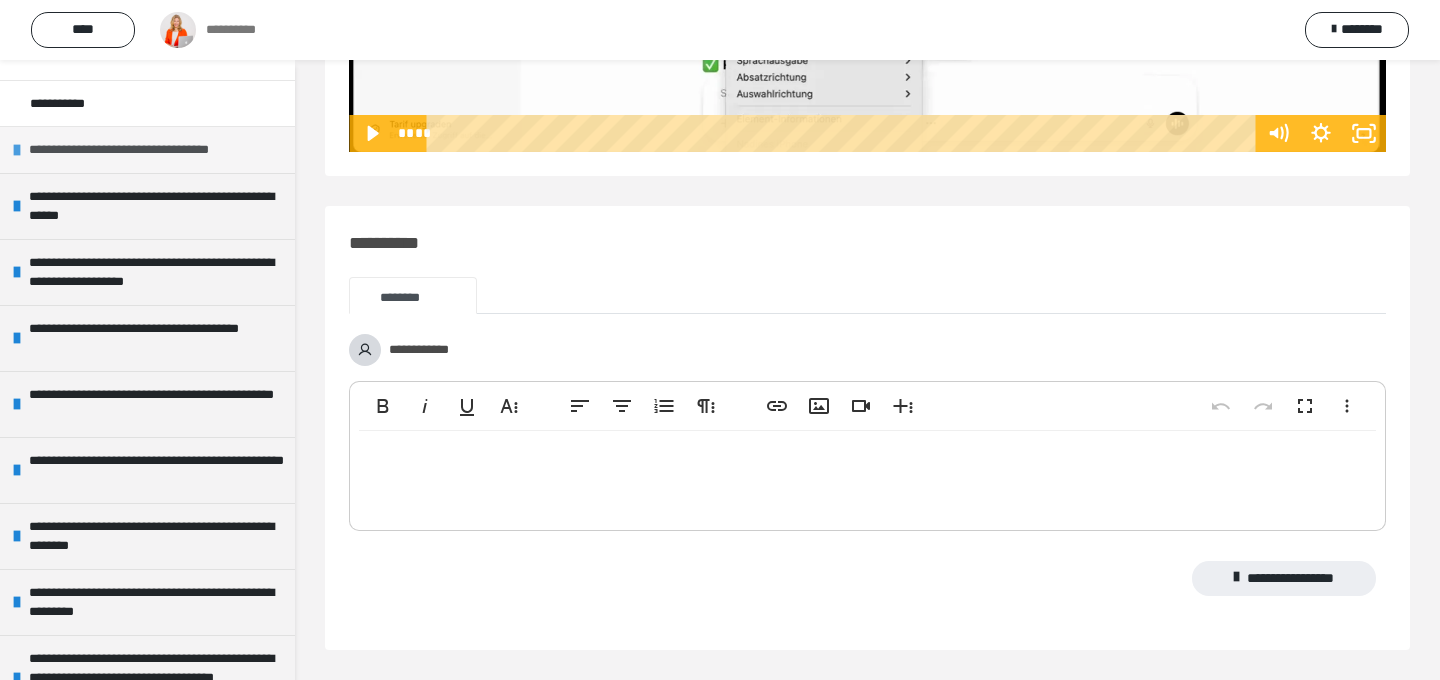click at bounding box center [17, 150] 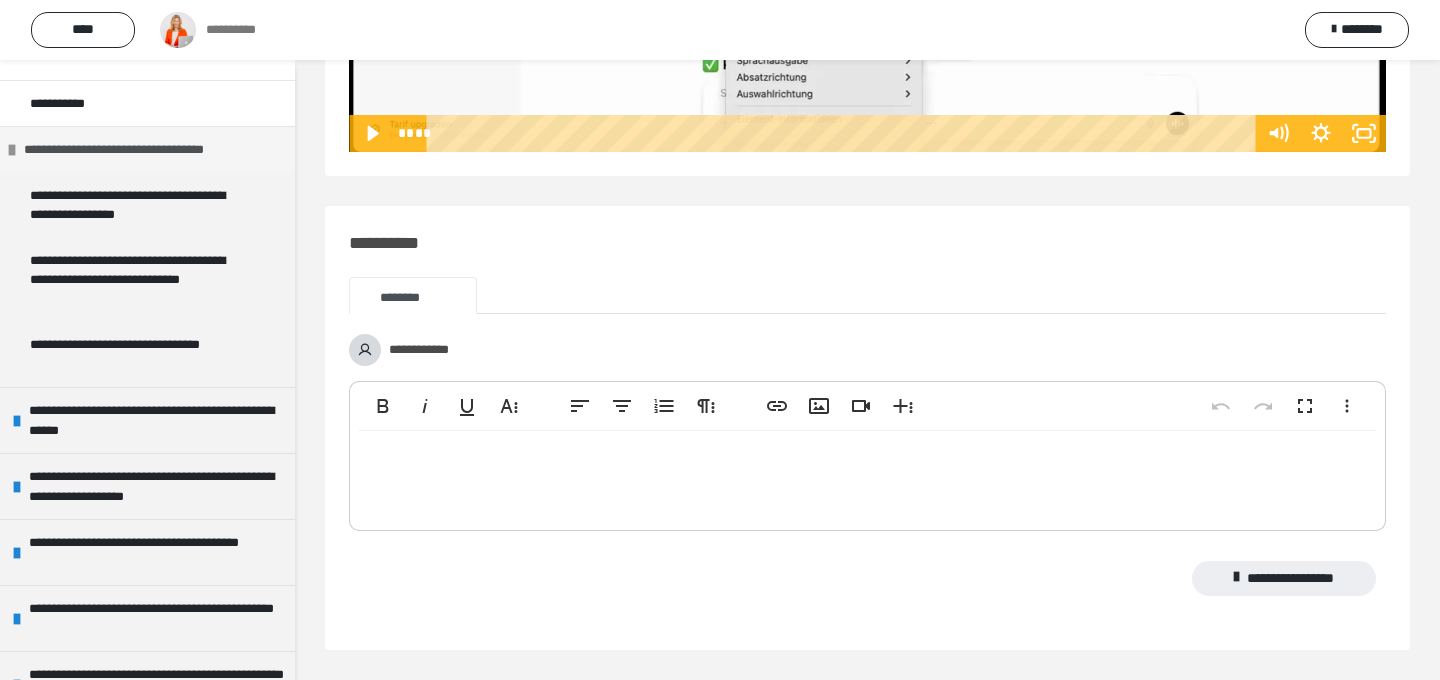 click at bounding box center (12, 150) 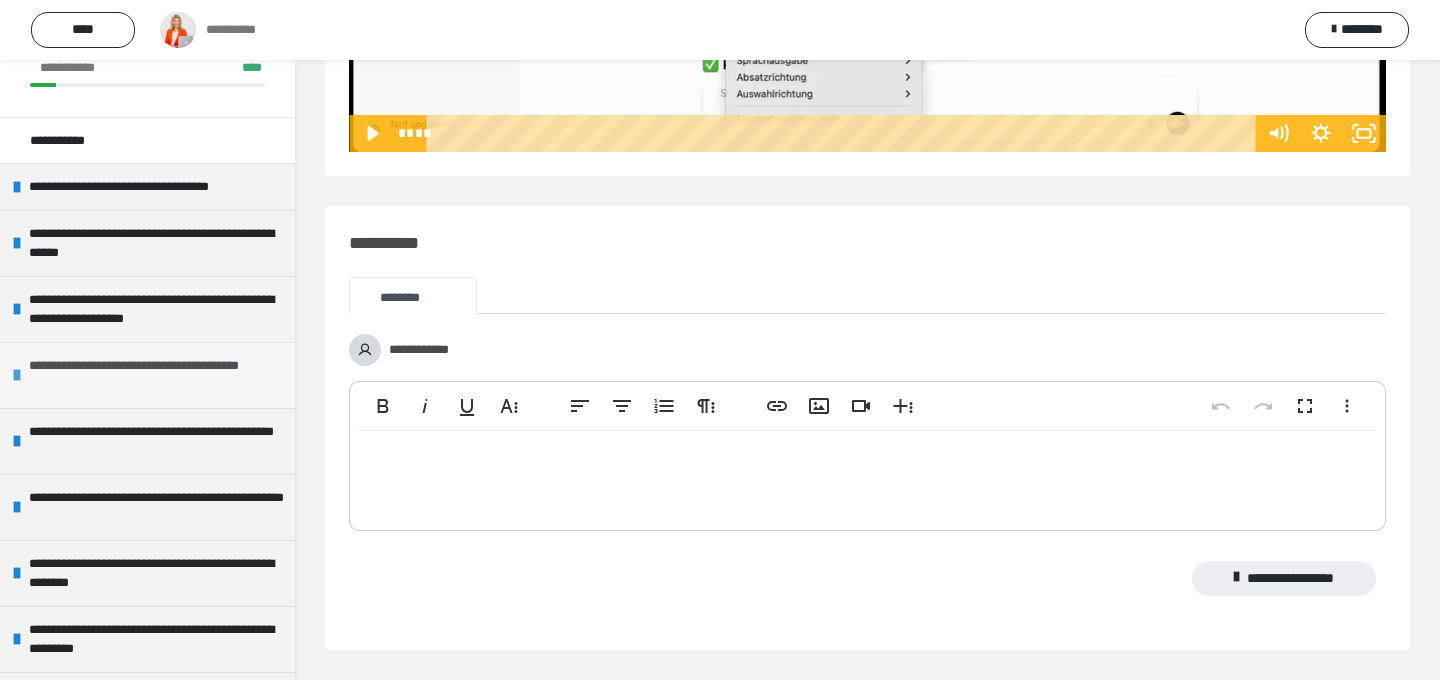 scroll, scrollTop: 0, scrollLeft: 0, axis: both 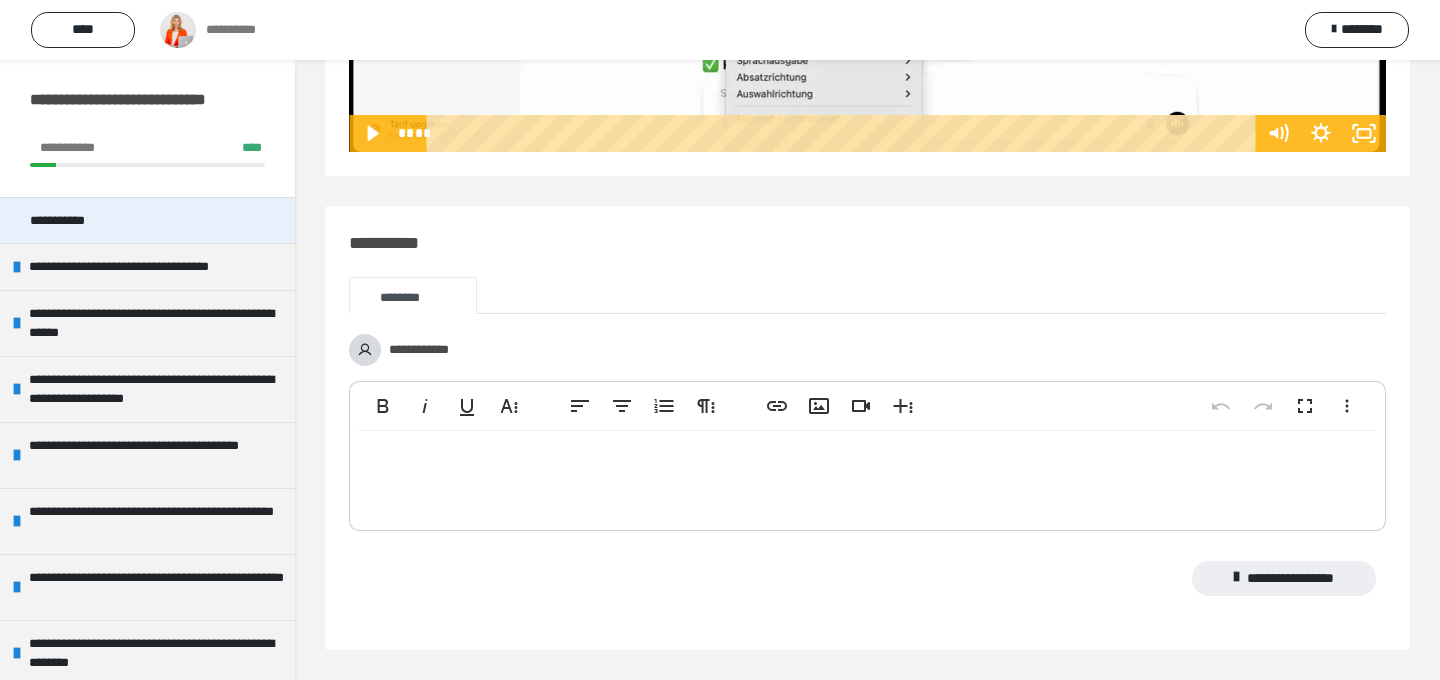 click on "**********" at bounding box center (74, 221) 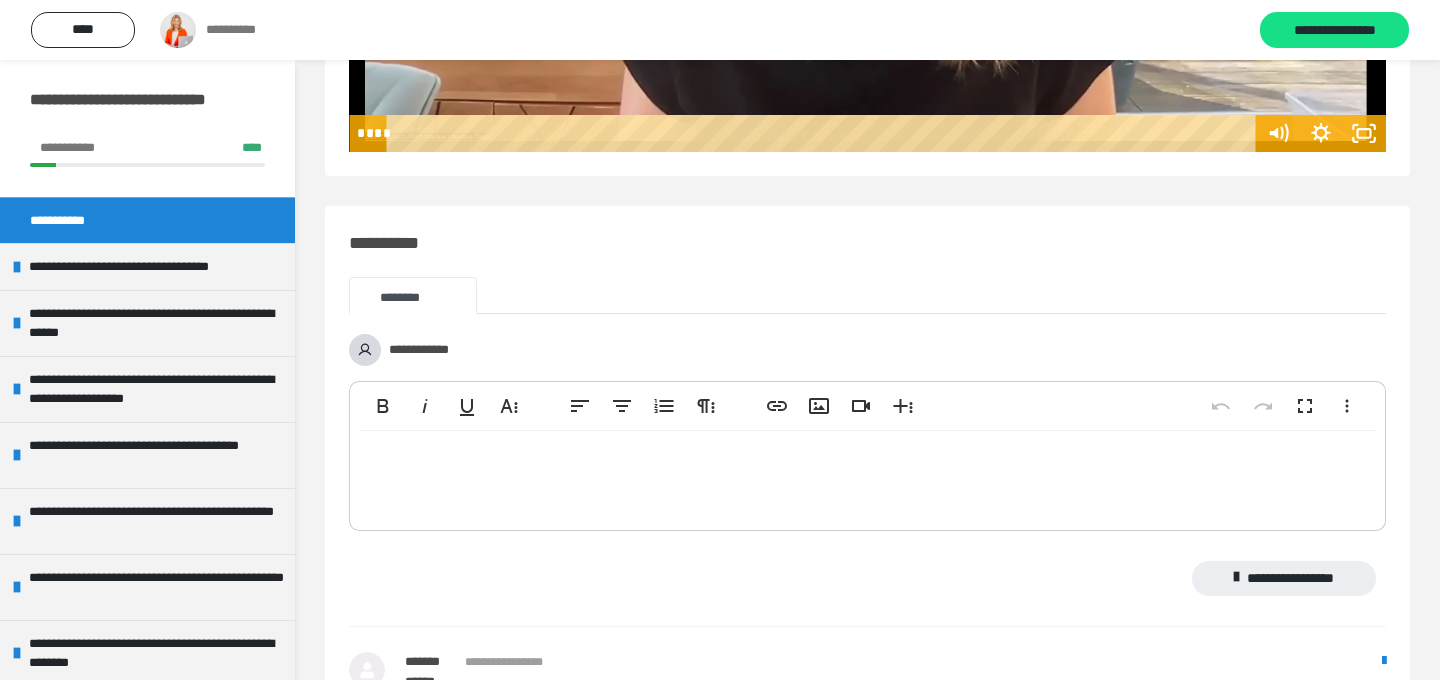 scroll, scrollTop: 188, scrollLeft: 0, axis: vertical 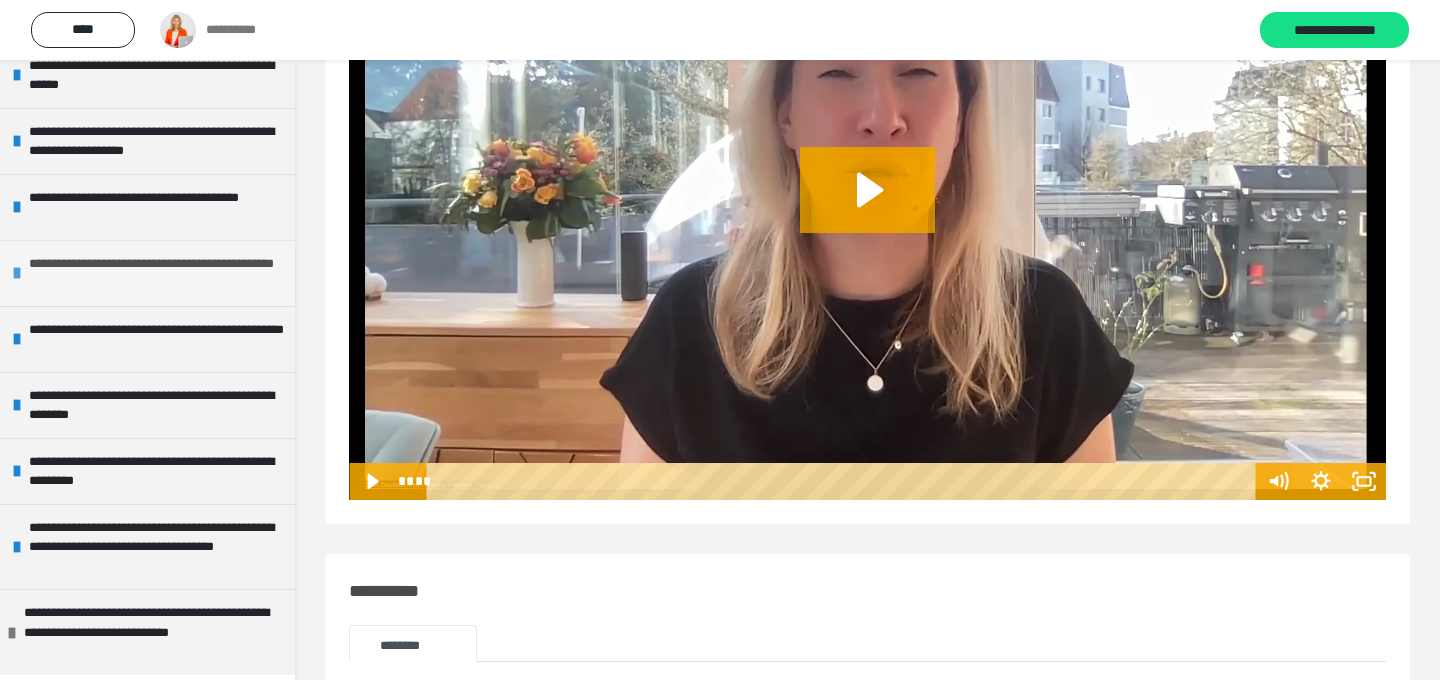 click on "**********" at bounding box center [157, 273] 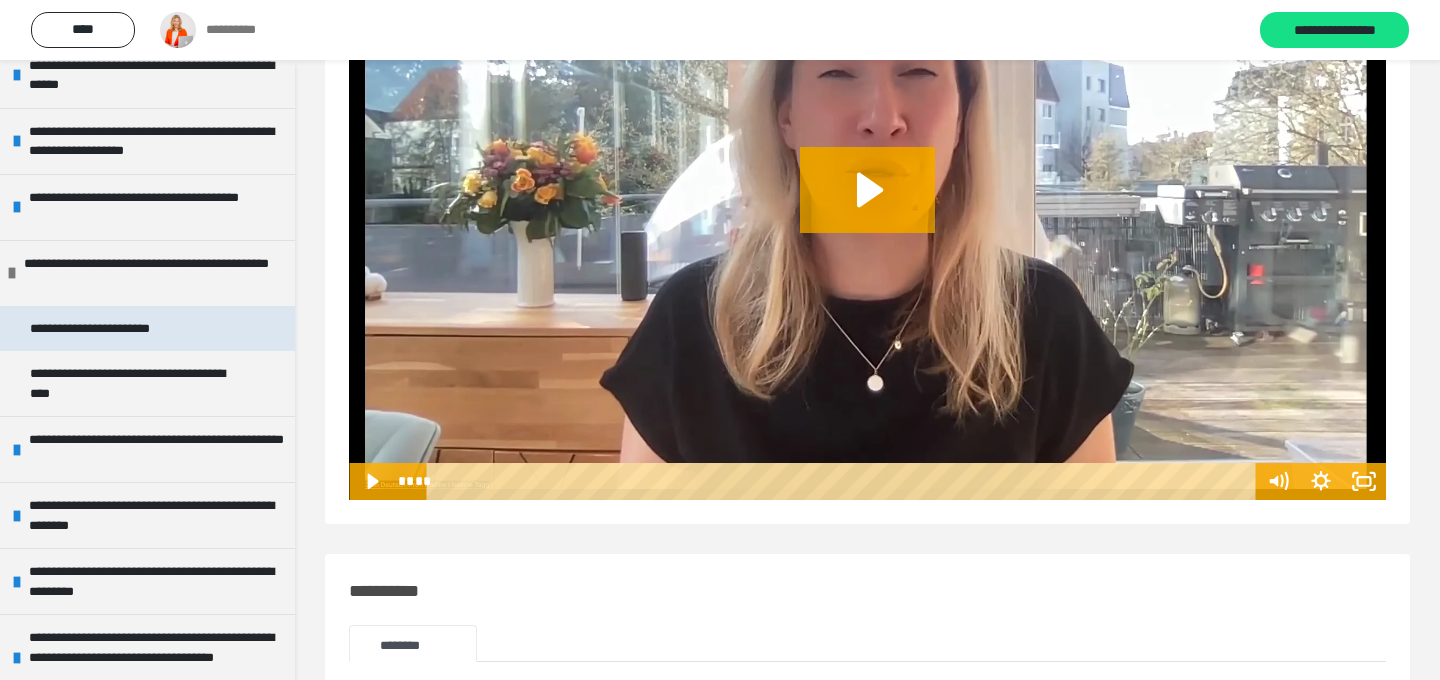 click on "**********" at bounding box center [114, 329] 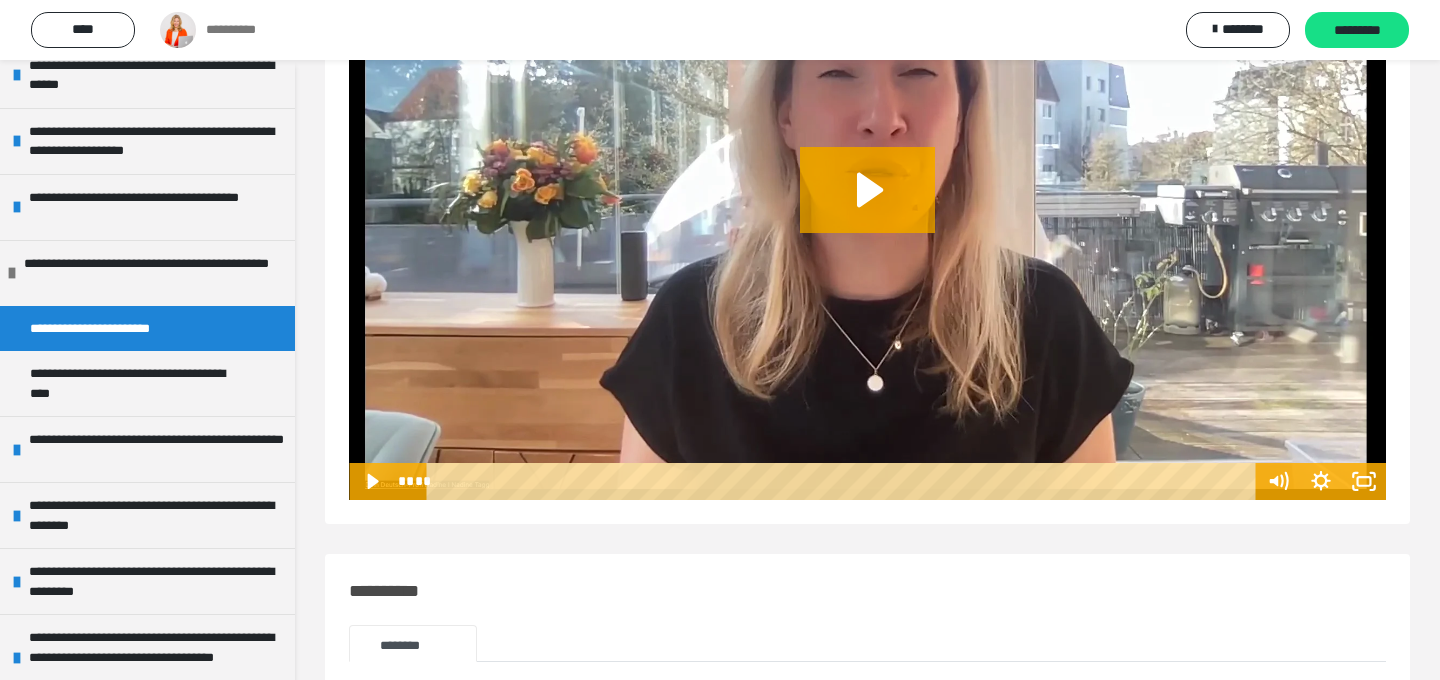 scroll, scrollTop: 60, scrollLeft: 0, axis: vertical 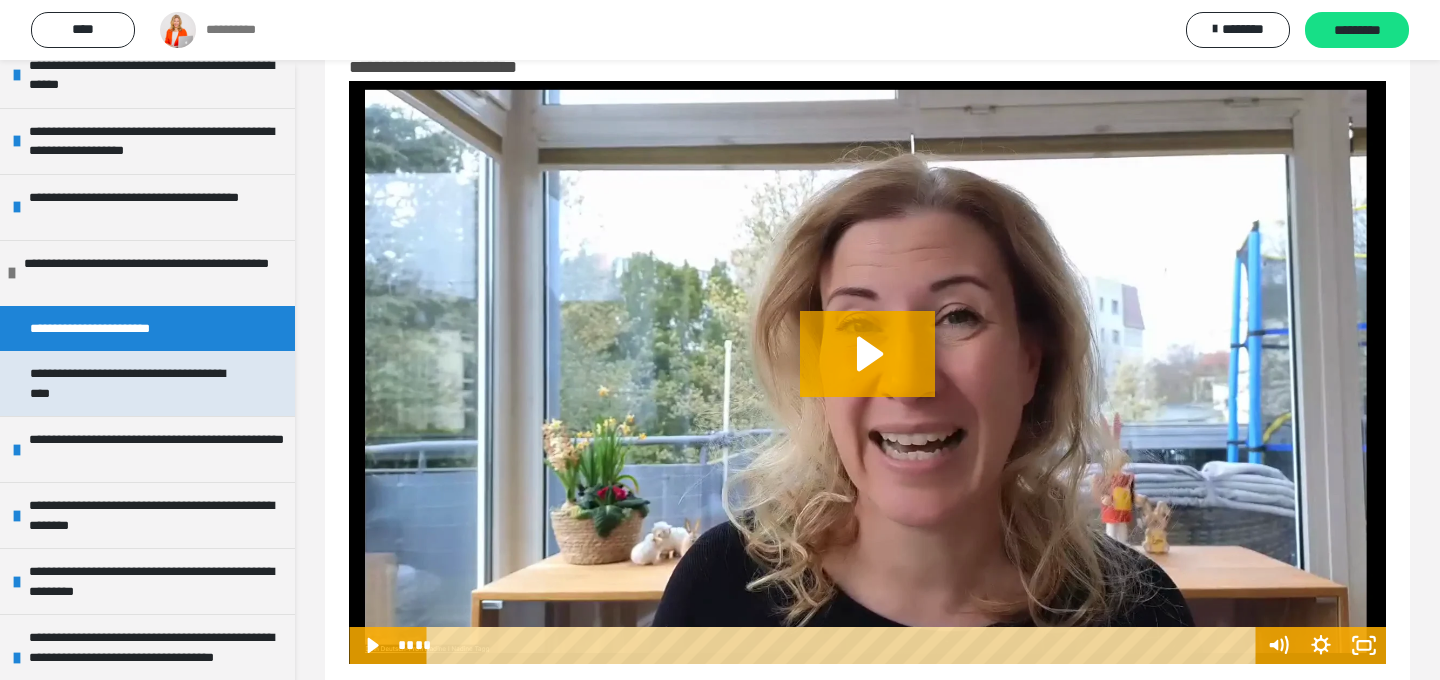 click on "**********" at bounding box center [139, 383] 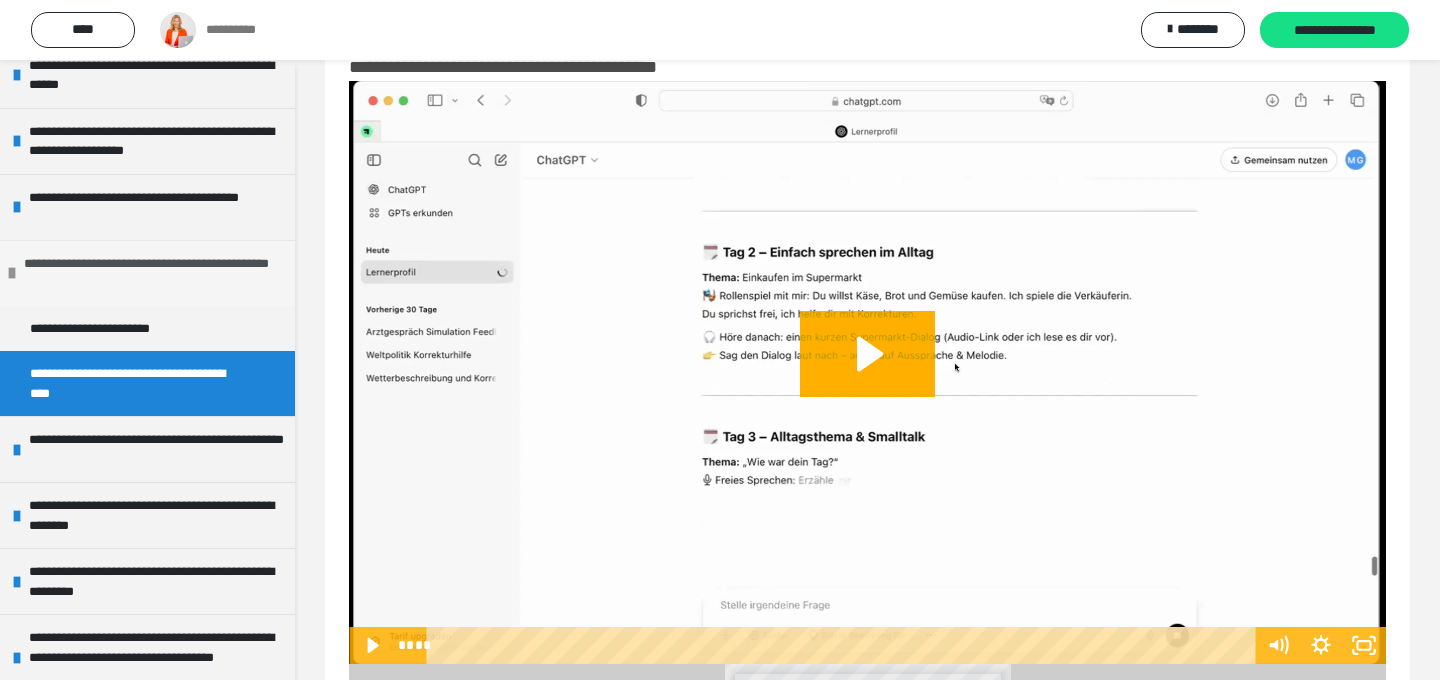 click at bounding box center (12, 273) 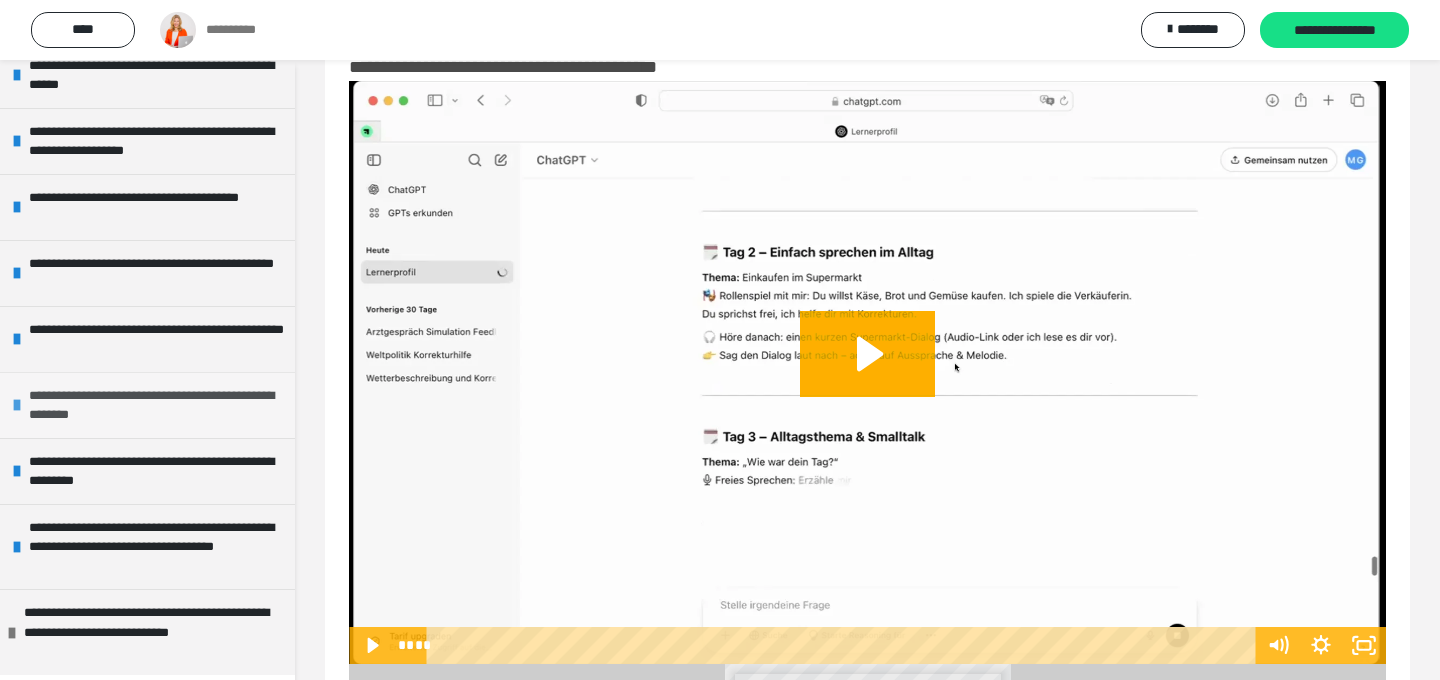 click at bounding box center [17, 405] 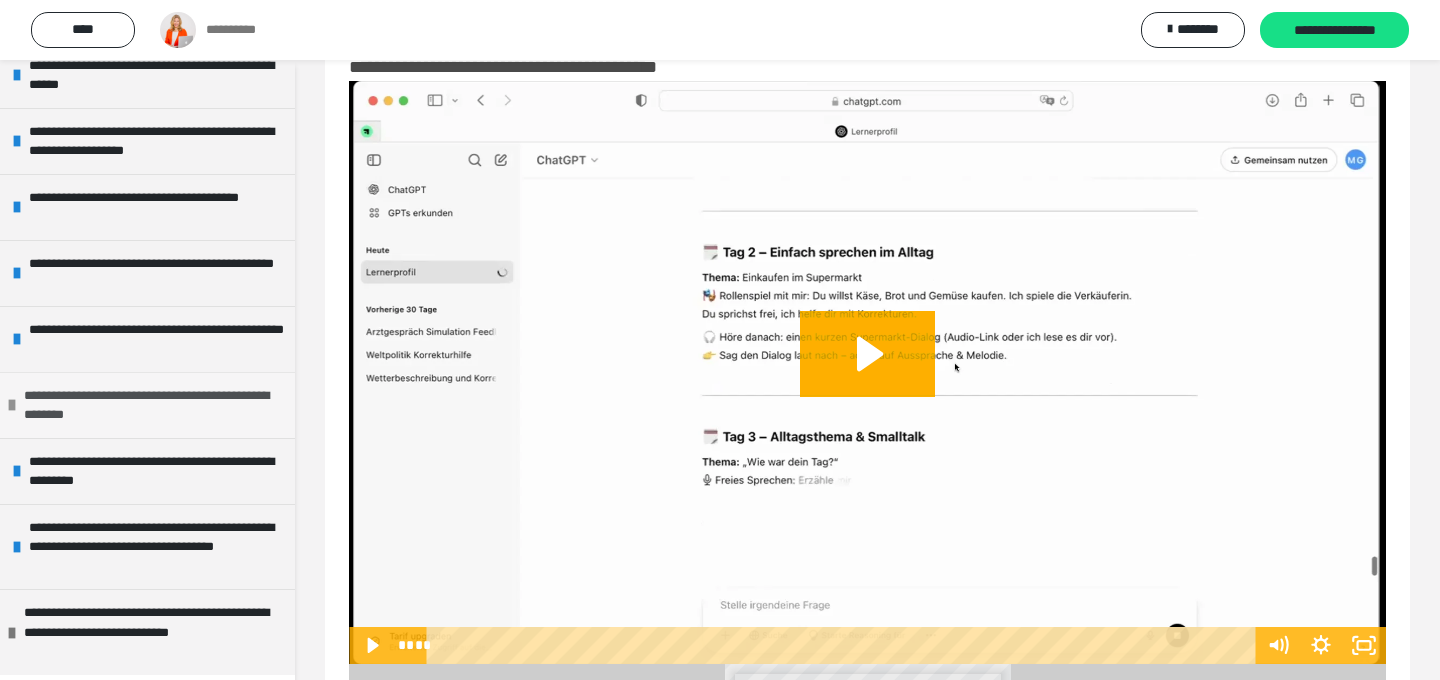 click on "**********" at bounding box center (152, 405) 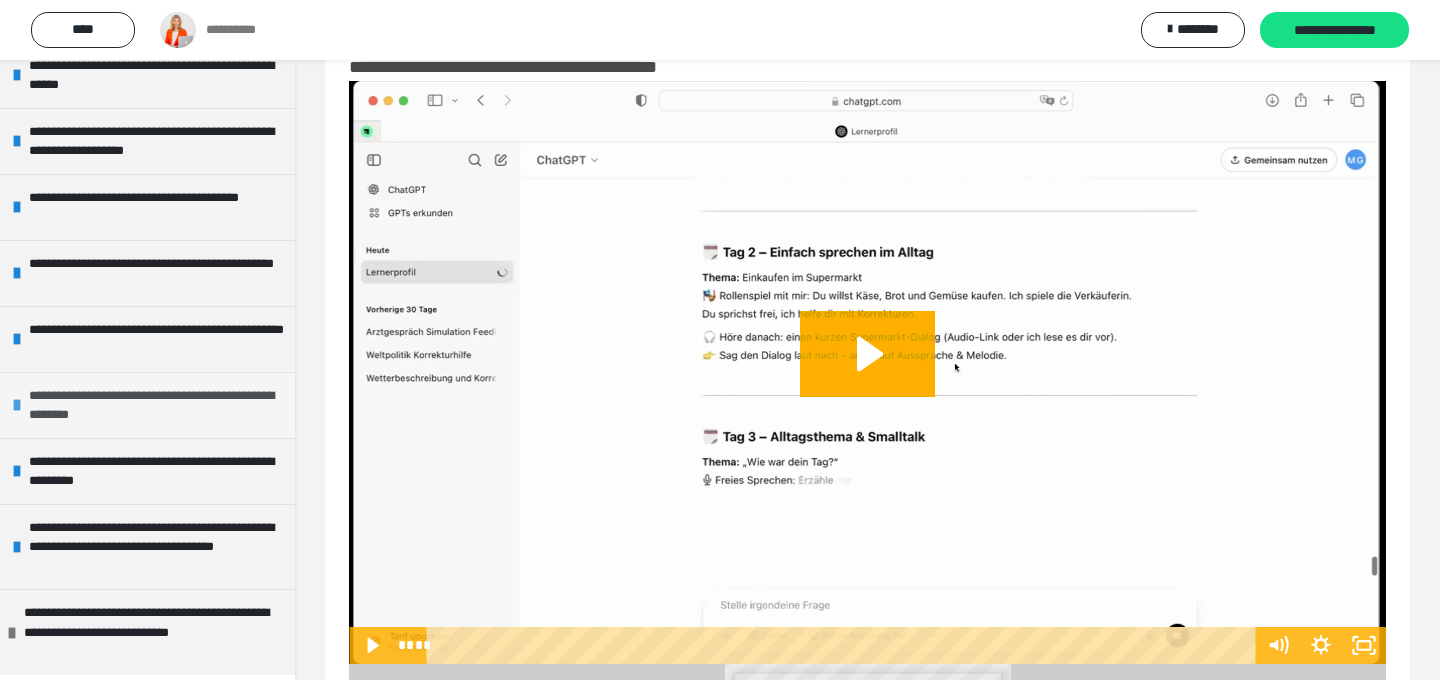 click on "**********" at bounding box center [157, 405] 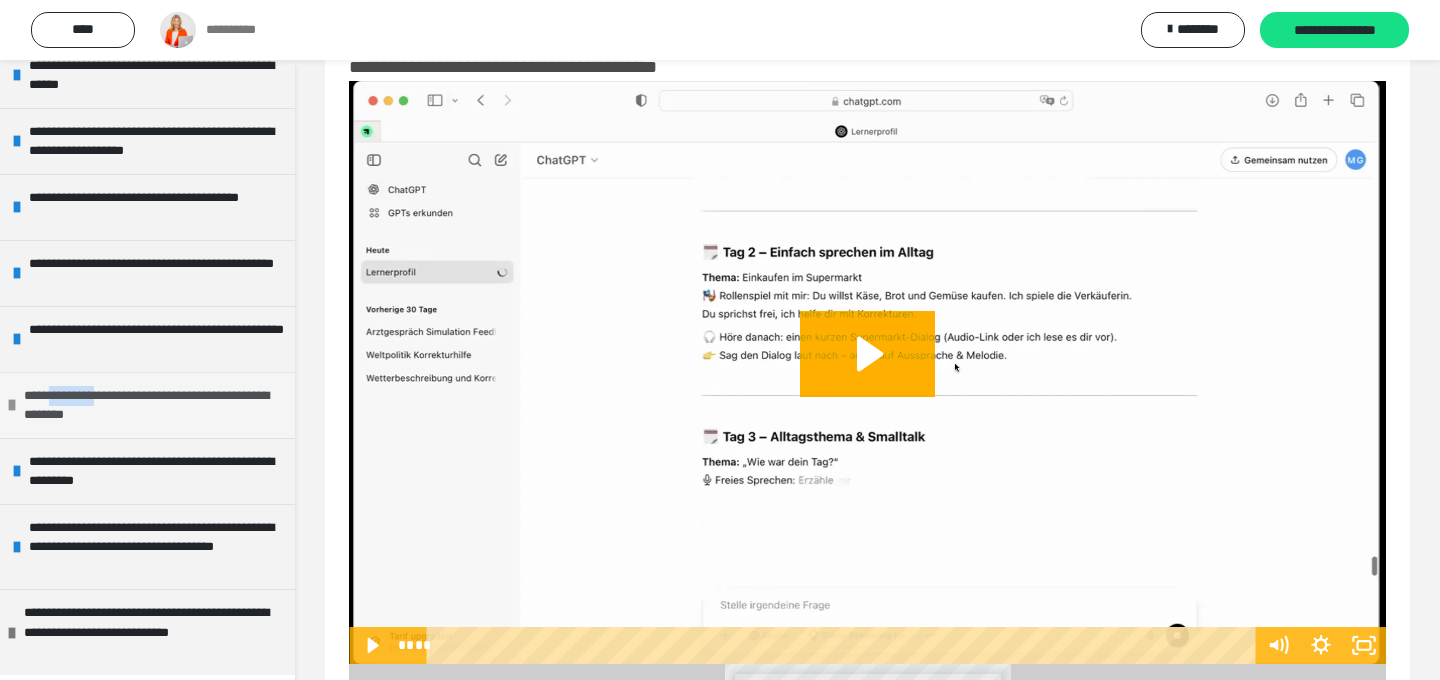 click on "**********" at bounding box center [152, 405] 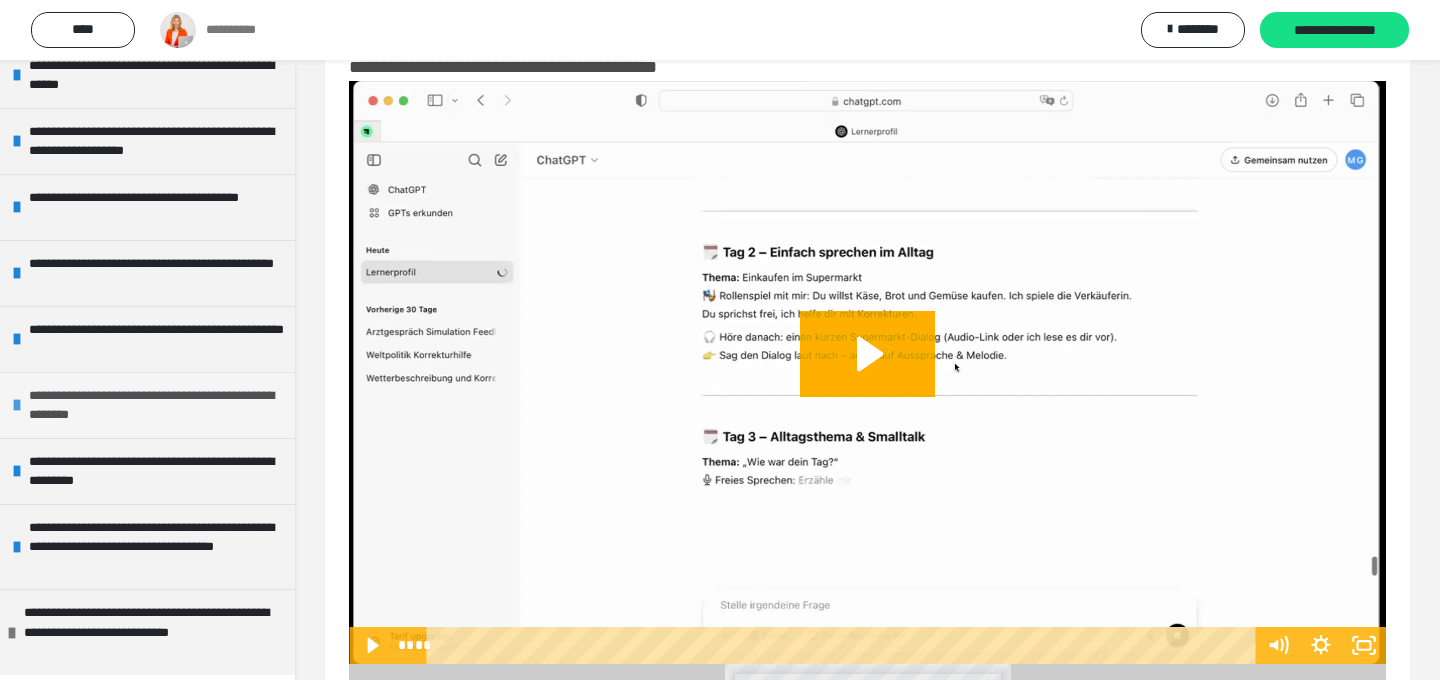 click on "**********" at bounding box center (157, 405) 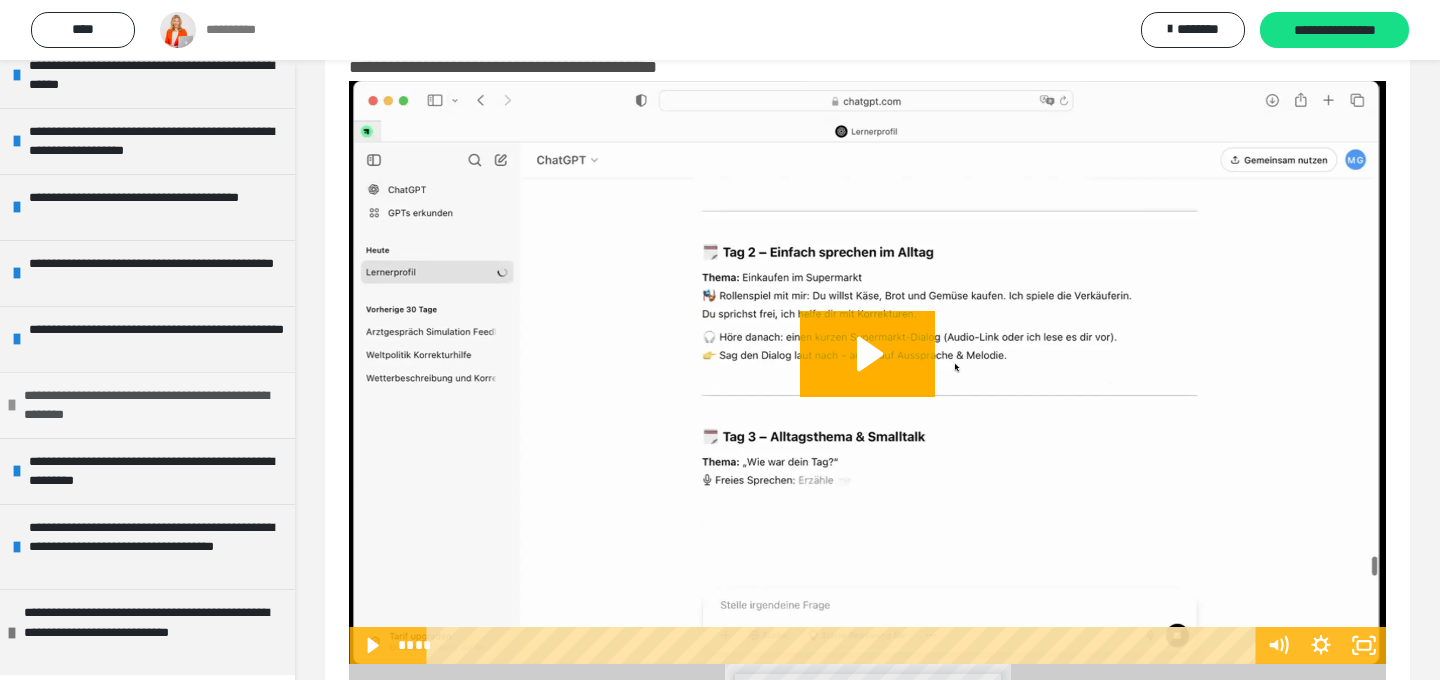 click on "**********" at bounding box center [152, 405] 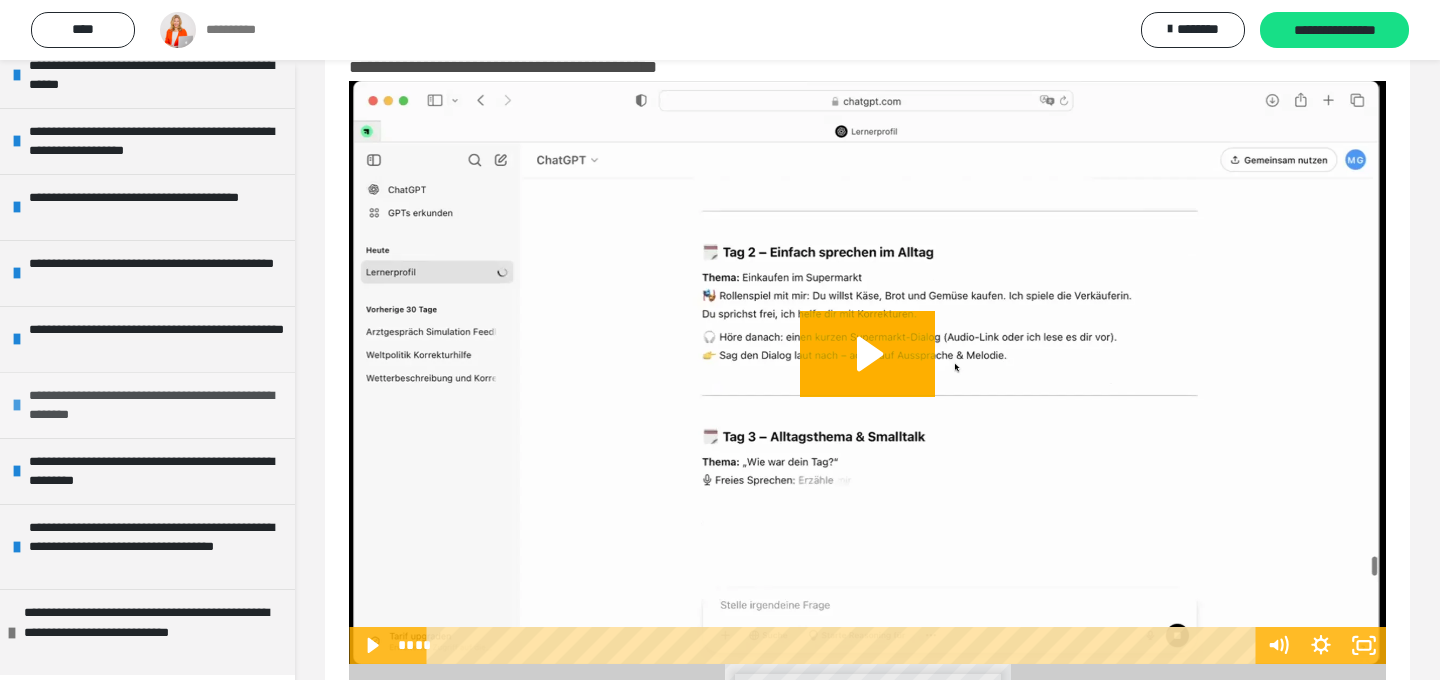 click on "**********" at bounding box center (157, 405) 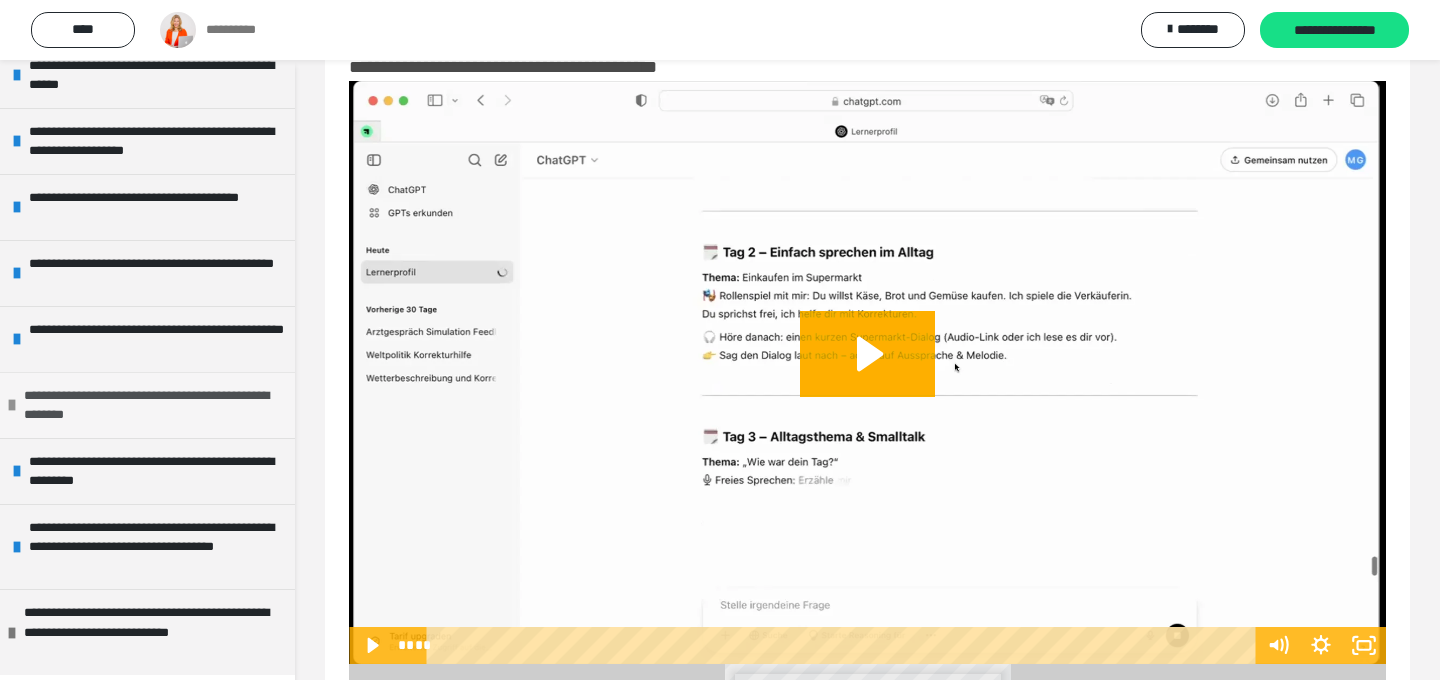click on "**********" at bounding box center (152, 405) 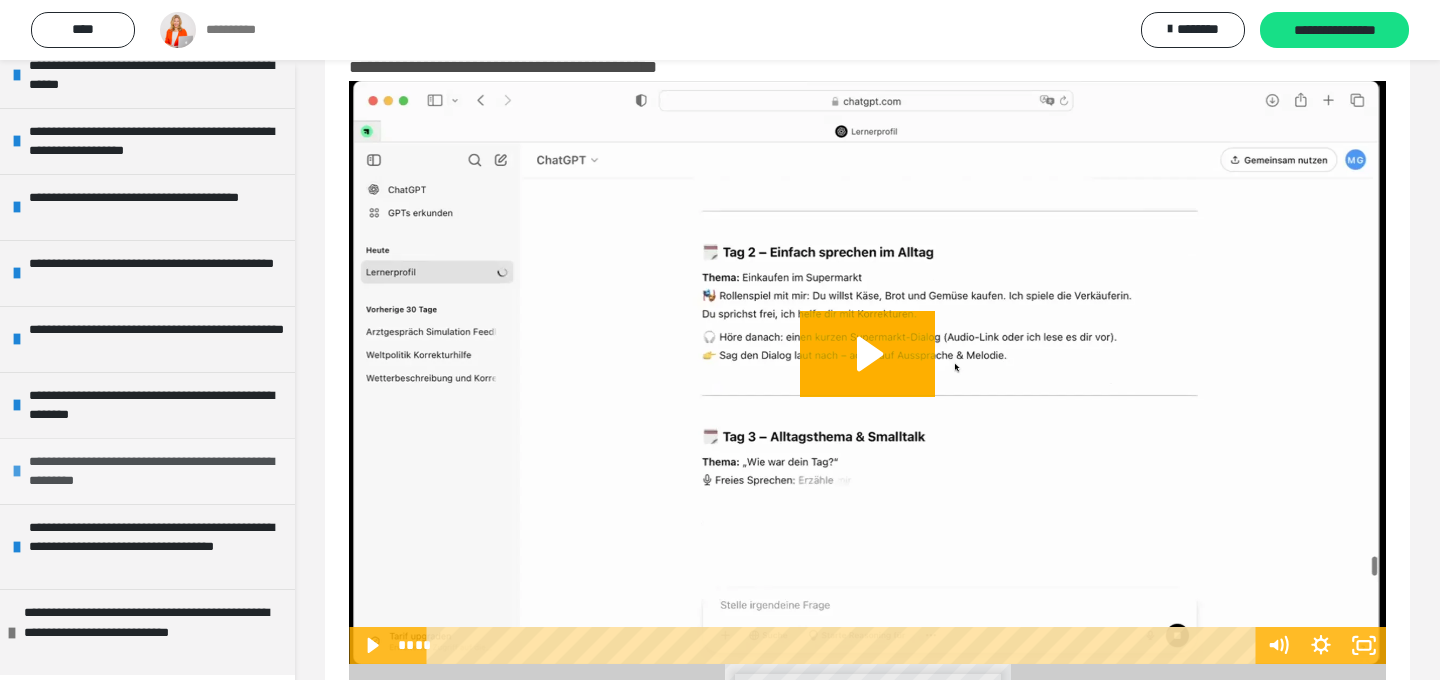 click on "**********" at bounding box center [157, 471] 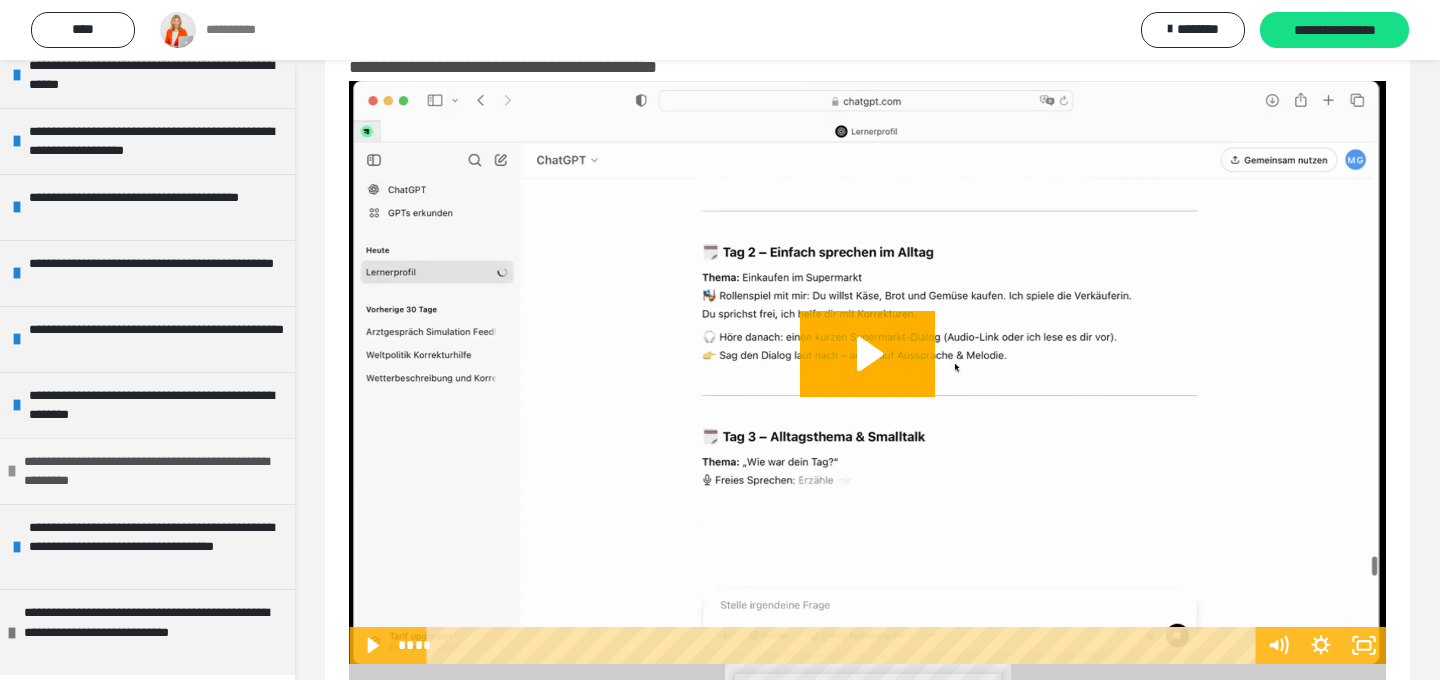 click at bounding box center [12, 471] 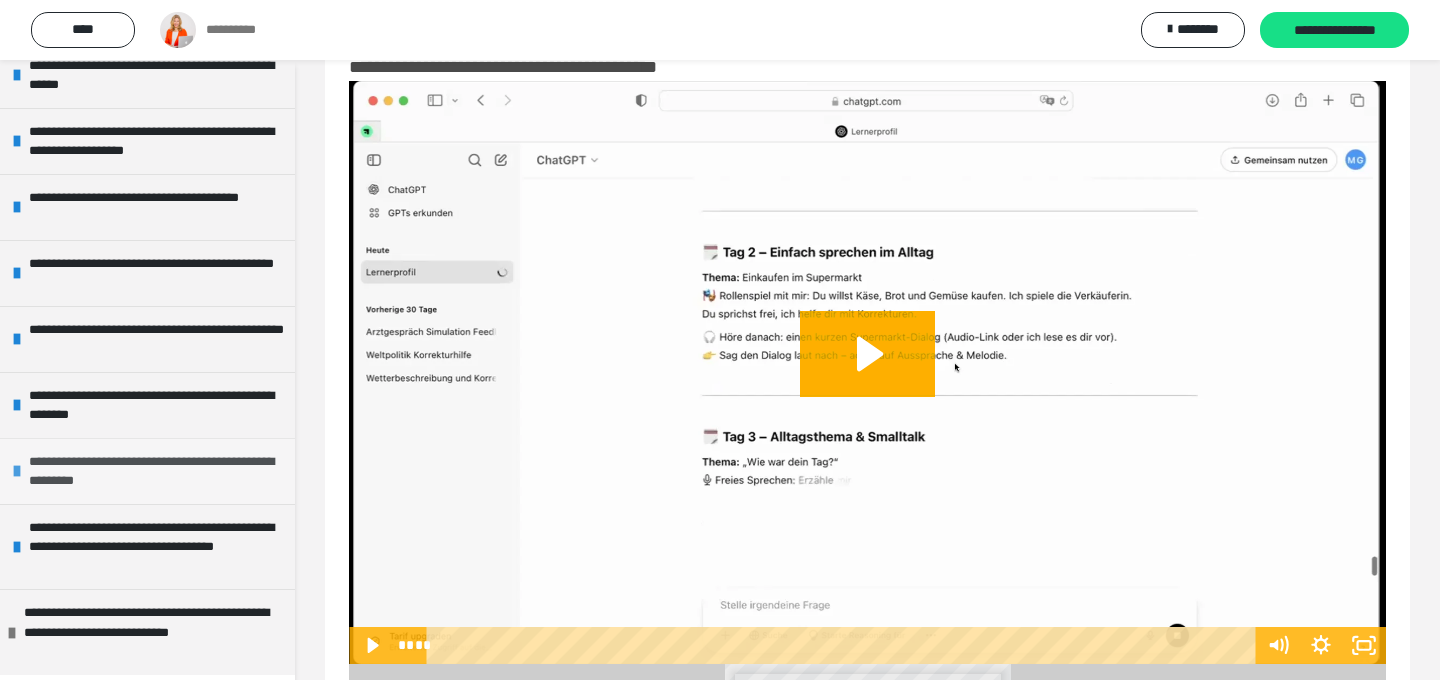click at bounding box center [17, 471] 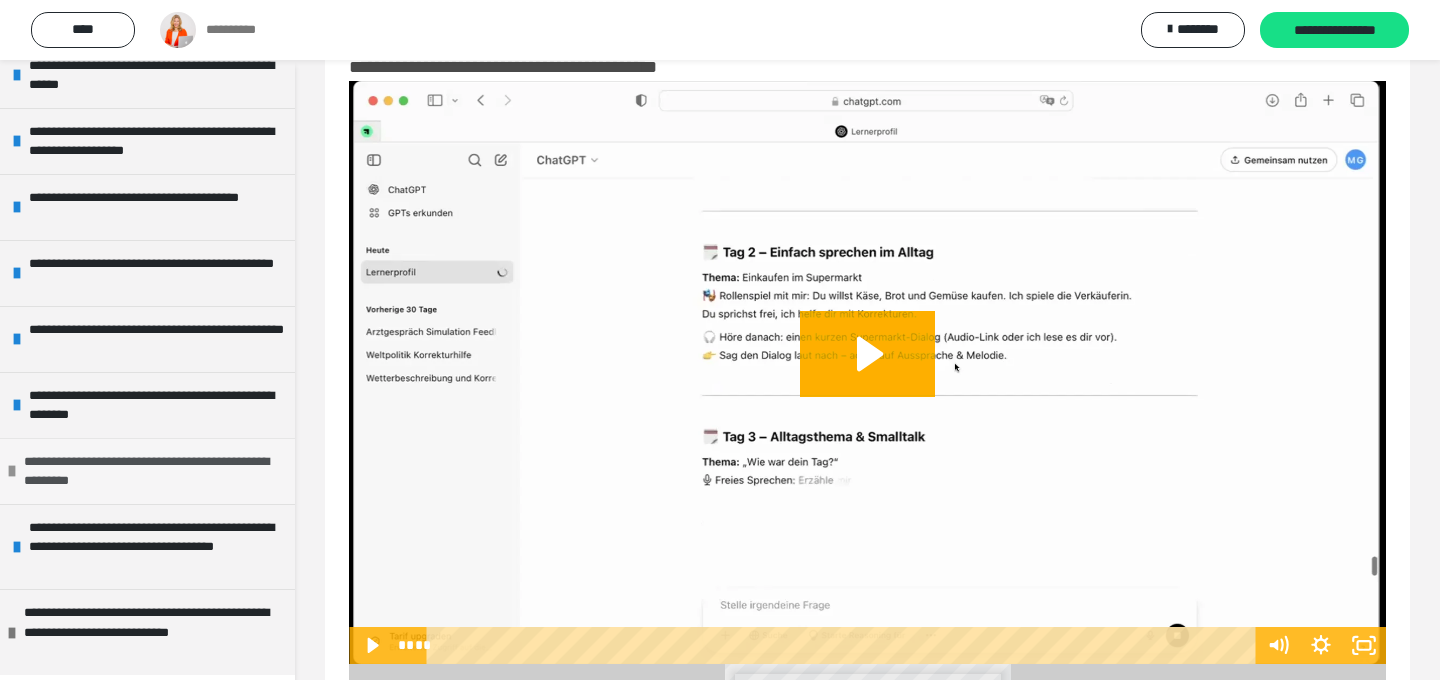 click at bounding box center (12, 471) 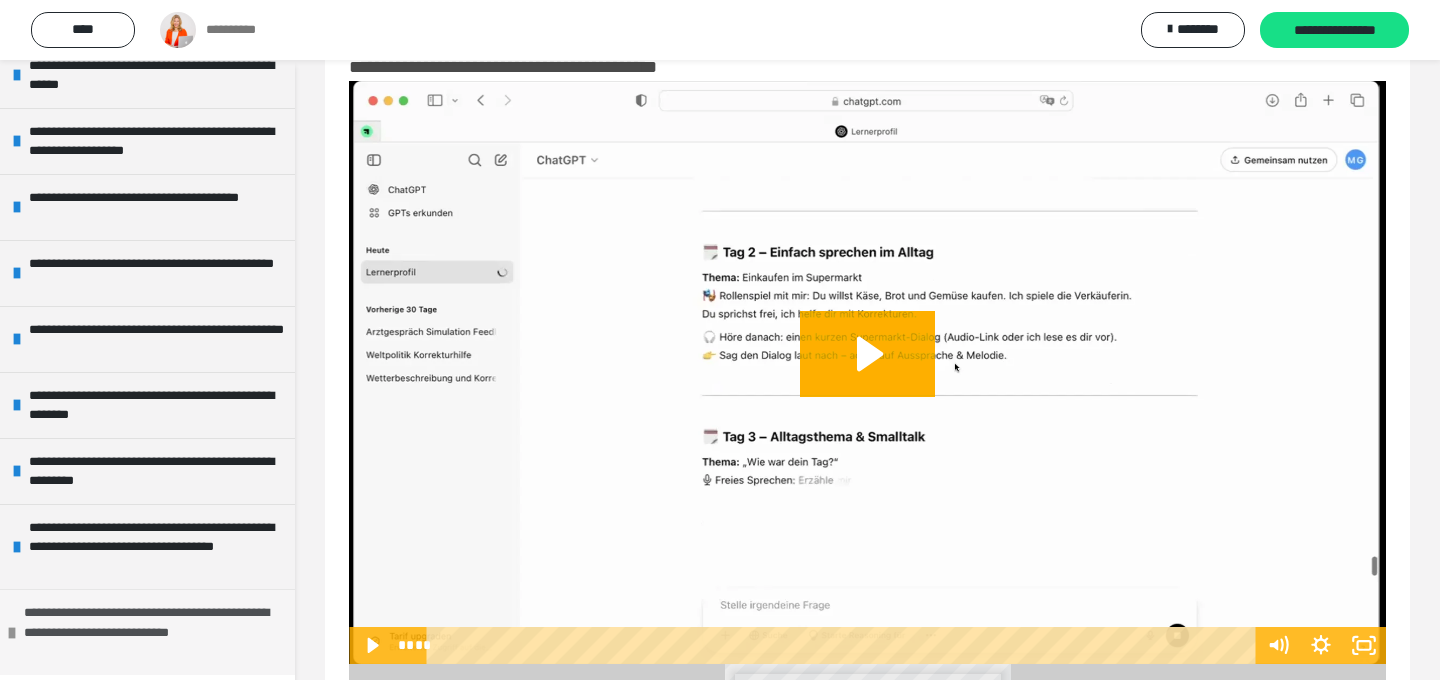click at bounding box center [12, 633] 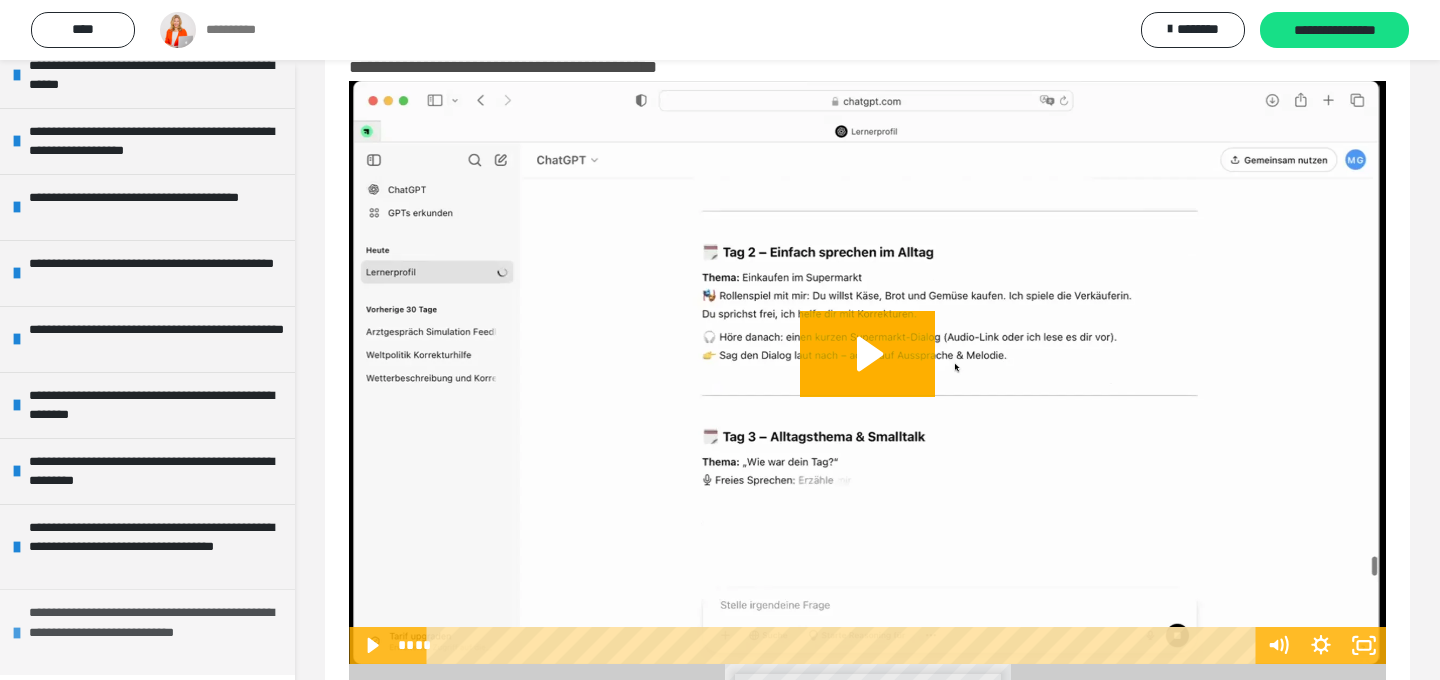 click on "**********" at bounding box center (157, 632) 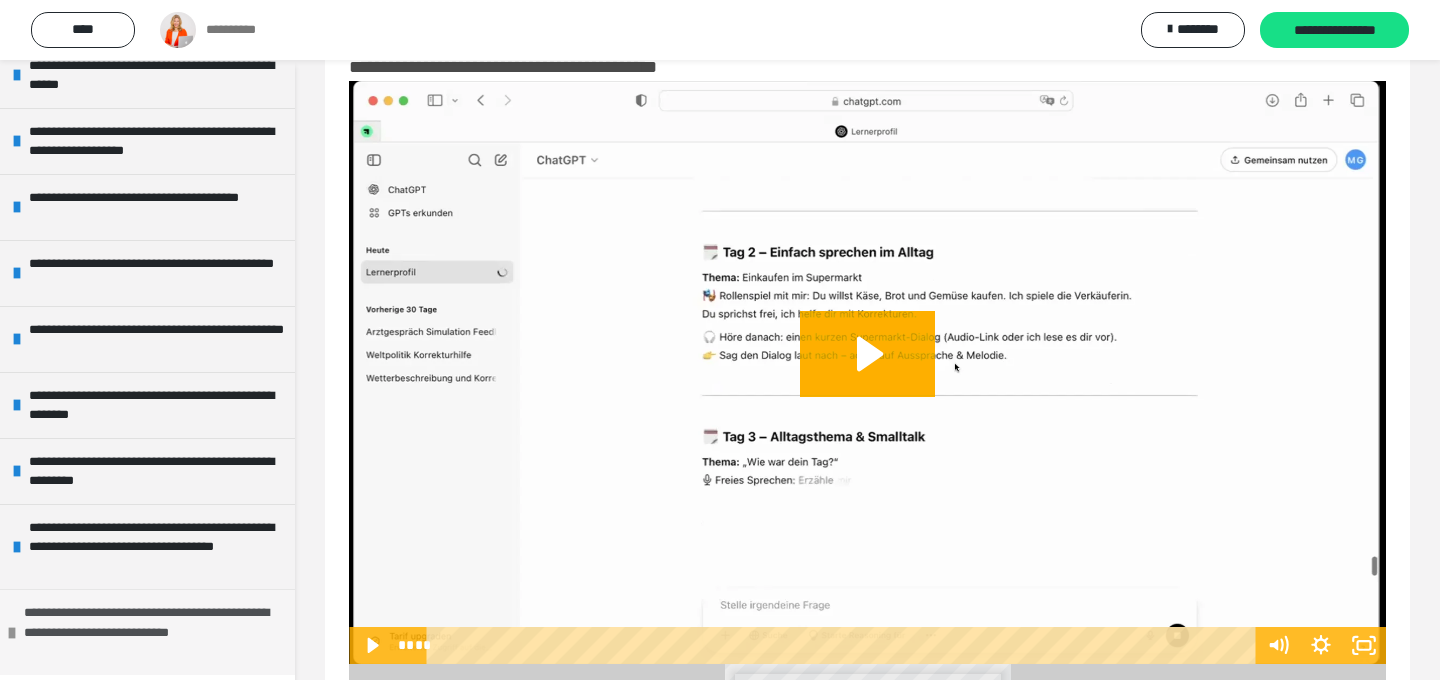 click on "**********" at bounding box center [152, 632] 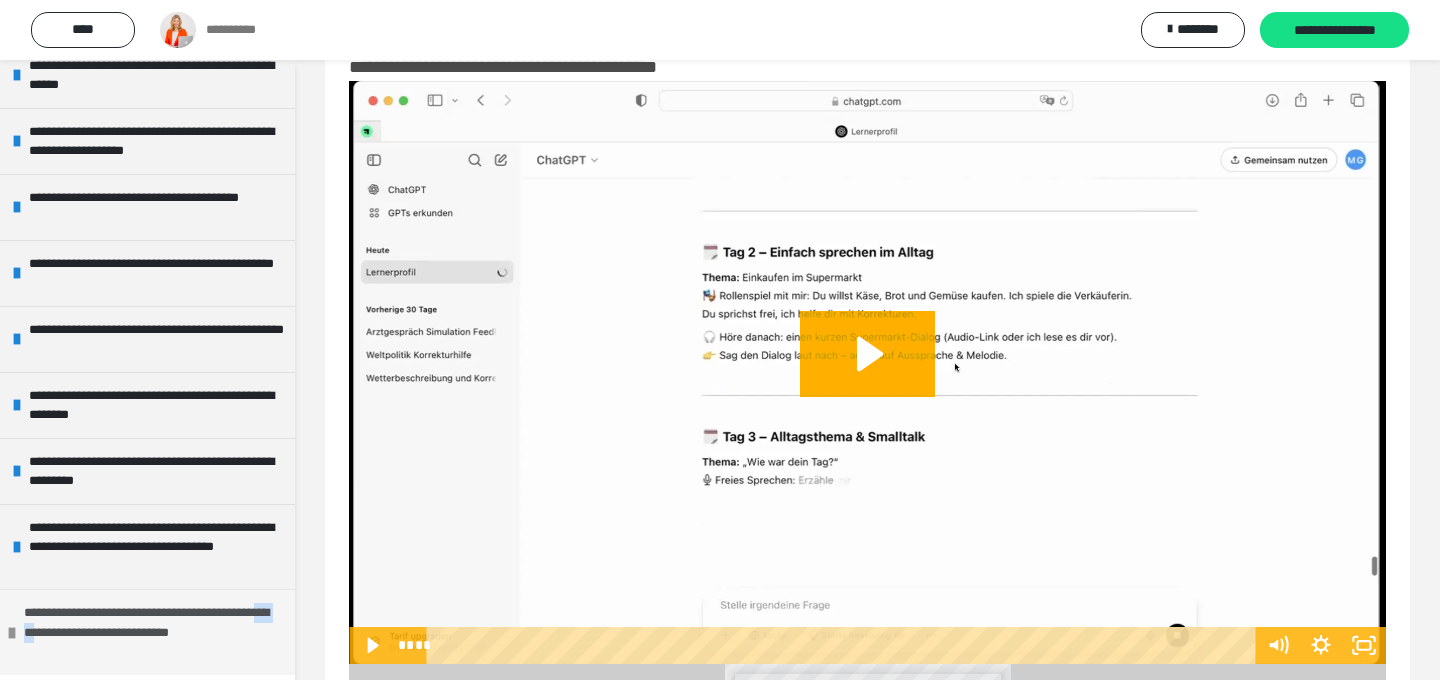 click on "**********" at bounding box center (152, 632) 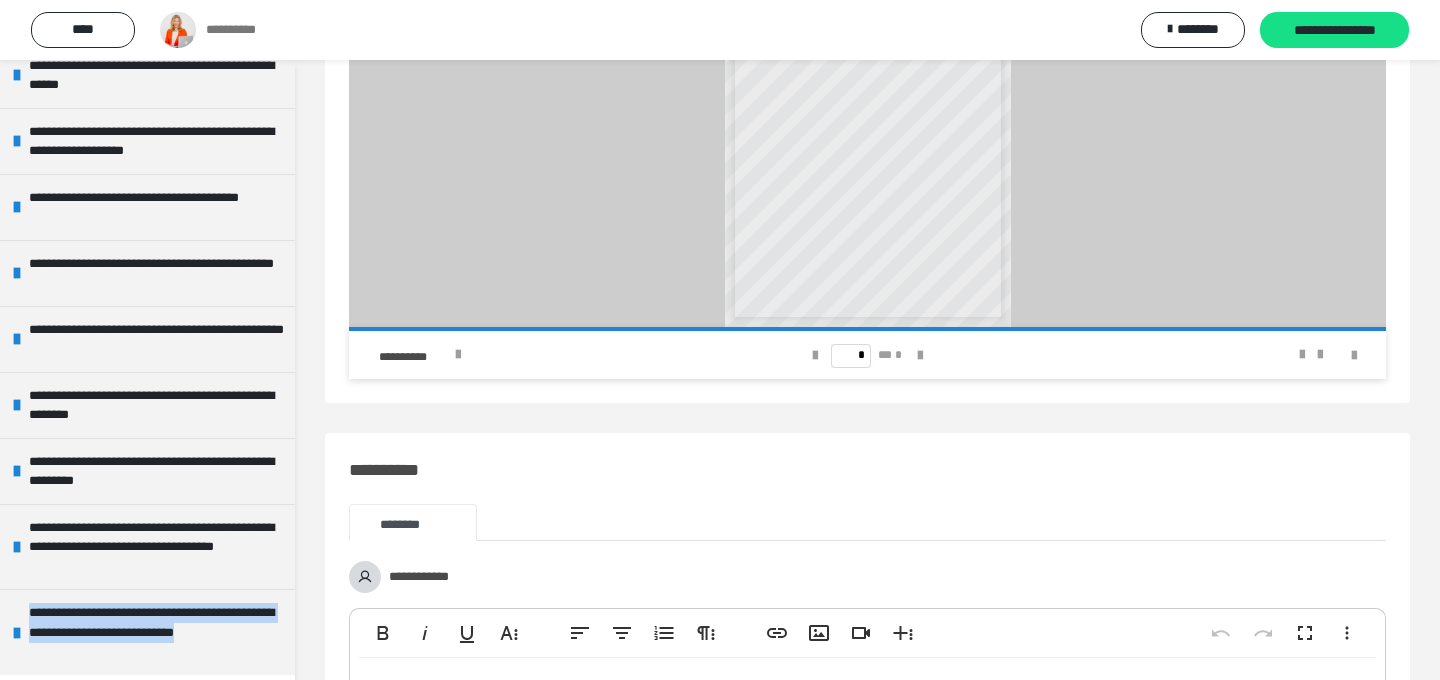 scroll, scrollTop: 832, scrollLeft: 0, axis: vertical 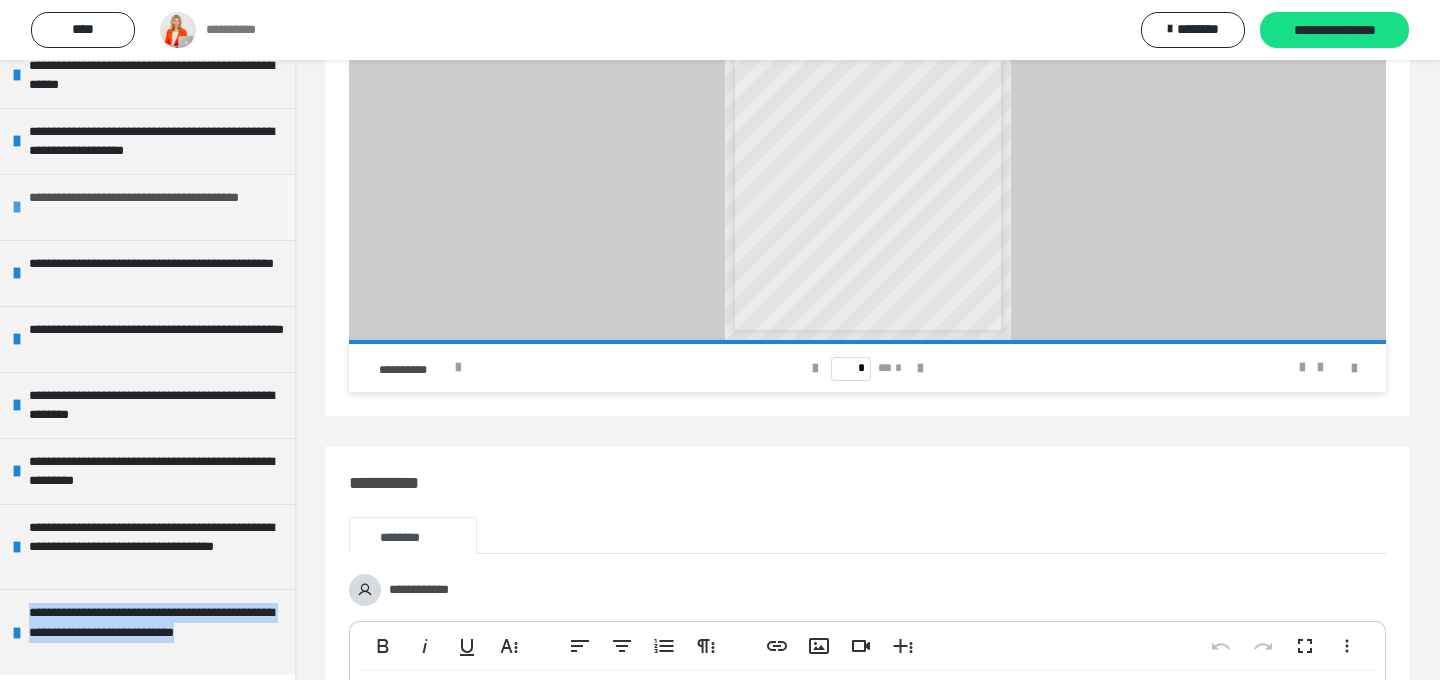 click on "**********" at bounding box center [157, 207] 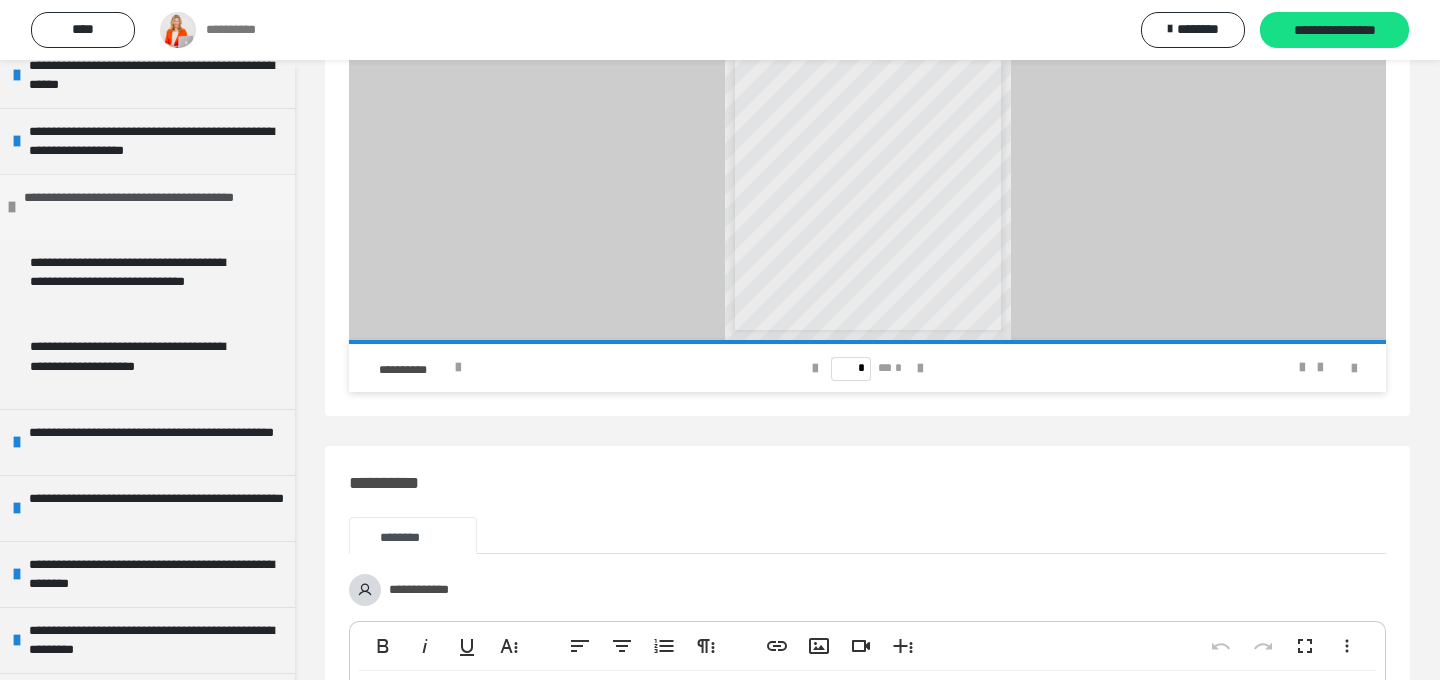 click on "**********" at bounding box center (152, 207) 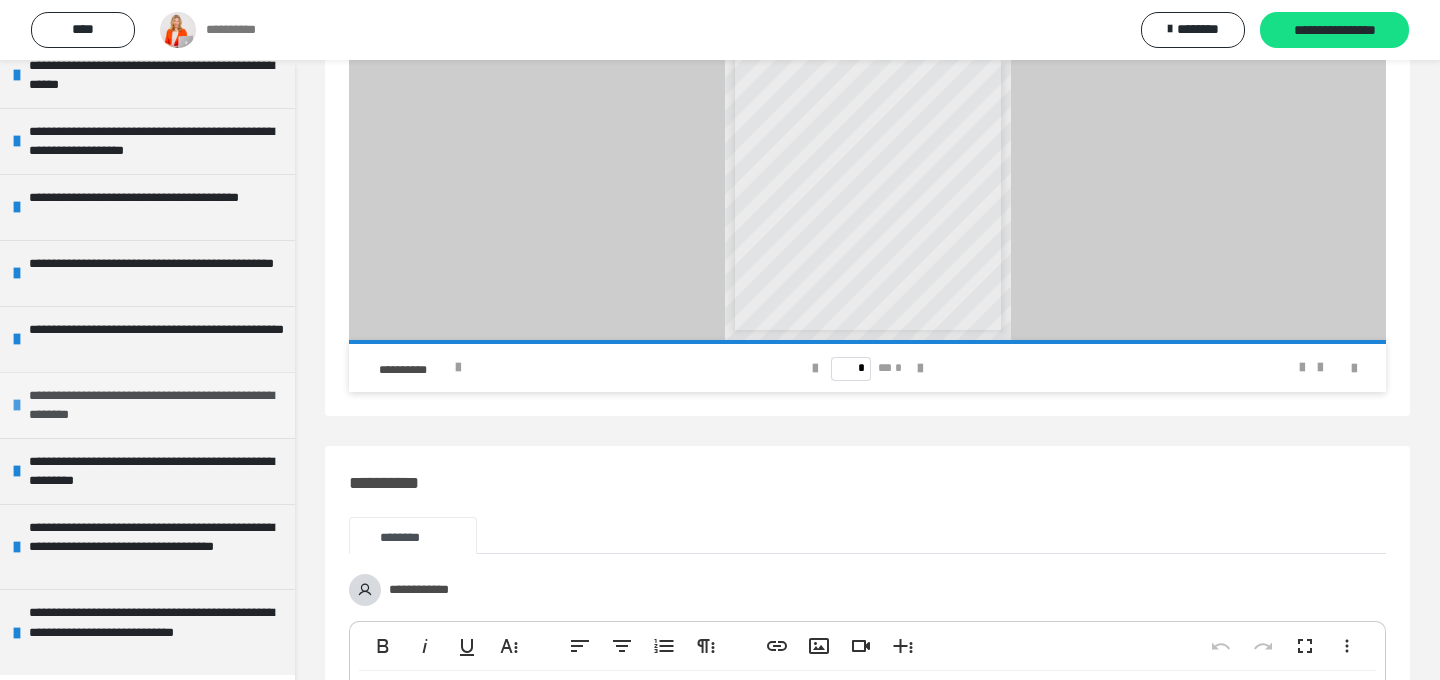 click on "**********" at bounding box center (157, 405) 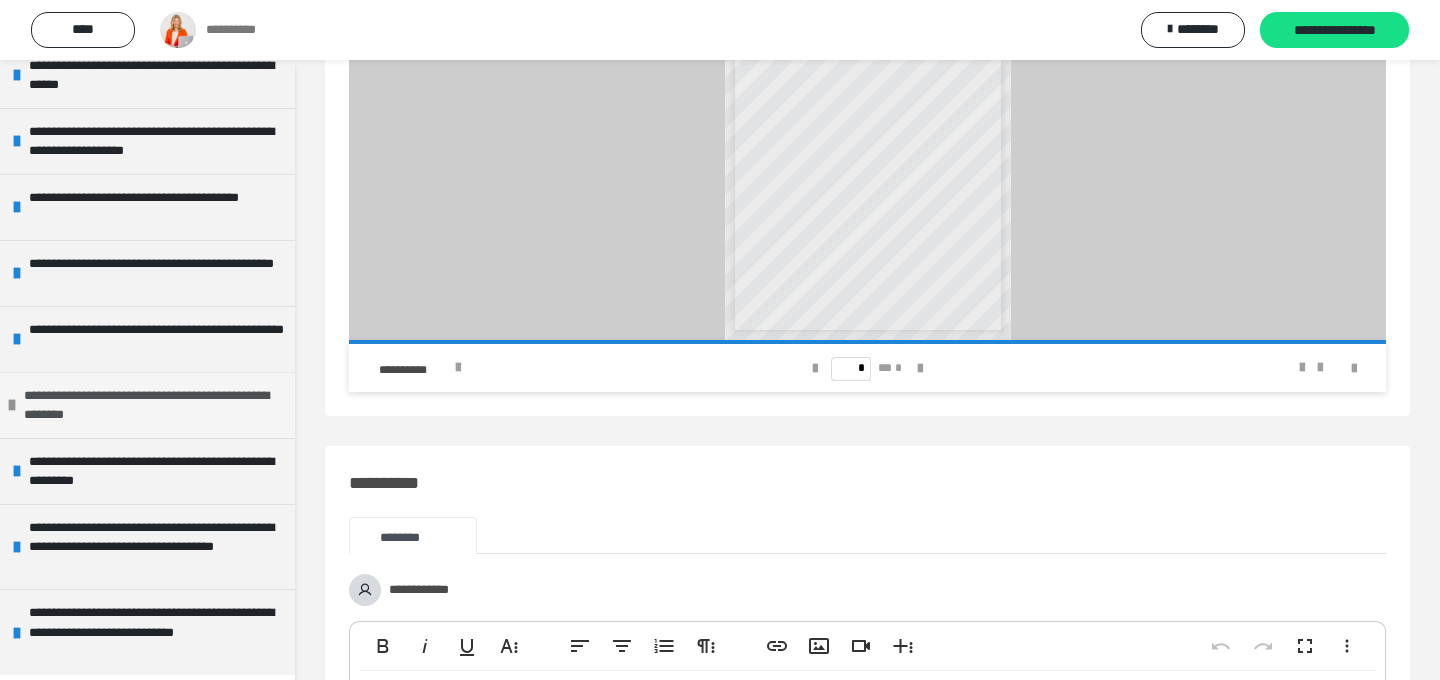 click on "**********" at bounding box center (152, 405) 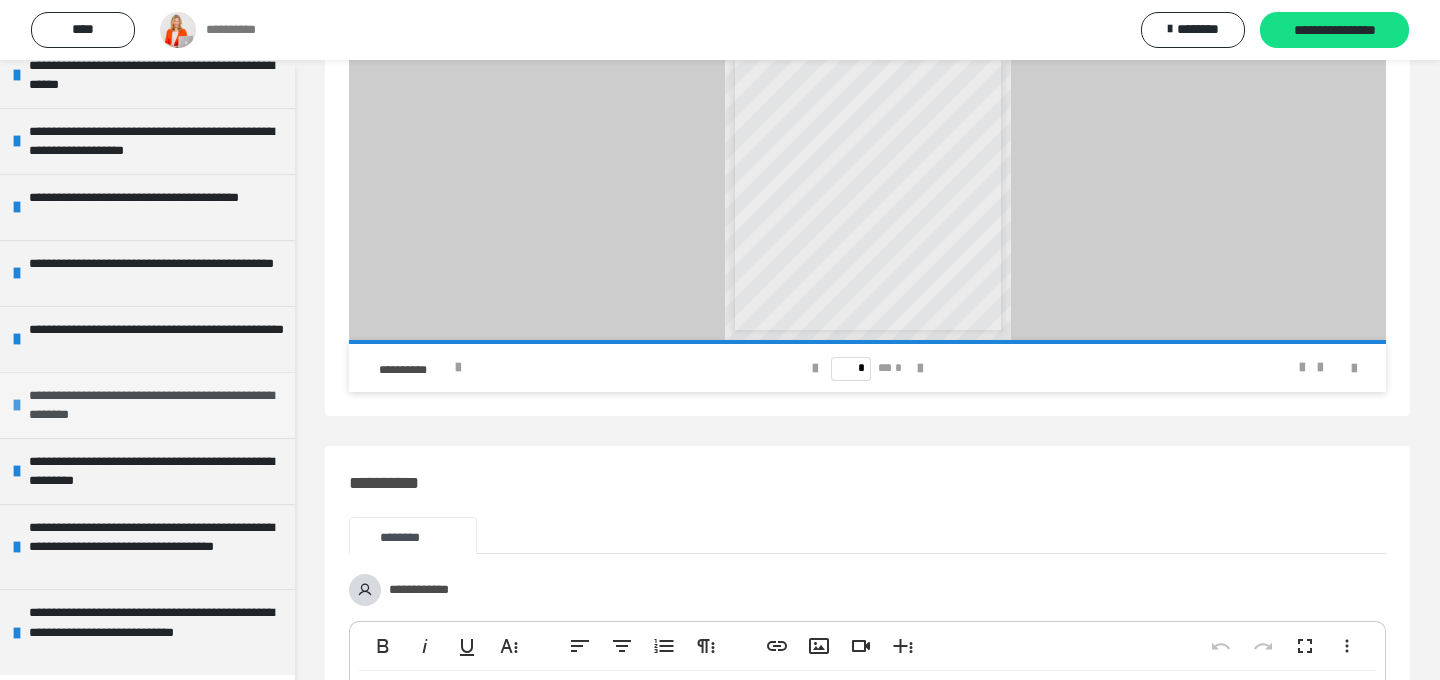 click on "**********" at bounding box center [157, 405] 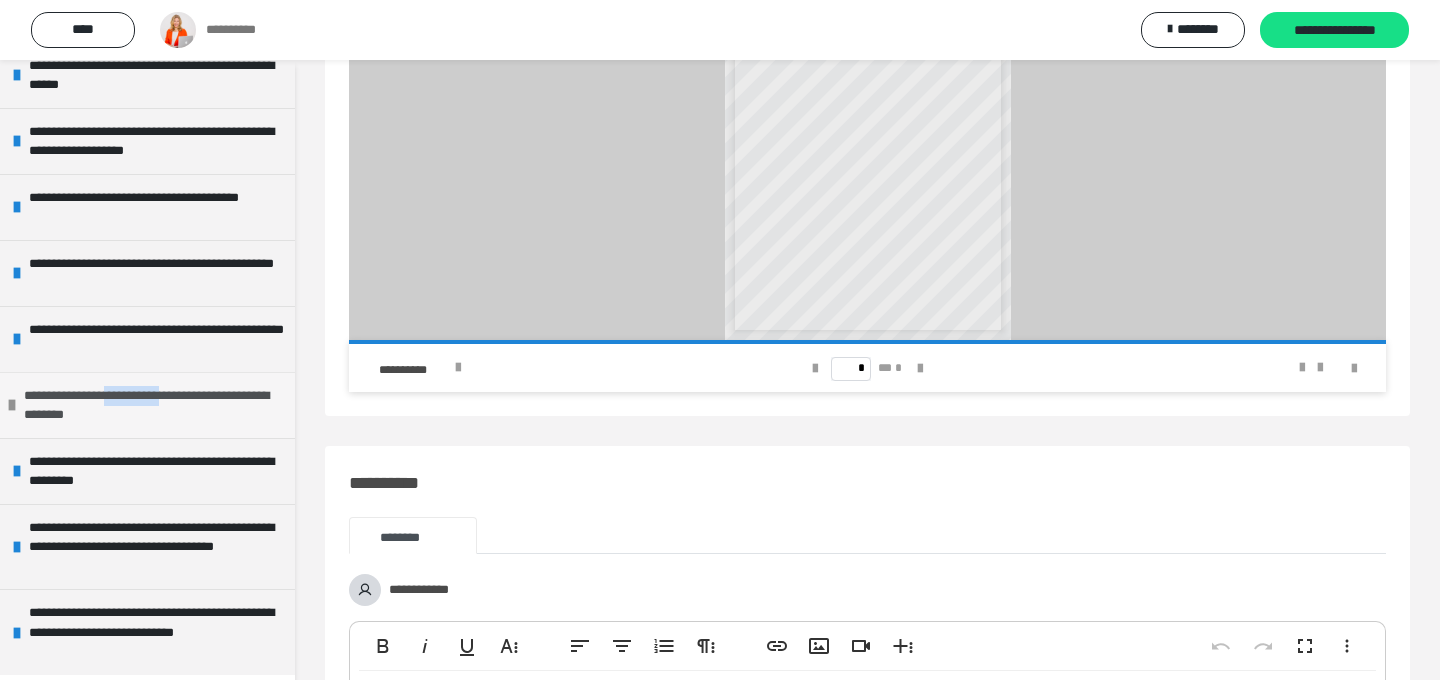 click on "**********" at bounding box center (152, 405) 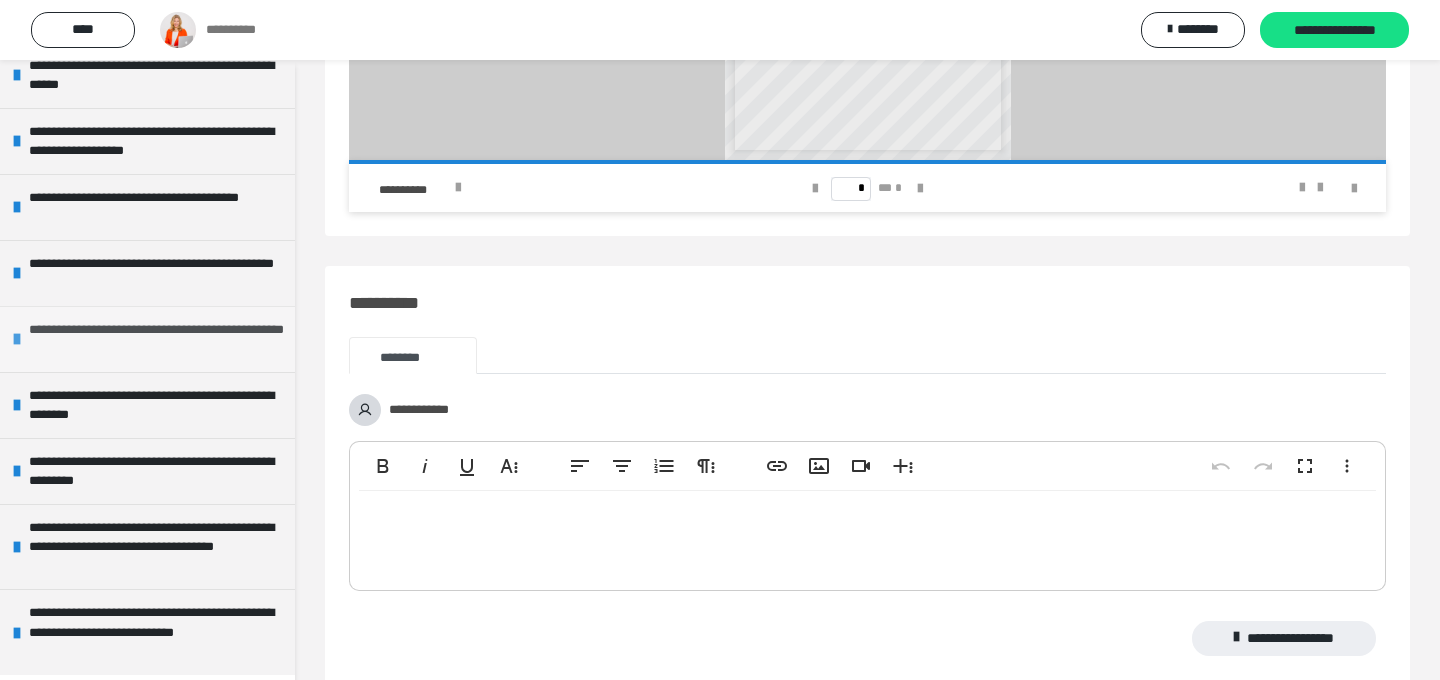 scroll, scrollTop: 1072, scrollLeft: 0, axis: vertical 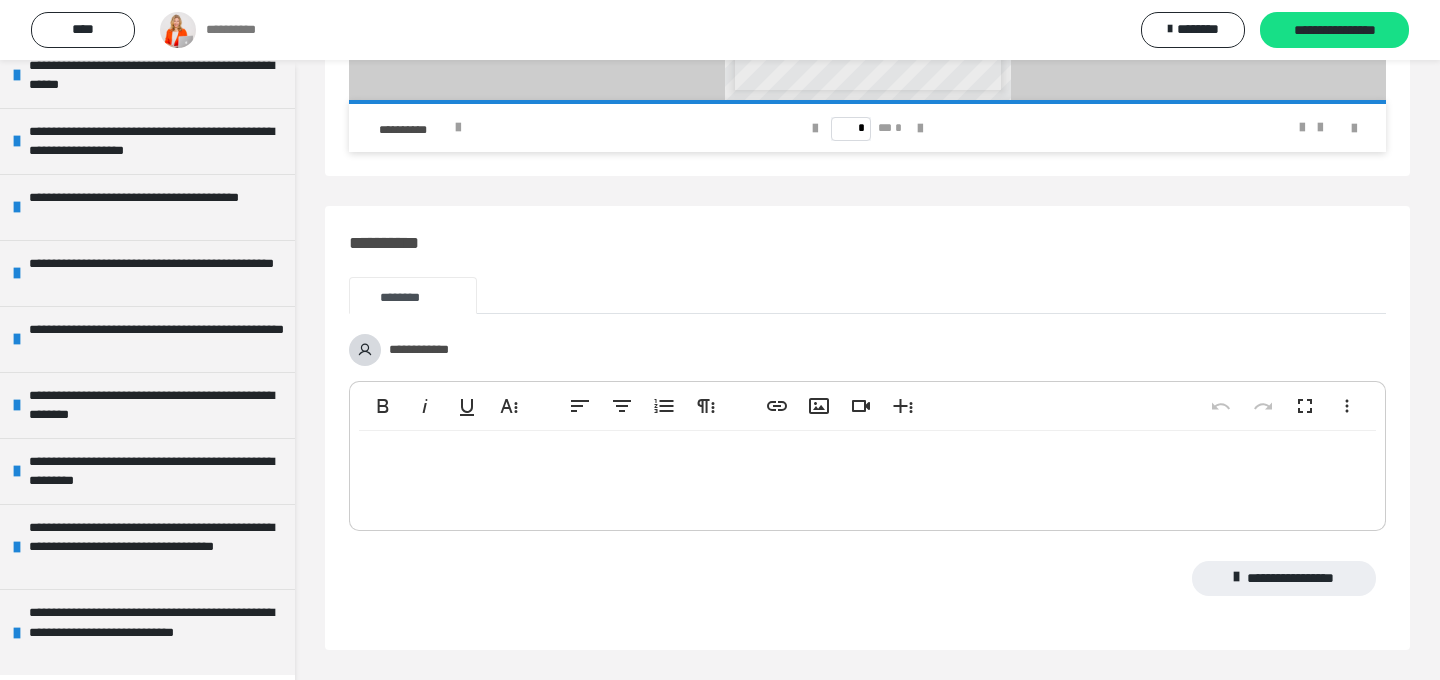 click on "* ** *" at bounding box center (867, 128) 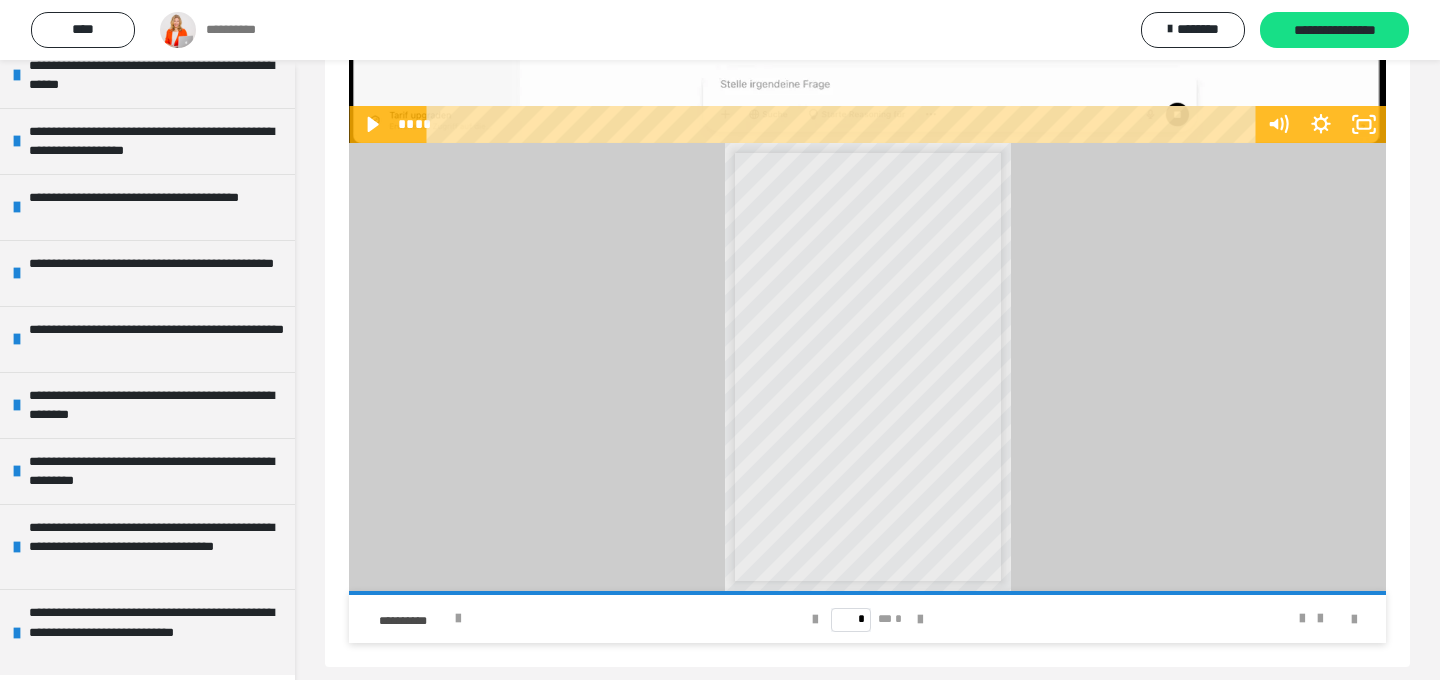 scroll, scrollTop: 586, scrollLeft: 0, axis: vertical 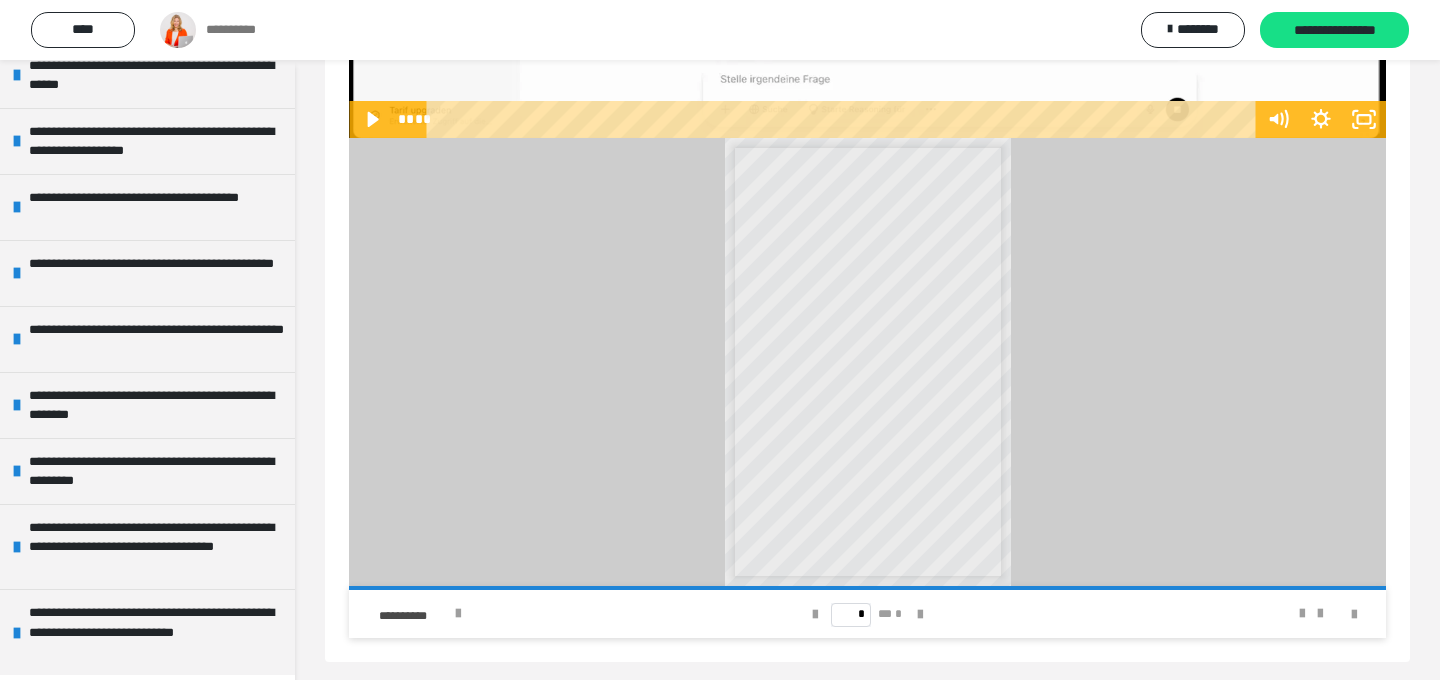 click on "* ** *" at bounding box center [867, 614] 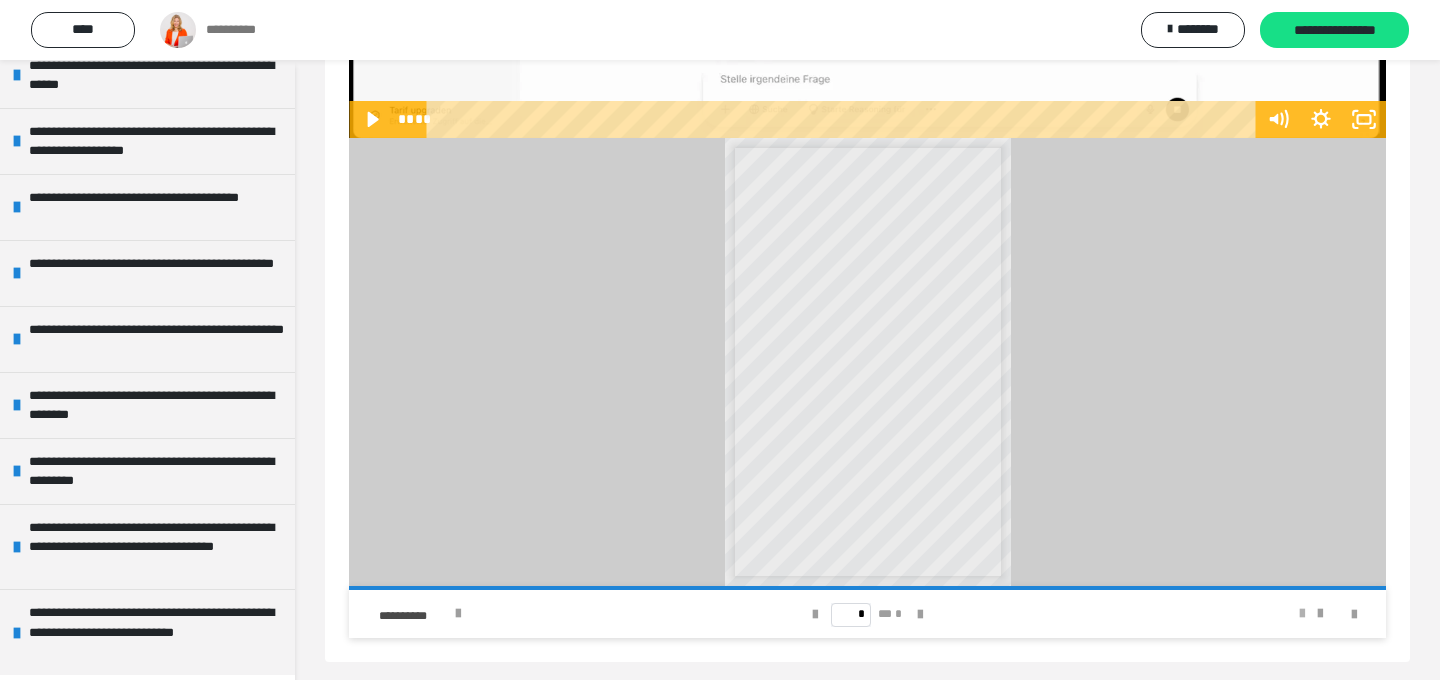 click at bounding box center (1302, 614) 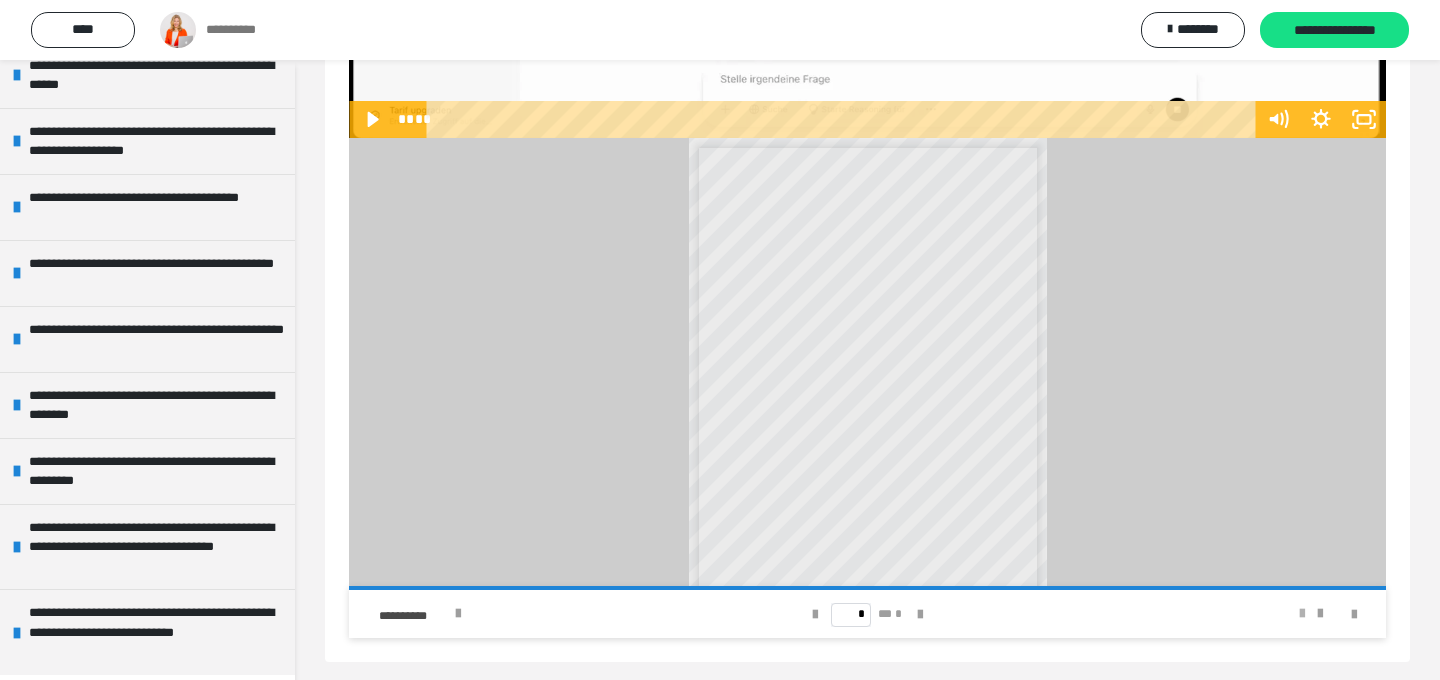 click at bounding box center (1302, 614) 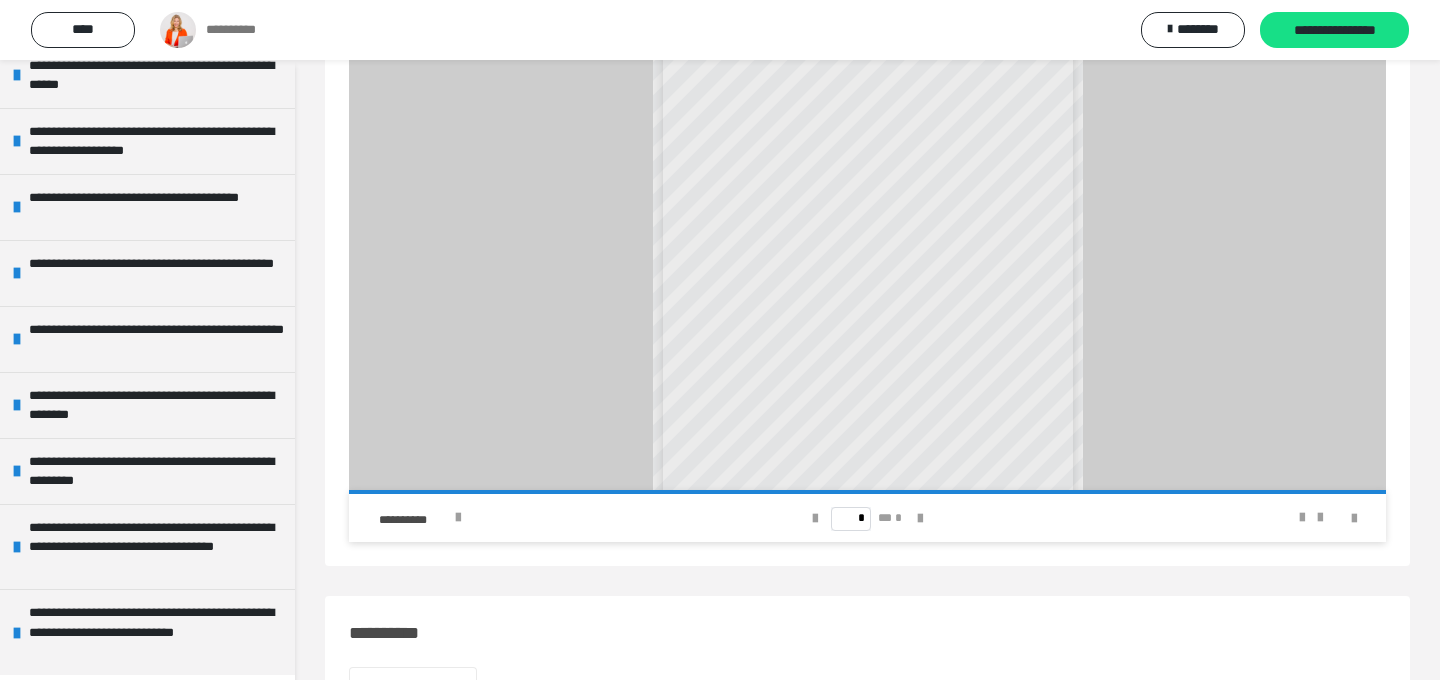 scroll, scrollTop: 683, scrollLeft: 0, axis: vertical 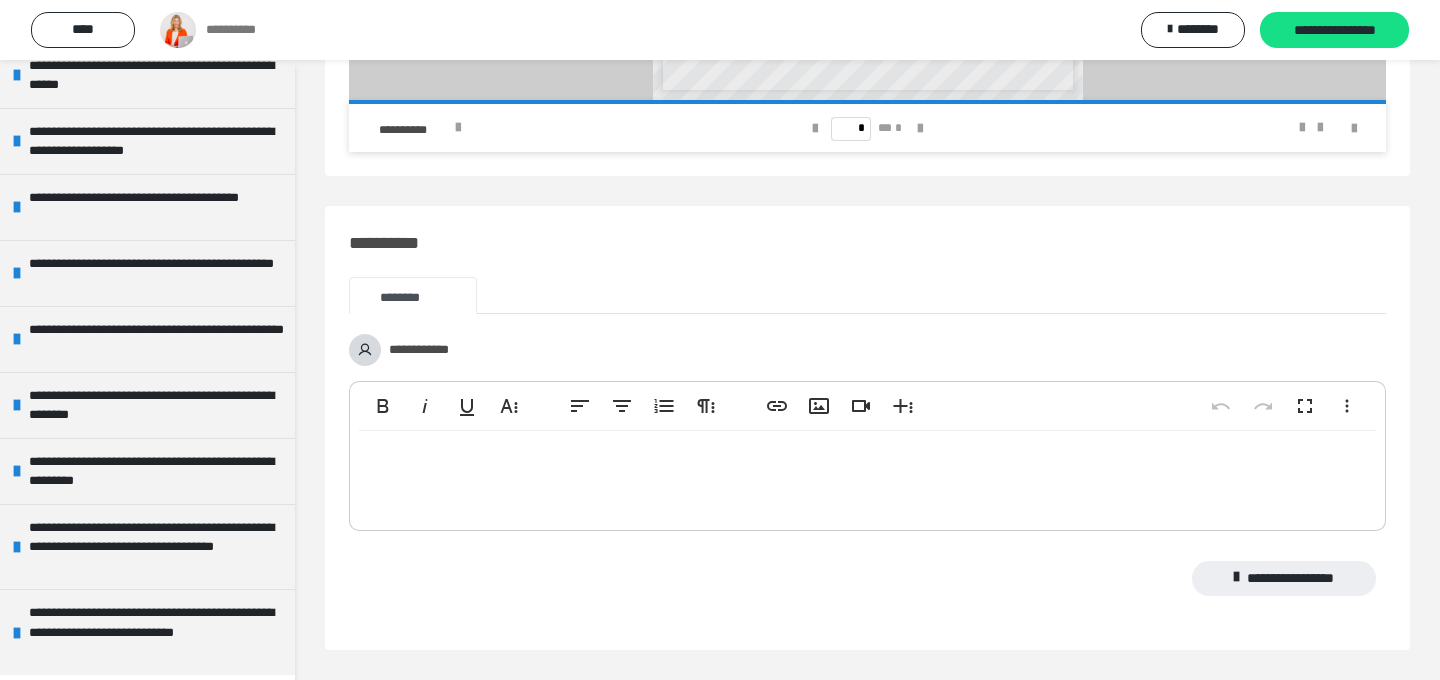 click on "**********" at bounding box center [643, 406] 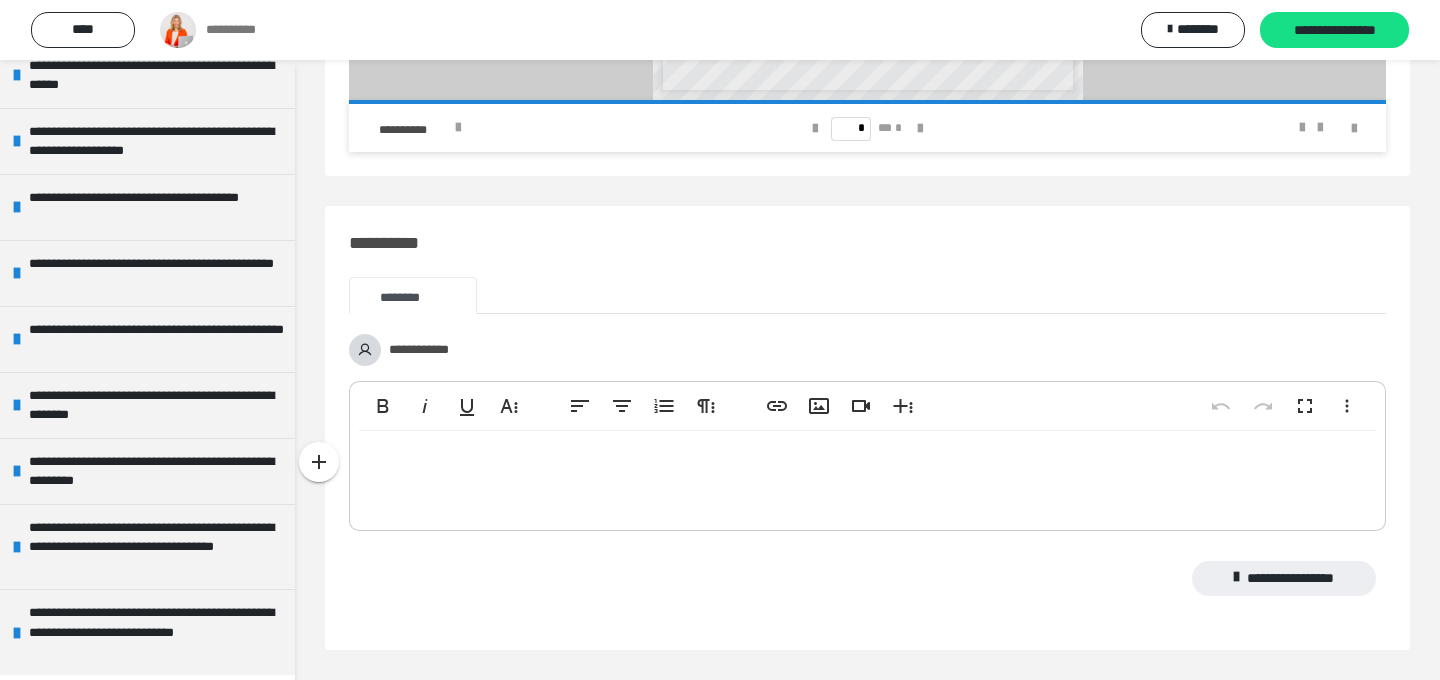 type 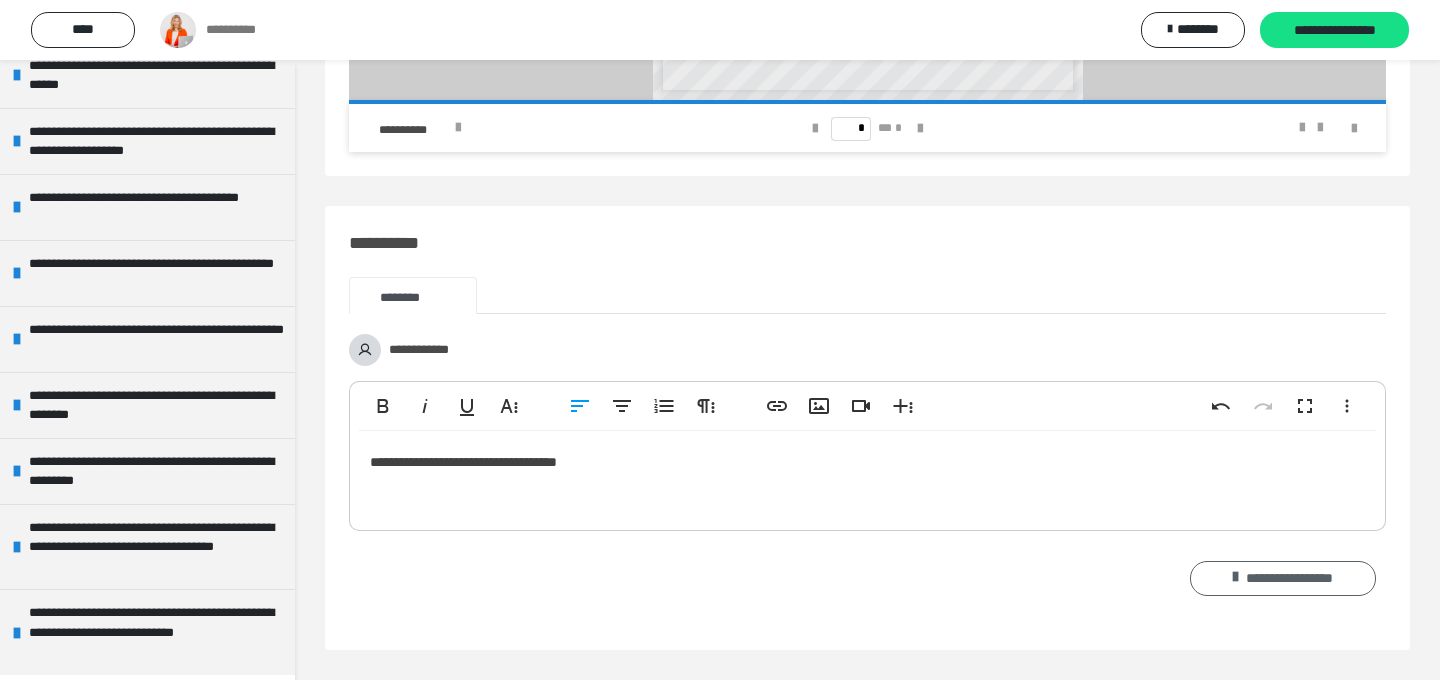 click on "**********" at bounding box center [1283, 579] 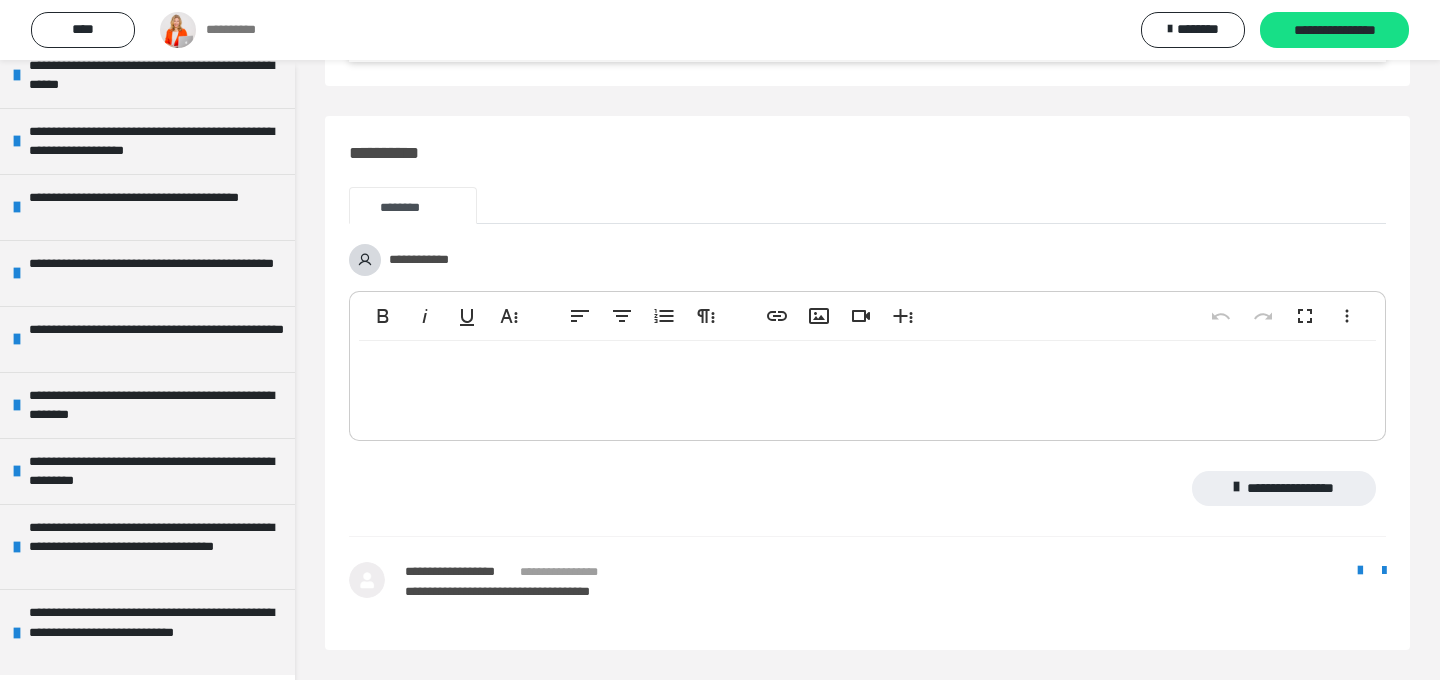 scroll, scrollTop: 1162, scrollLeft: 0, axis: vertical 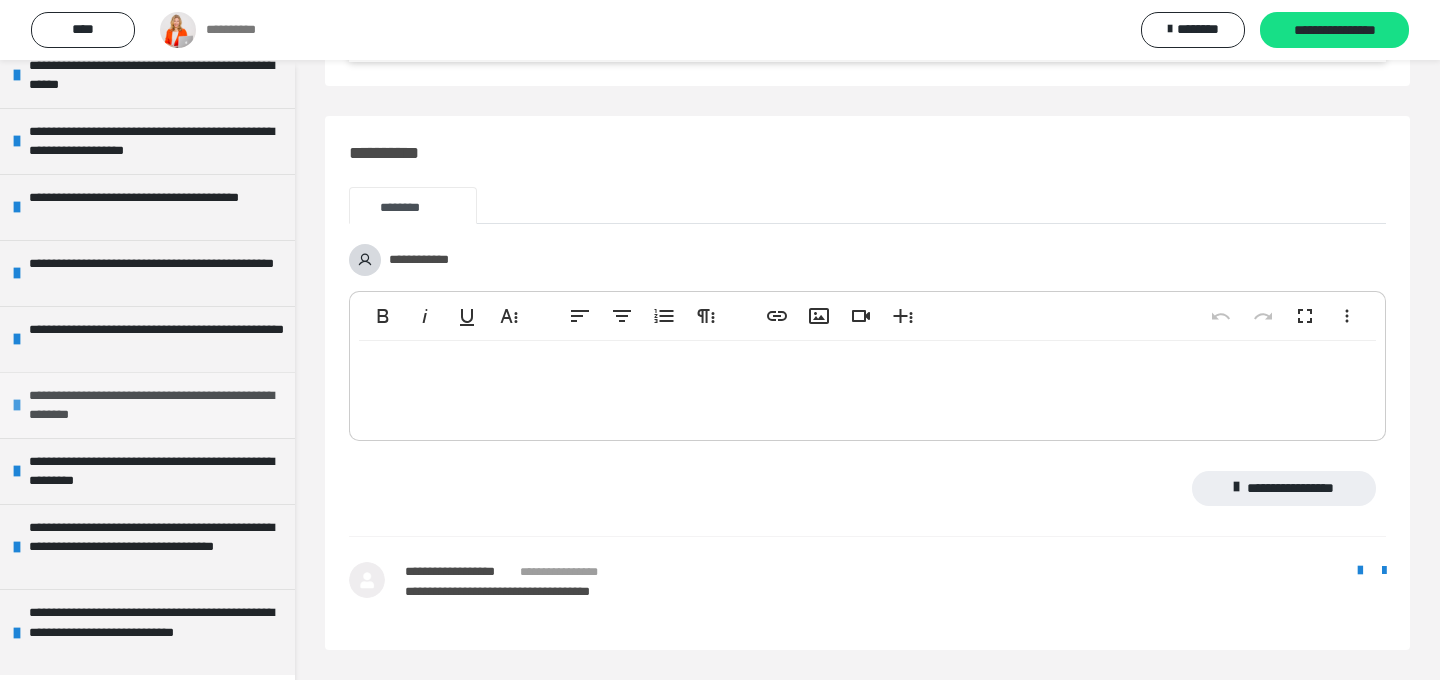 click on "**********" at bounding box center [157, 405] 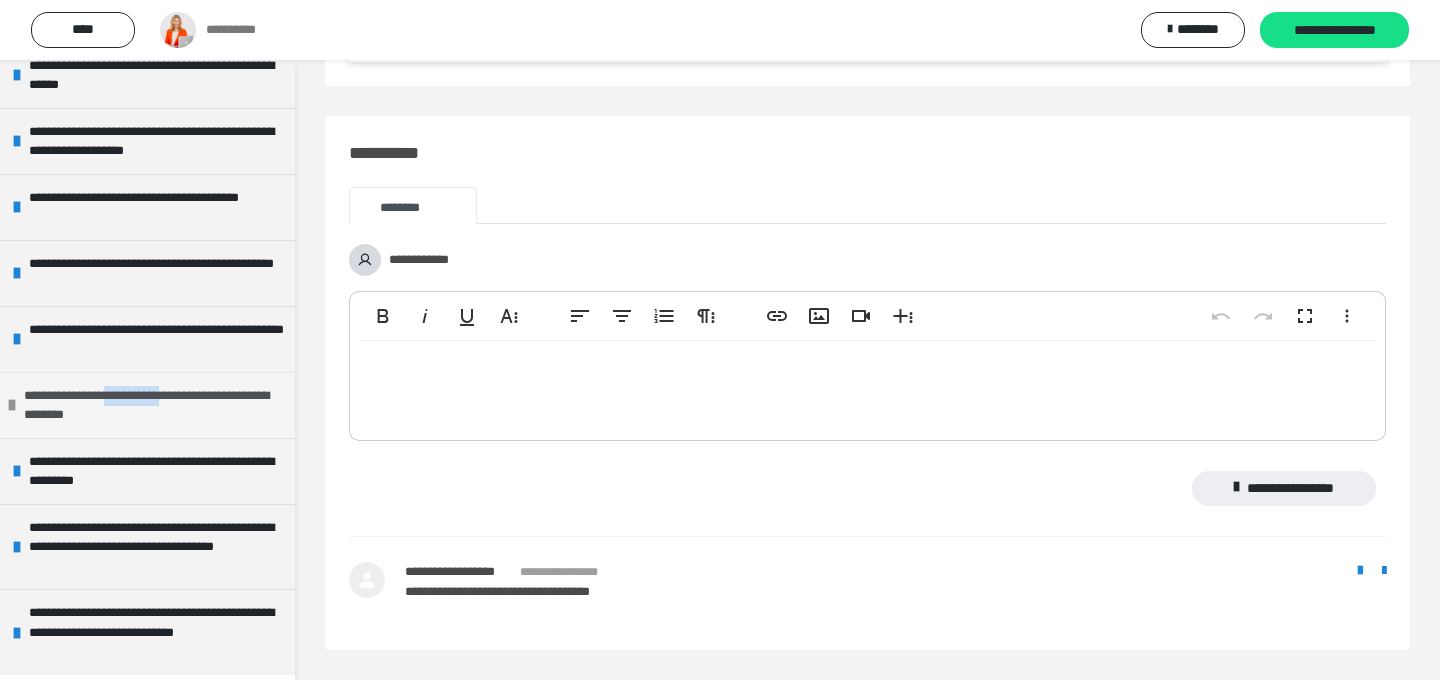 click on "**********" at bounding box center [152, 405] 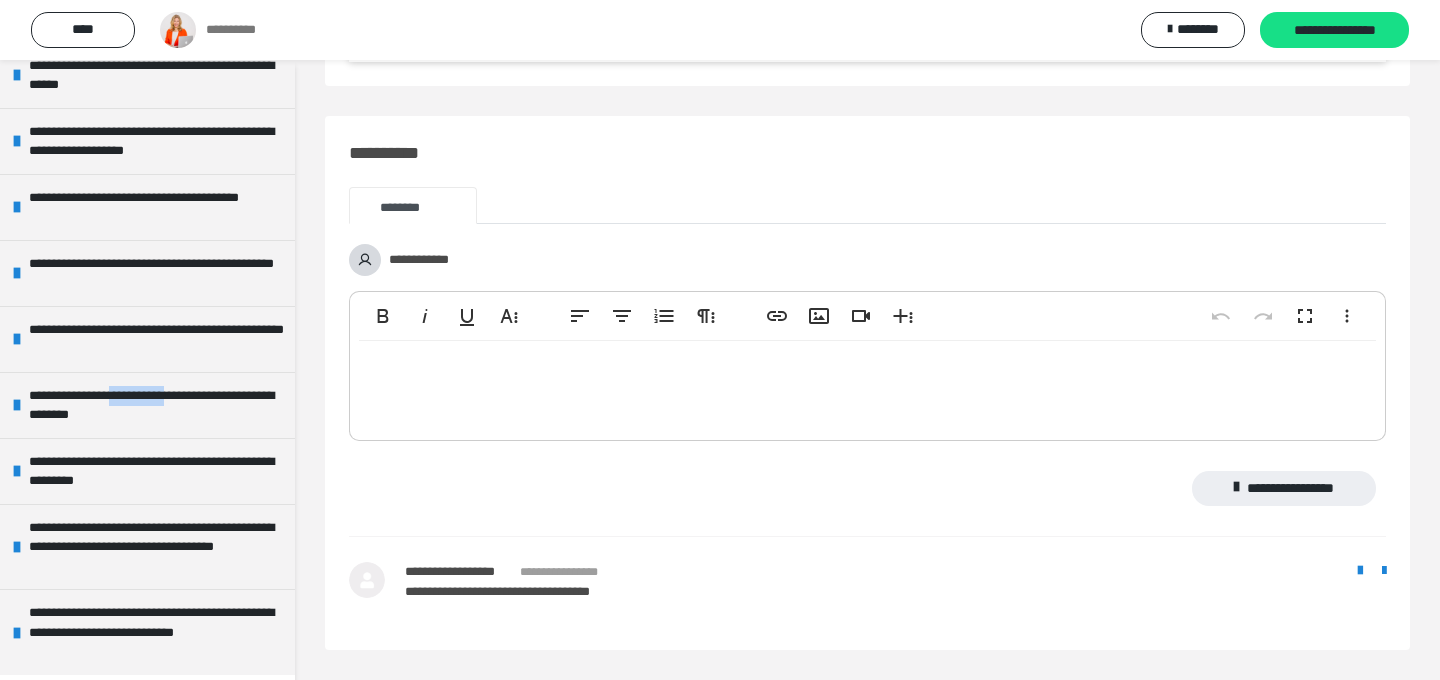 click on "**********" at bounding box center (895, 592) 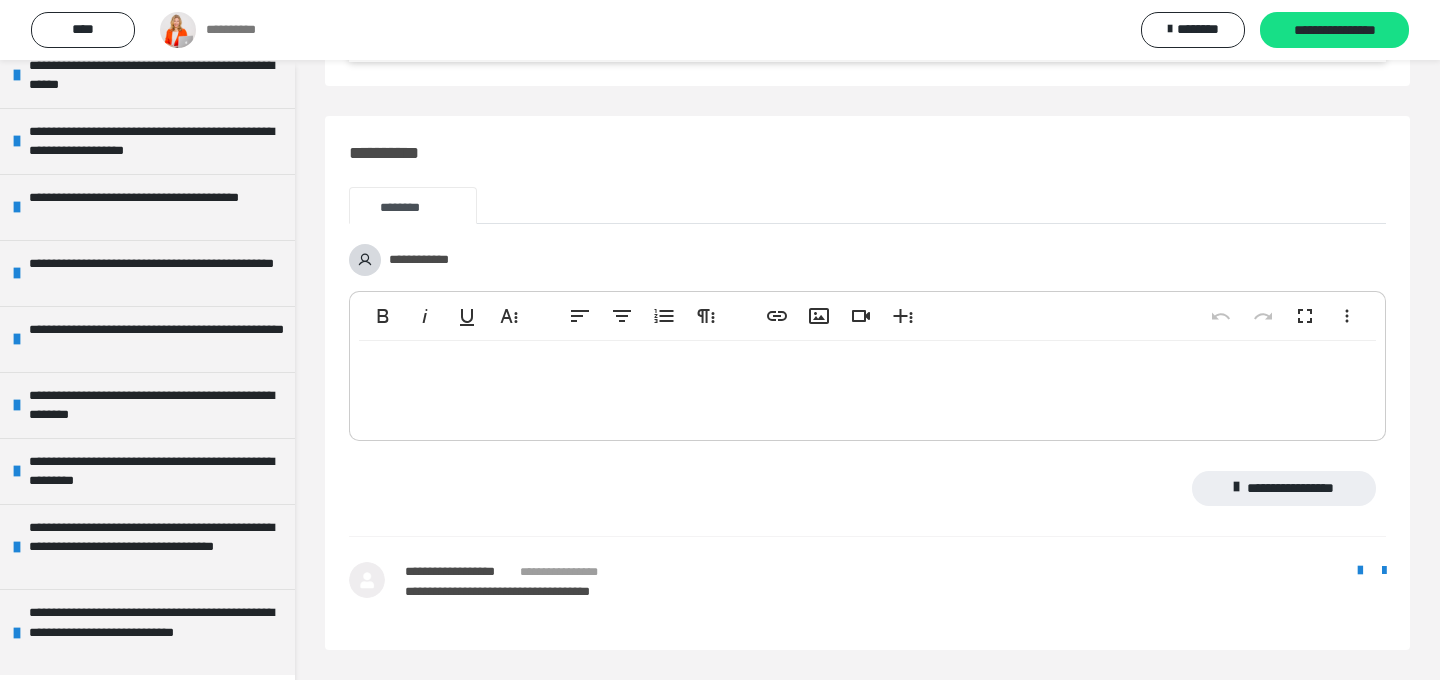 click on "**********" at bounding box center (895, 592) 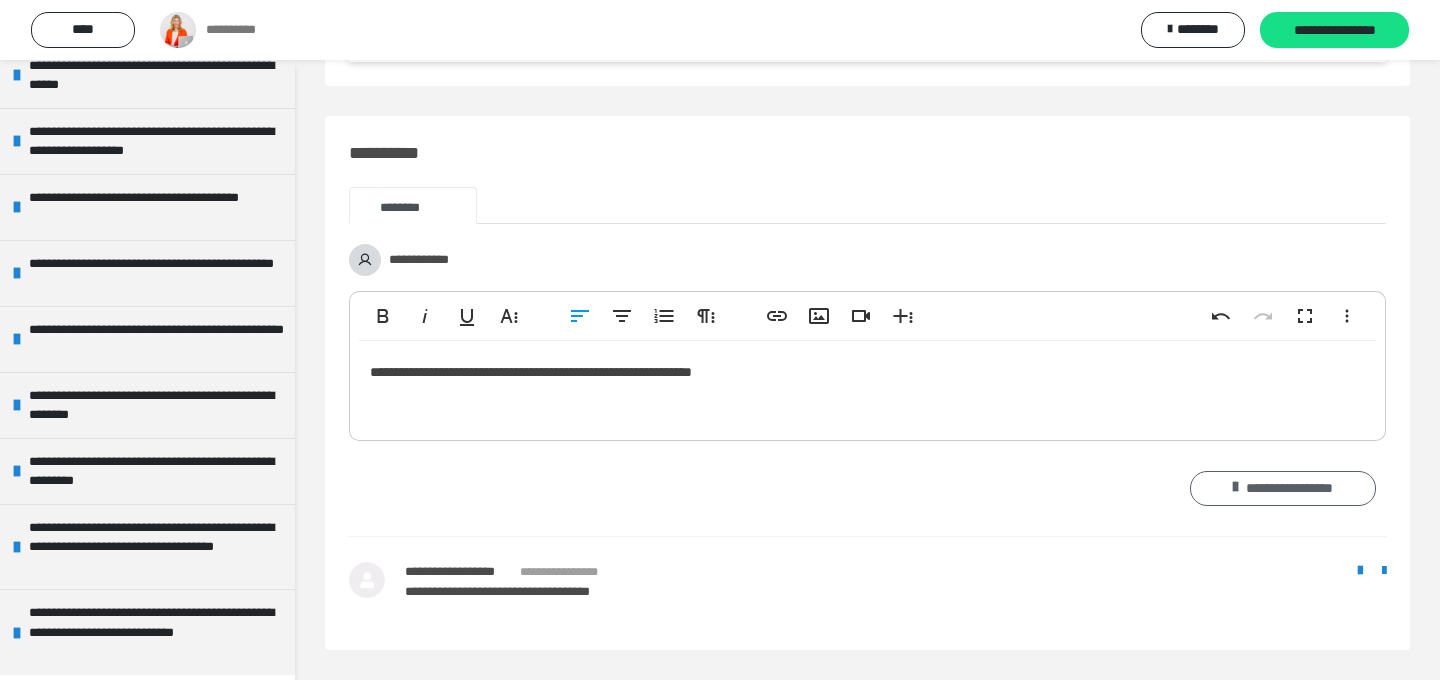 click on "**********" at bounding box center [1283, 489] 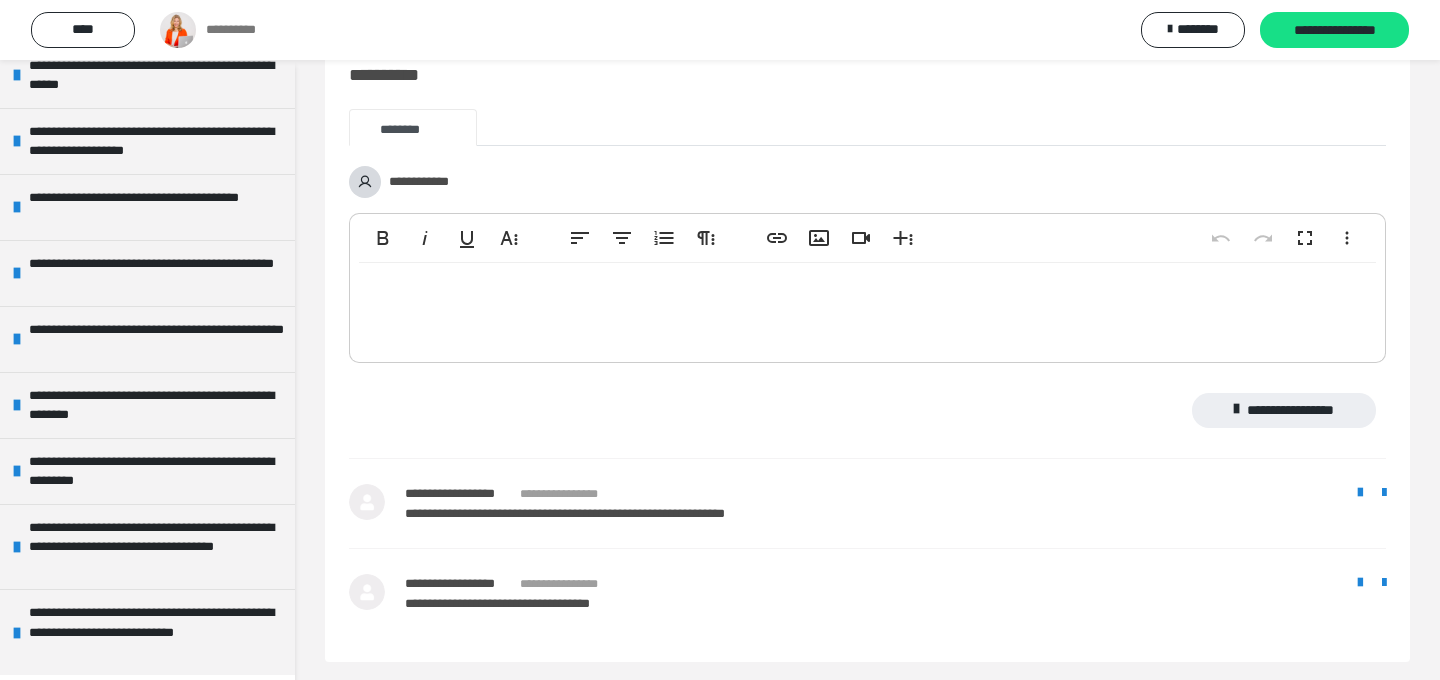 scroll, scrollTop: 1232, scrollLeft: 0, axis: vertical 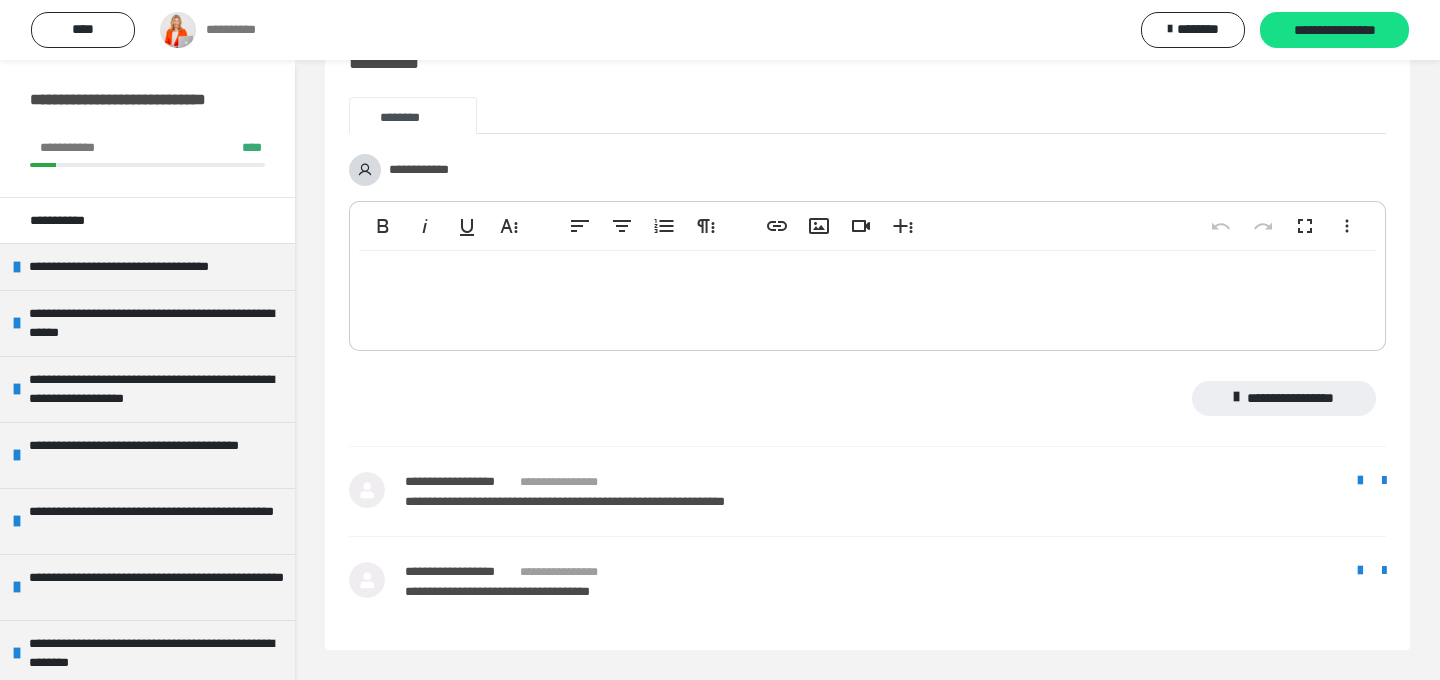 click at bounding box center [867, 296] 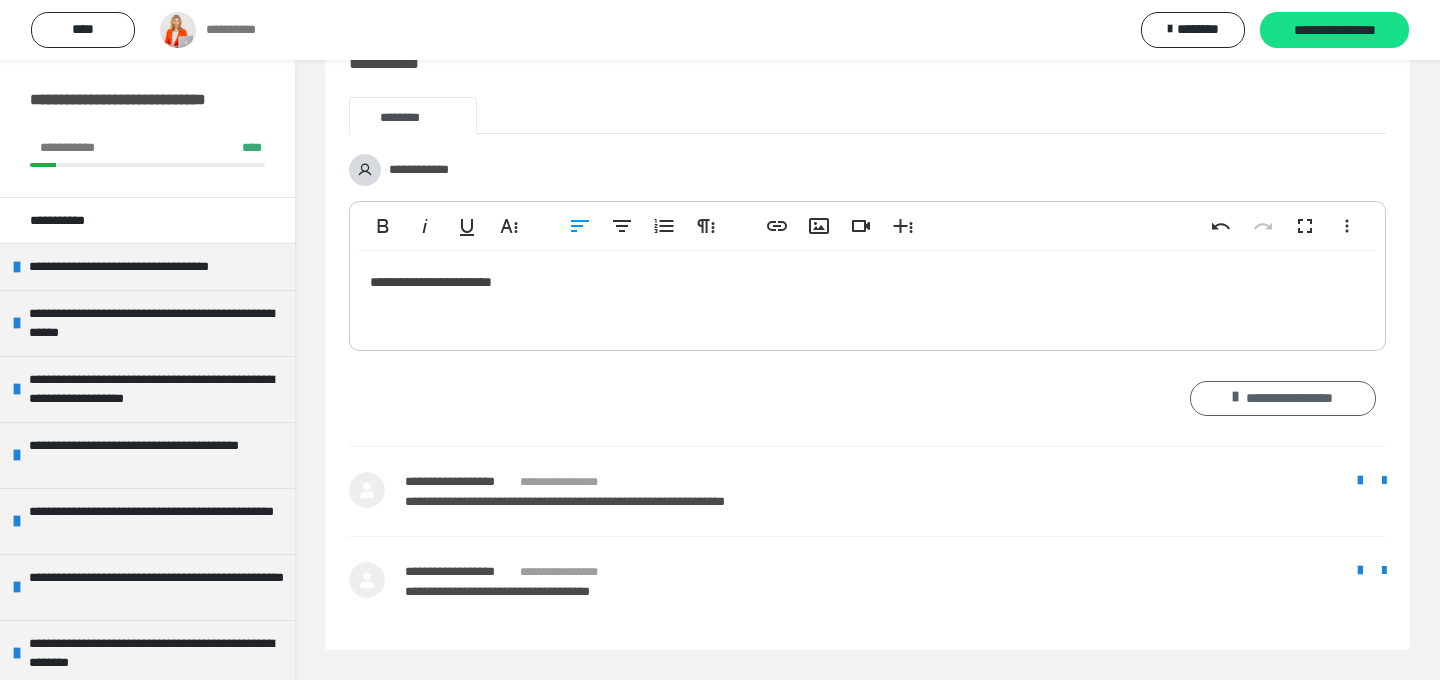 click on "**********" at bounding box center (1283, 399) 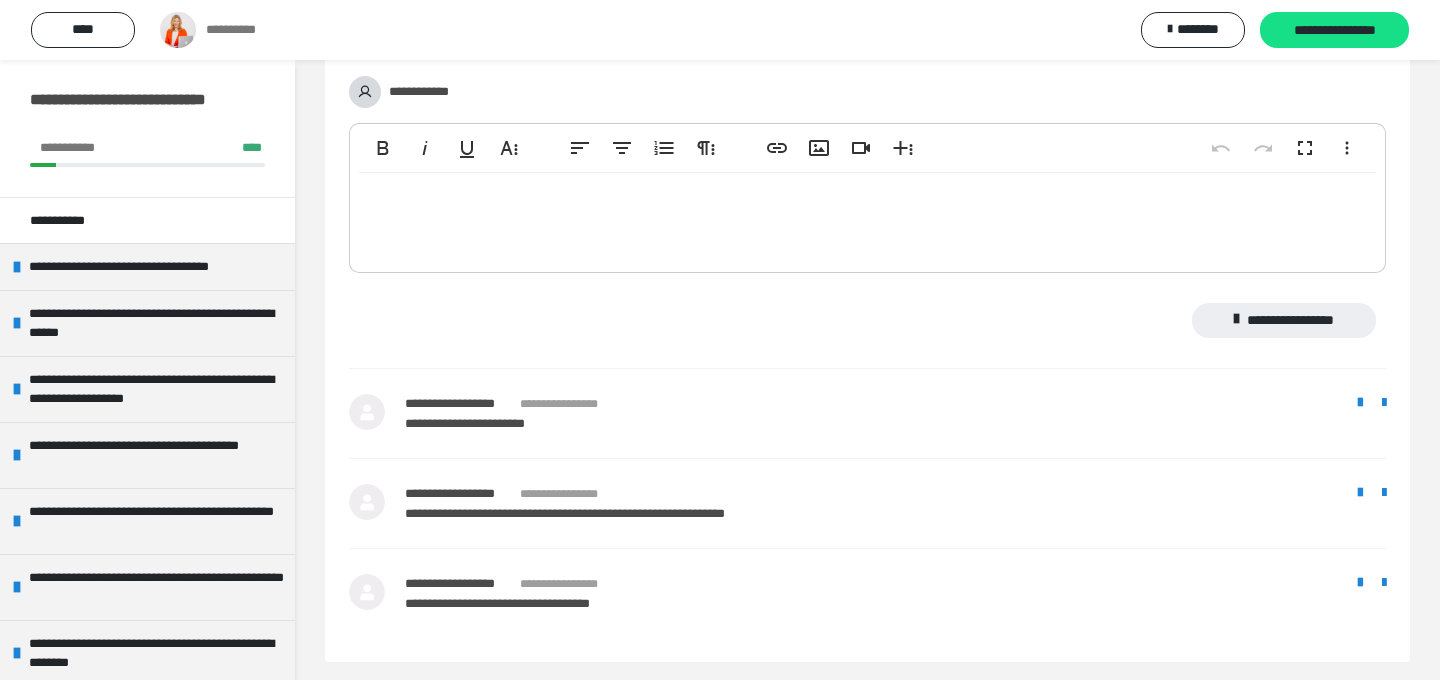 scroll, scrollTop: 1342, scrollLeft: 0, axis: vertical 